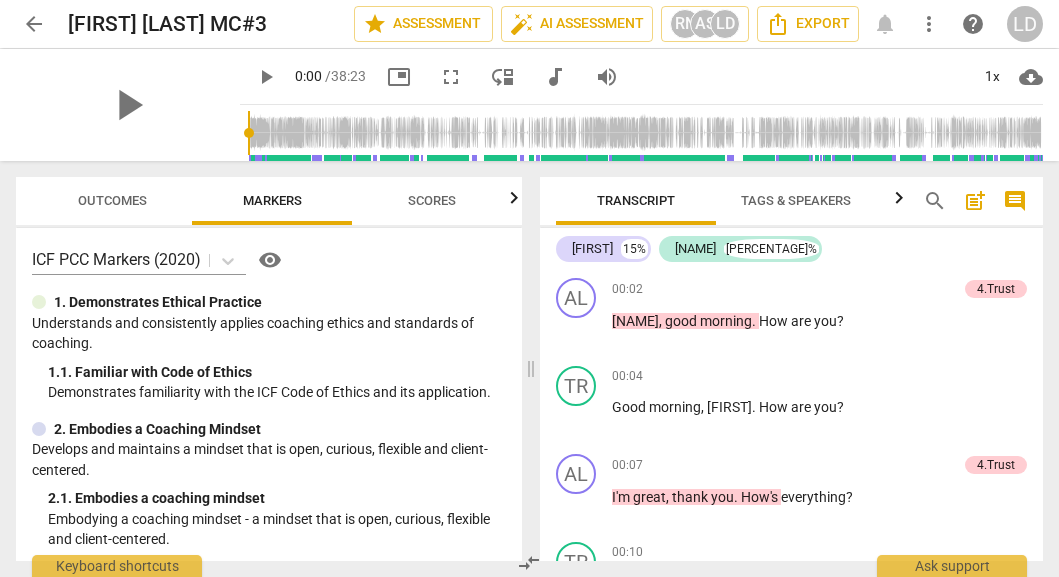 scroll, scrollTop: 0, scrollLeft: 0, axis: both 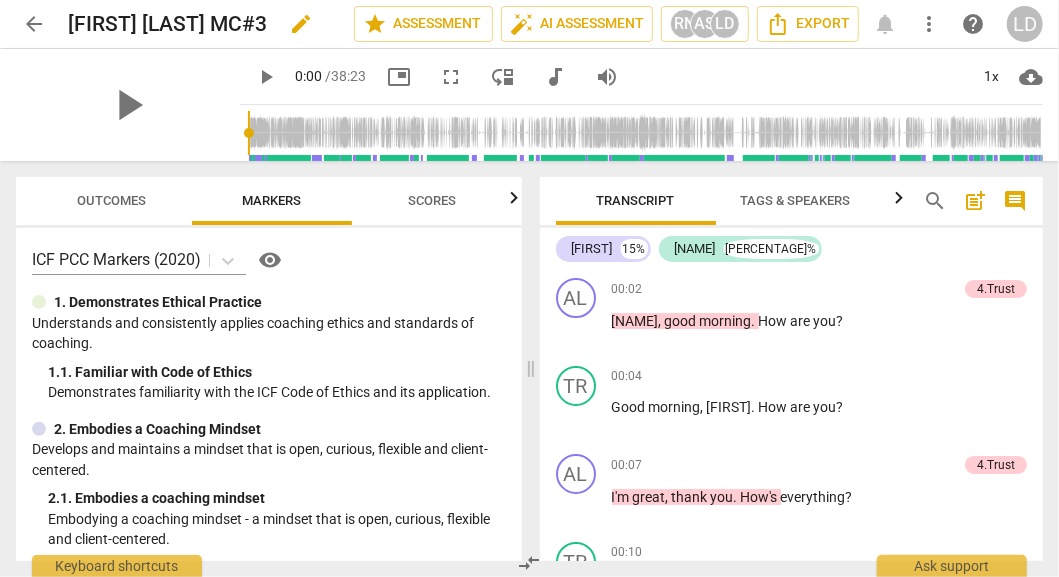 click on "edit" at bounding box center [301, 24] 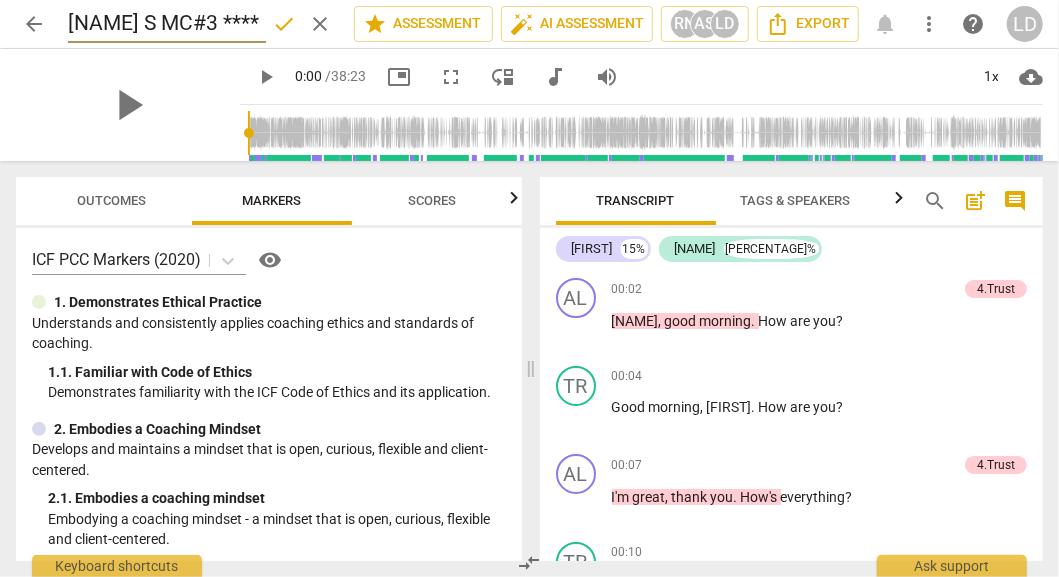 scroll, scrollTop: 0, scrollLeft: 79, axis: horizontal 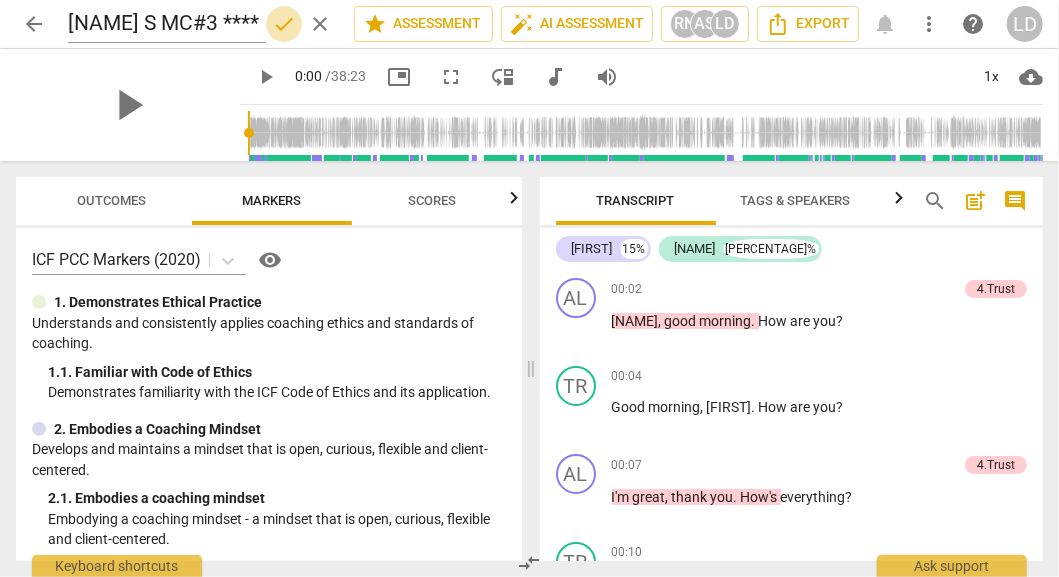 click on "done" at bounding box center [284, 24] 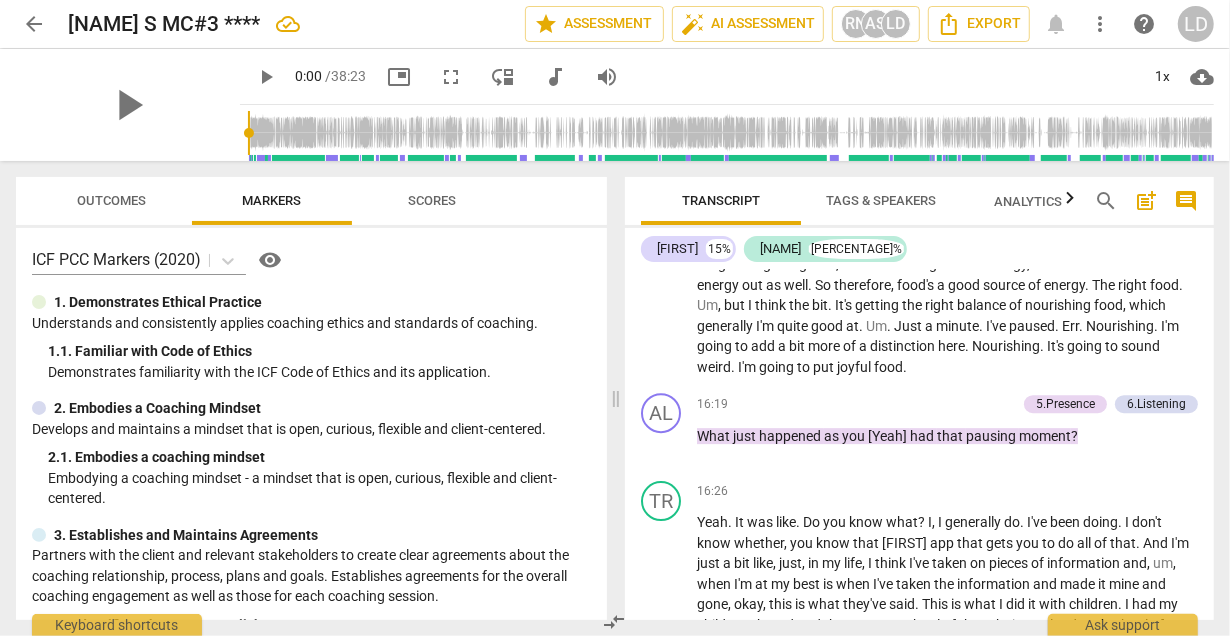 scroll, scrollTop: 3557, scrollLeft: 0, axis: vertical 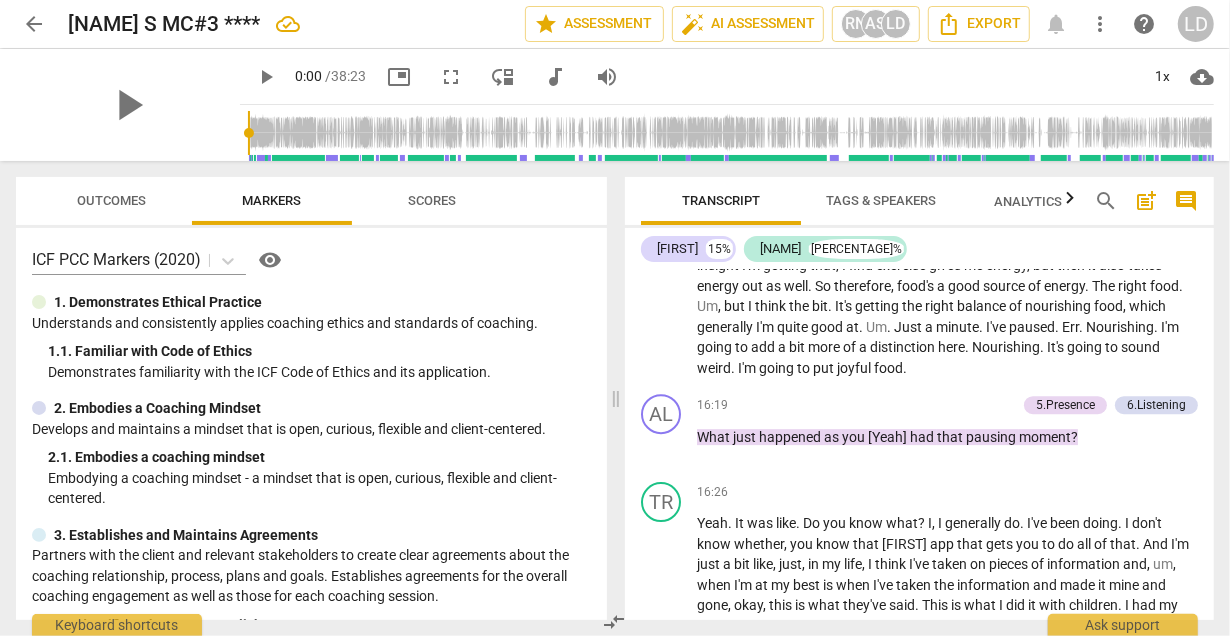 drag, startPoint x: 699, startPoint y: 388, endPoint x: 899, endPoint y: 415, distance: 201.81427 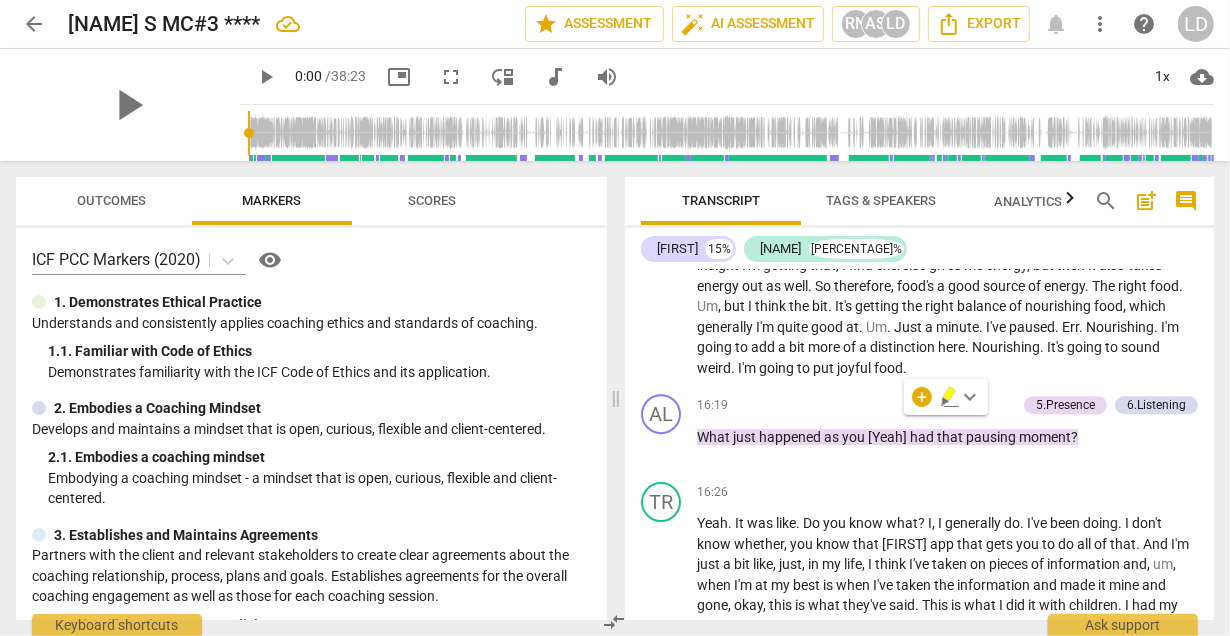 click on "11:24 + Add competency keyboard_arrow_right" at bounding box center (947, -327) 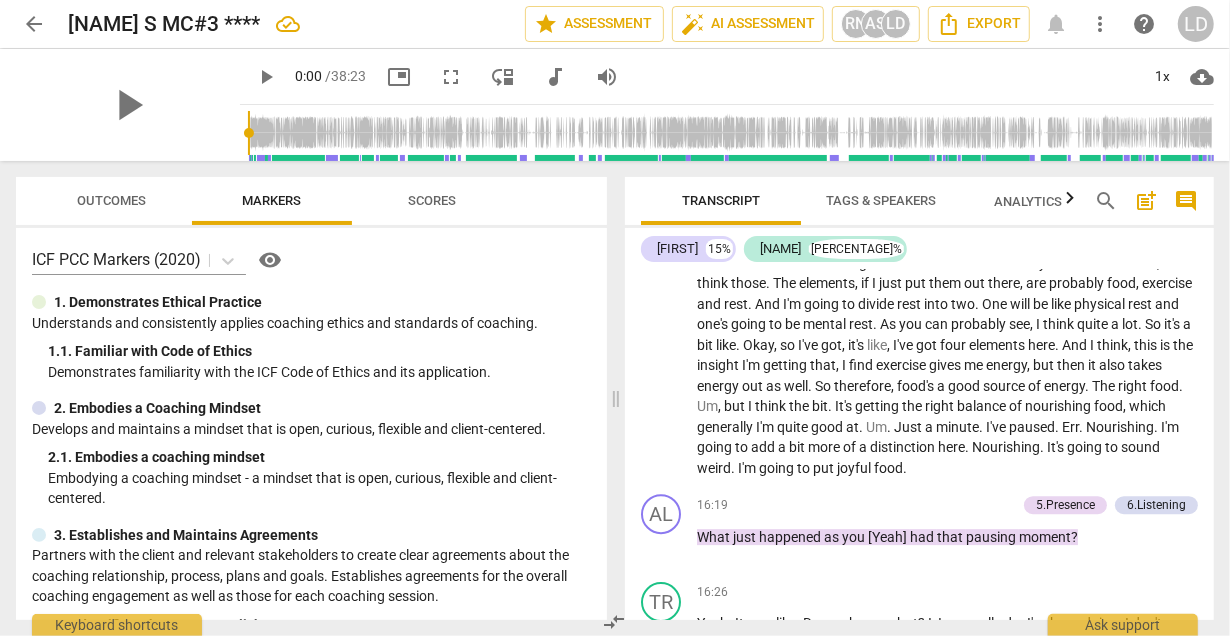 scroll, scrollTop: 3465, scrollLeft: 0, axis: vertical 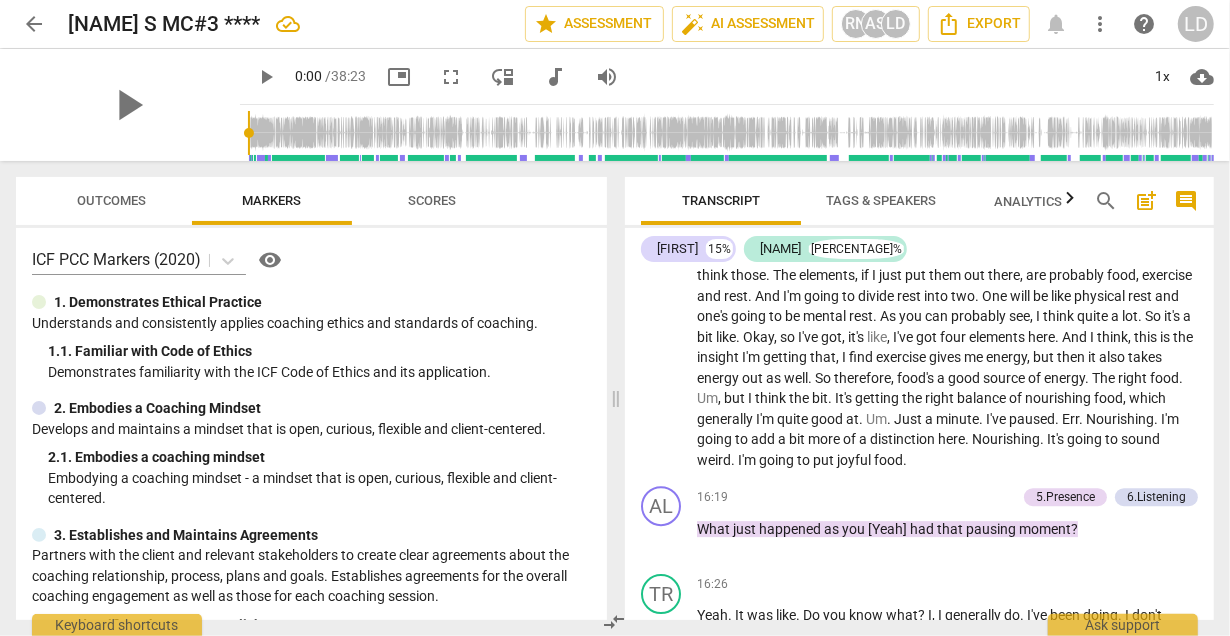 click on "." at bounding box center (773, -271) 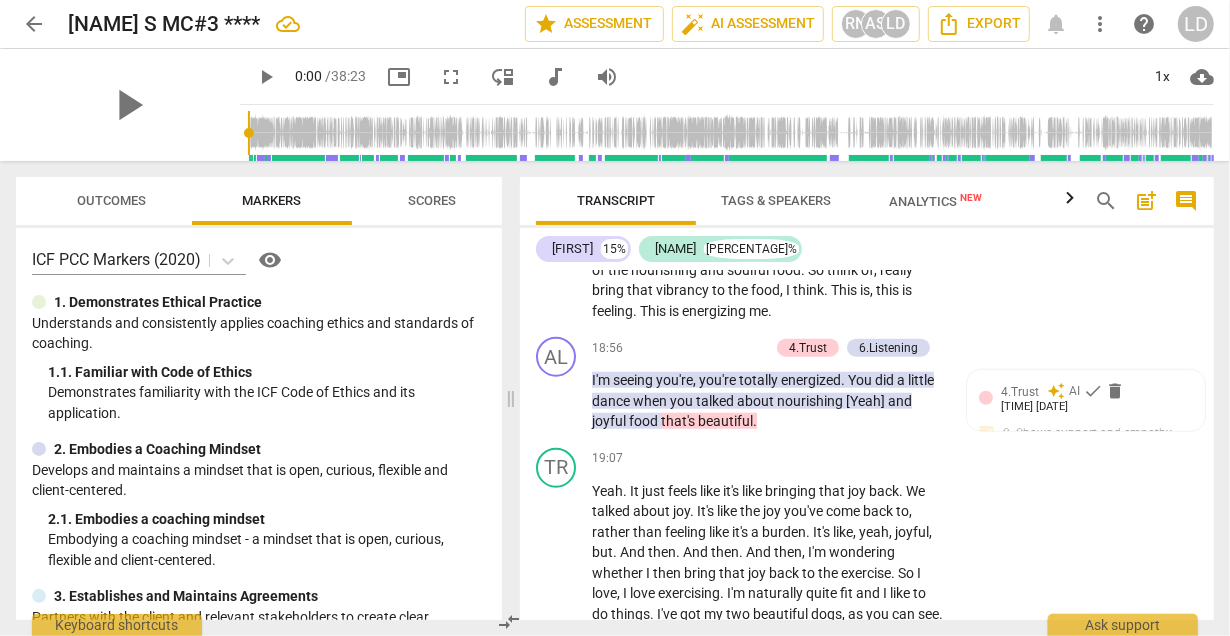 scroll, scrollTop: 5457, scrollLeft: 0, axis: vertical 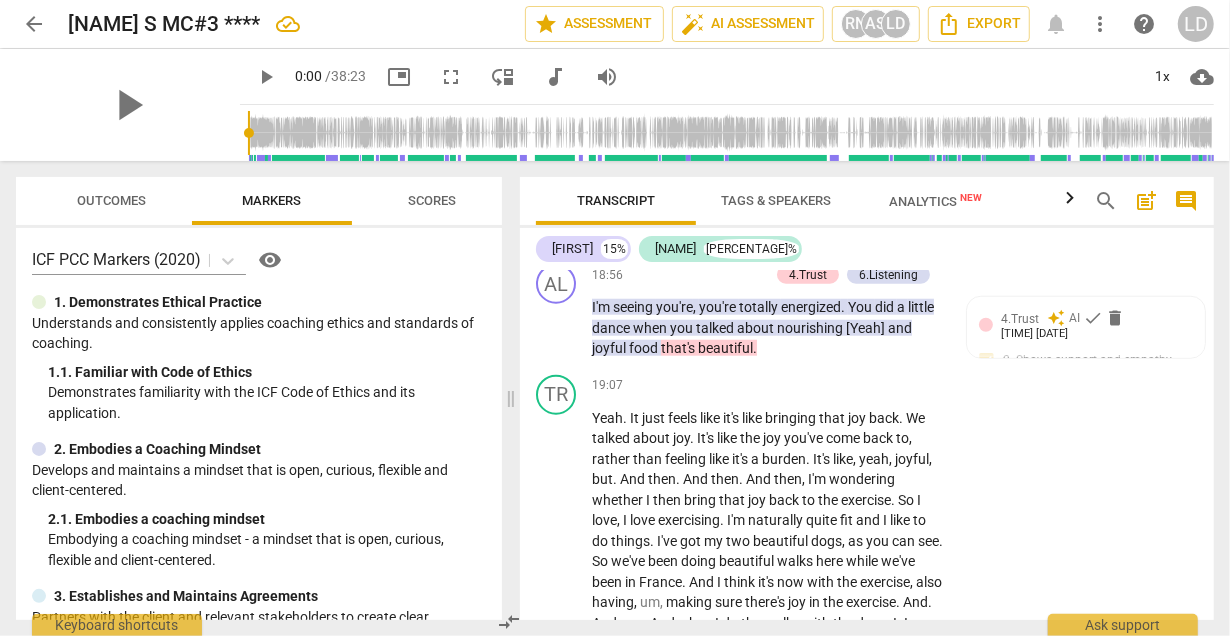 click on "Feel calm . You've already done a lot of work as we've been talking today . Where do you want to start with finding that calm ?" at bounding box center [768, -1115] 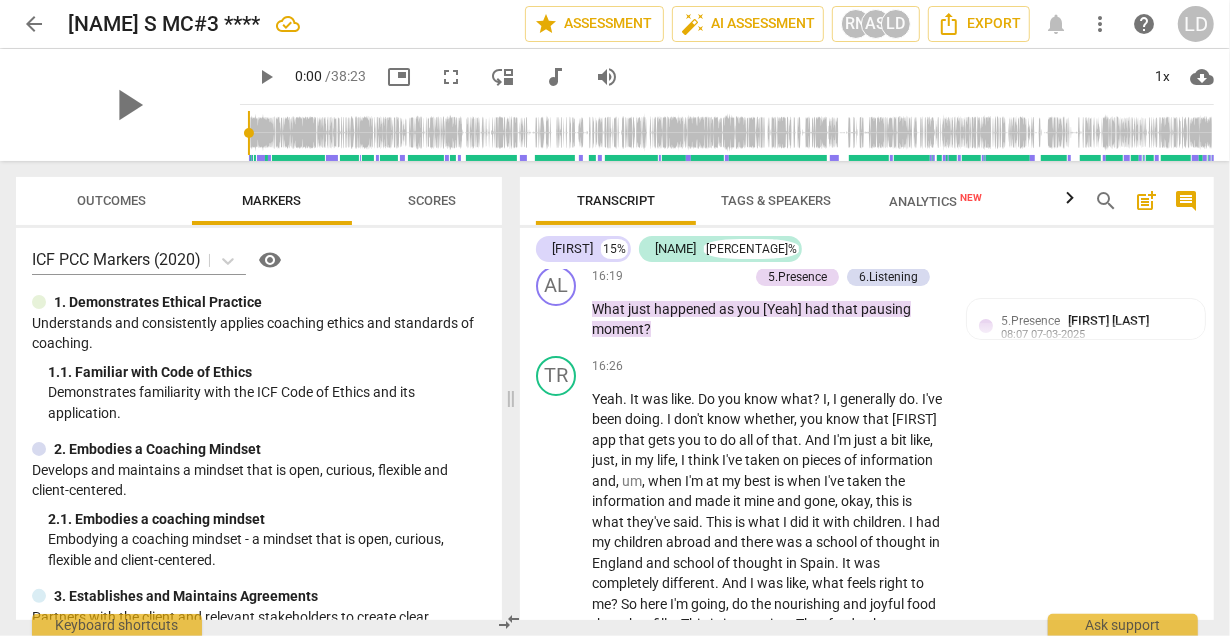 scroll, scrollTop: 4449, scrollLeft: 0, axis: vertical 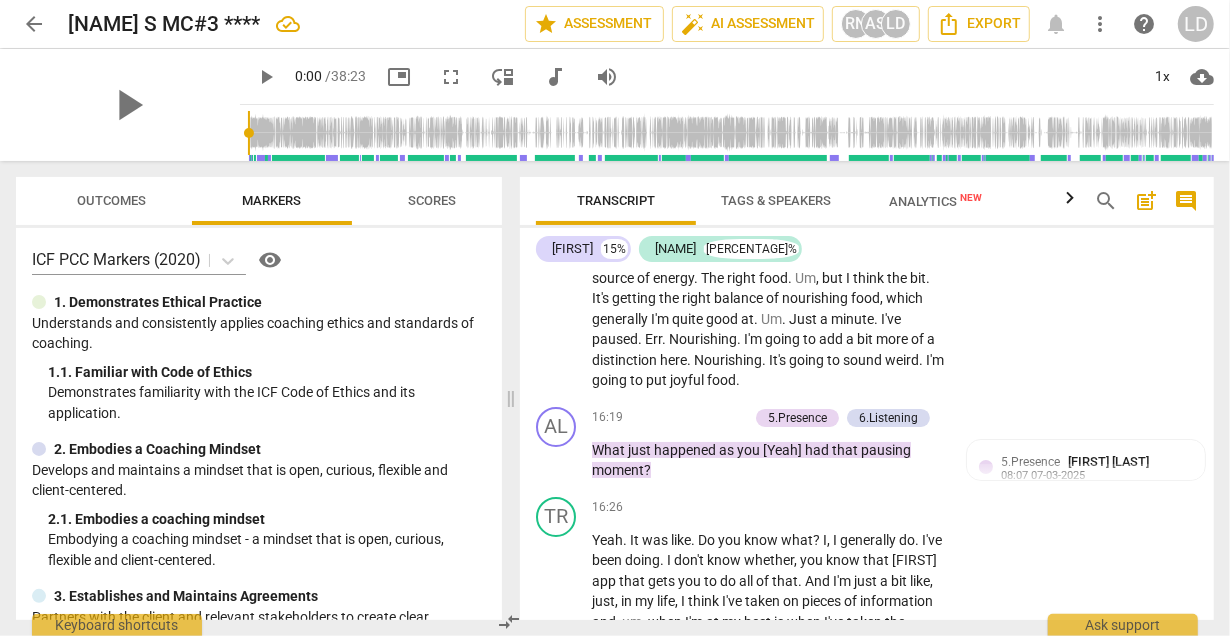 click on "I   think   it's   a   feeling   of   possibility .   And ,   um .   And   I'm   gonna   say ,   the   word   that's   coming   to   me   is   hope .   And   this   is   something   I've   sort   of   been   reflecting .   You   know ,   I've   been   in   that   Grrr   stage ,   and .   And ,   I   suppose   the   hope   is   when   you   ask   me   who   will   I   be ,   that   I'll   be   joyful ,   and   that   there   will   be   the   real   version   of   me   who's   got   the   energy .   And ,   I'm   gonna   say   at   peace   with   my   weight .   I   think   that's   it .   So   I'm   just   wondering   whether   part   of ,   as   I   reflect ,   whether   part   of   this   frustration .   I   always   quite   like   to   understand   why   something's   been   there .   Maybe   part   of   the   frustration   has   been   this   narrative   in   my   head   that ,   I   can't   be   energized   and   have   the   weight   I   want .   And   as   that   weight ,   as   something   shifted" at bounding box center (768, -839) 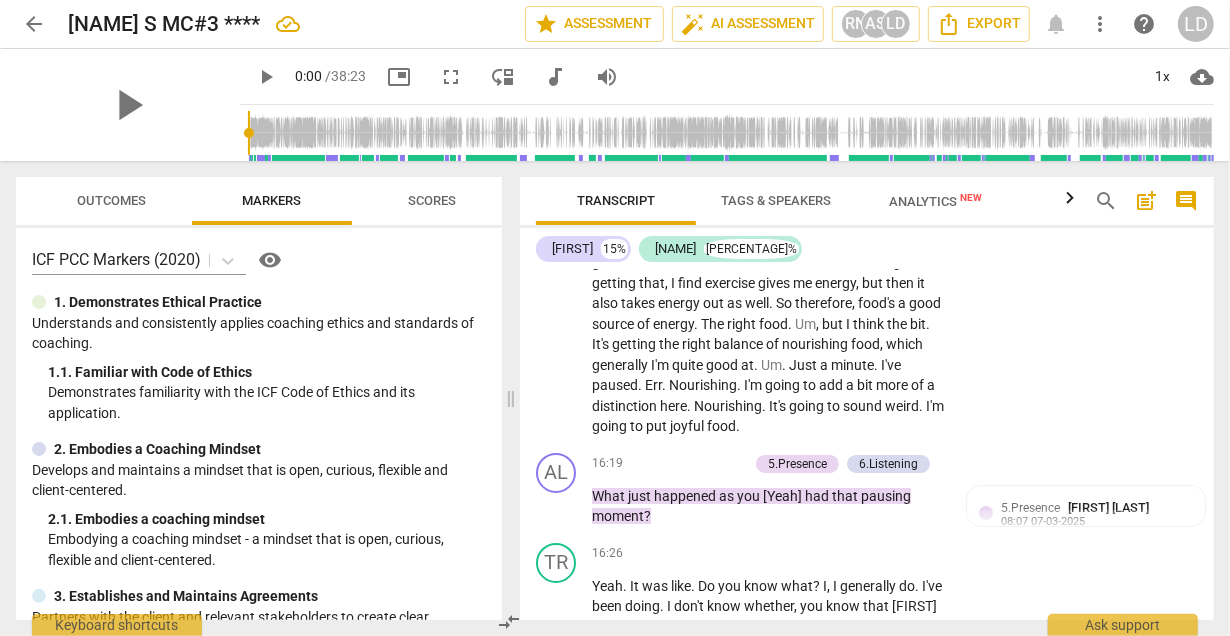 click on "Alisa 15% Tracy 85% AL play_arrow pause 00:02 + Add competency 4.Trust keyboard_arrow_right Tracy , good morning . How are you ? 4.Trust auto_awesome AI check delete 02:15 07-03-2025 2. Shows support and empathy TR play_arrow pause 00:04 + Add competency keyboard_arrow_right Good morning , Alisa . How are you ? AL play_arrow pause 00:07 + Add competency 4.Trust keyboard_arrow_right I'm great , thank you . How's everything ? 4.Trust auto_awesome AI check delete 02:14 07-03-2025 2. Shows support and empathy TR play_arrow pause 00:10 + Add competency keyboard_arrow_right Really , really good . And I'm really happy to be here . AL play_arrow pause 00:13 + Add competency keyboard_arrow_right Wonderful . TR play_arrow pause 00:14 + Add competency keyboard_arrow_right I've got something that I've been mulling over that I'd love just to explore with you today . AL play_arrow pause 00:20 + Add competency 1.Ethical 2.Mindset That's . I'm" at bounding box center [867, 424] 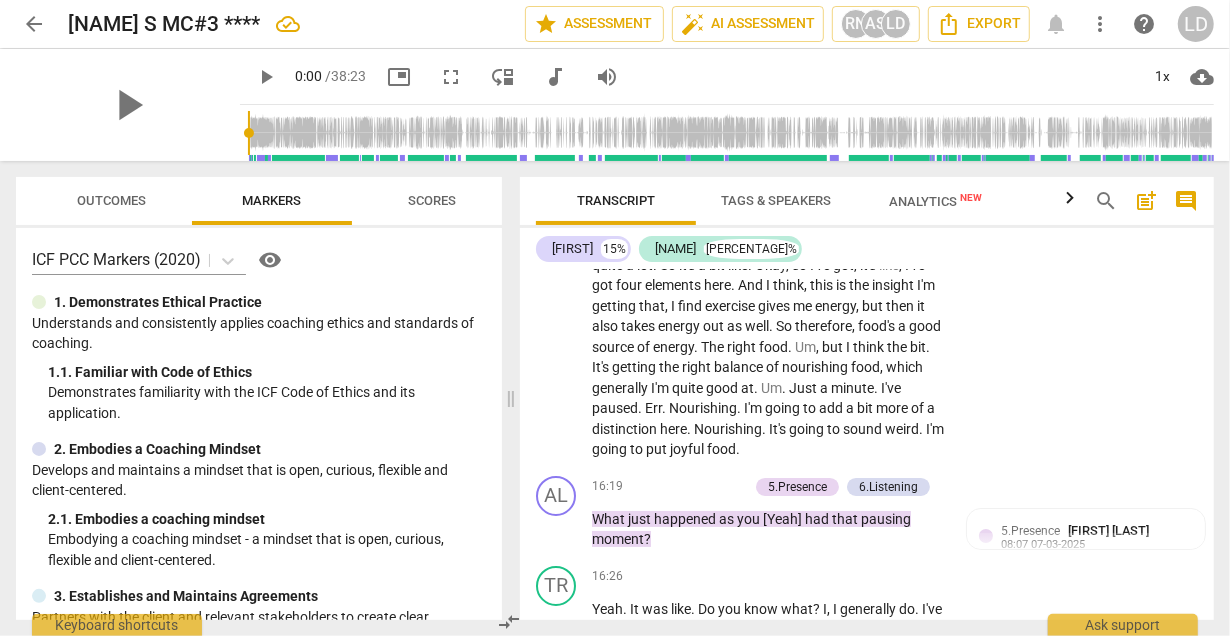 click on "I   think   it's   a   feeling   of   possibility .   And ,   um .   And   I'm   gonna   say ,   the   word   that's   coming   to   me   is   hope .   And   this   is   something   I've   sort   of   been   reflecting .   You   know ,   I've   been   in   that   Grrr   stage ,   and .   And ,   I   suppose   the   hope   is   when   you   ask   me   who   will   I   be ,   that   I'll   be   joyful ,   and   that   there   will   be   the   real   version   of   me   who's   got   the   energy .   And ,   I'm   gonna   say   at   peace   with   my   weight .   I   think   that's   it .   So   I'm   just   wondering   whether   part   of ,   as   I   reflect ,   whether   part   of   this   frustration .   I   always   quite   like   to   understand   why   something's   been   there .   Maybe   part   of   the   frustration   has   been   this   narrative   in   my   head   that ,   I   can't   be   energized   and   have   the   weight   I   want .   And   as   that   weight ,   as   something   shifted" at bounding box center [768, -770] 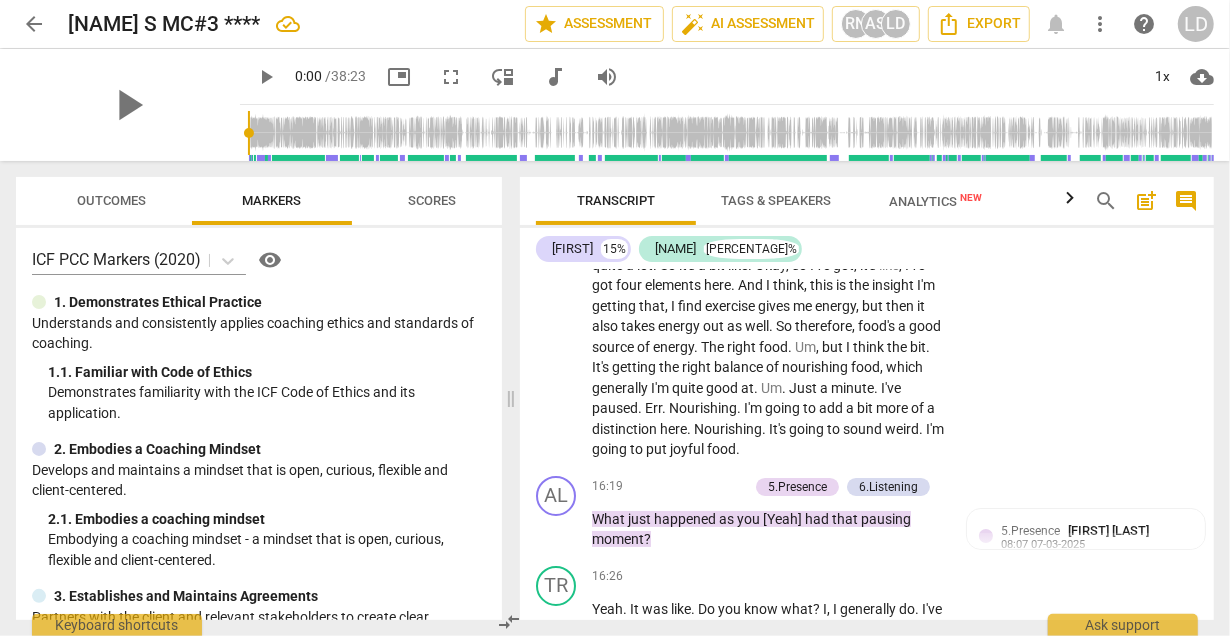 click on "TR play_arrow pause 08:39 + Add competency Note keyboard_arrow_right I think it's a feeling of possibility. And, um. And I'm gonna say, the word that's coming to me is hope. And this is something I've sort of been reflecting. You know, I've been in that Grrr stage, and. And, I suppose the hope is when you ask me who will I be, that I'll be joyful, and that there will be the real version of me who's got the energy. And, I'm gonna say at peace with my weight. I think that's it. So I'm just wondering whether part of, as I reflect, whether part of this frustration. I always quite like to understand why something's been there. Maybe part of the frustration has been this narrative in my head that, I can't be energized and have the weight I" at bounding box center (867, -786) 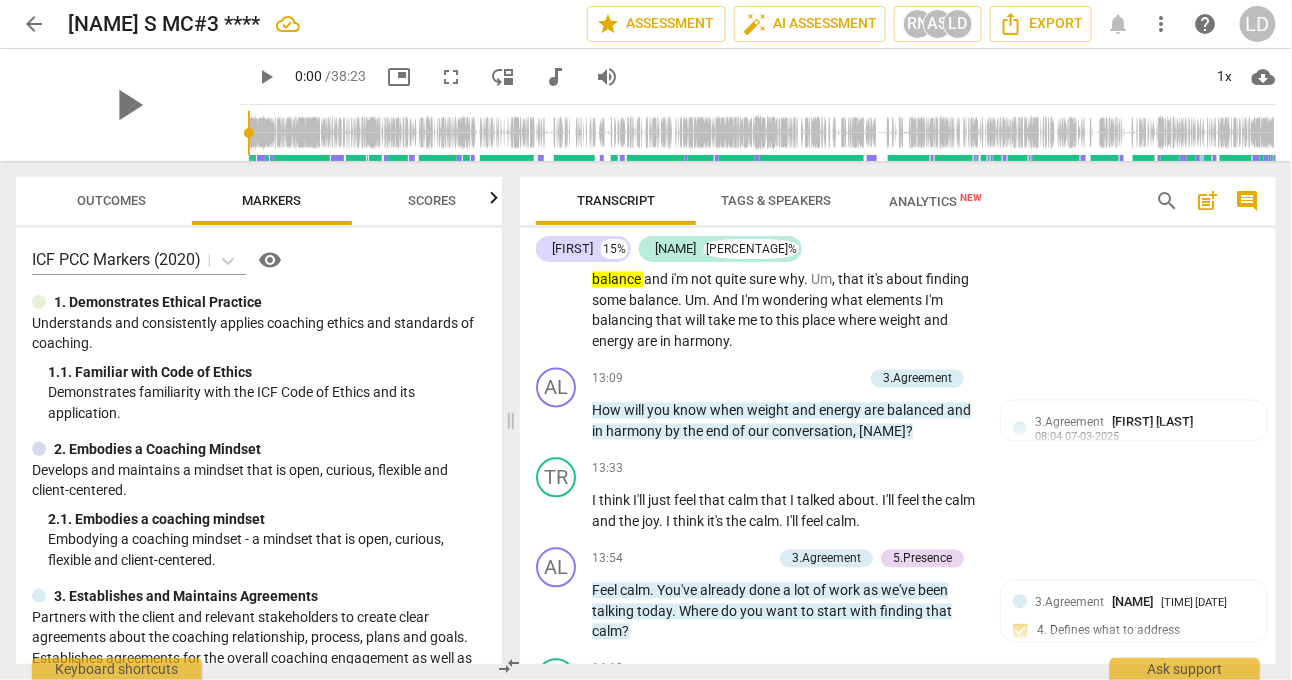 scroll, scrollTop: 3730, scrollLeft: 0, axis: vertical 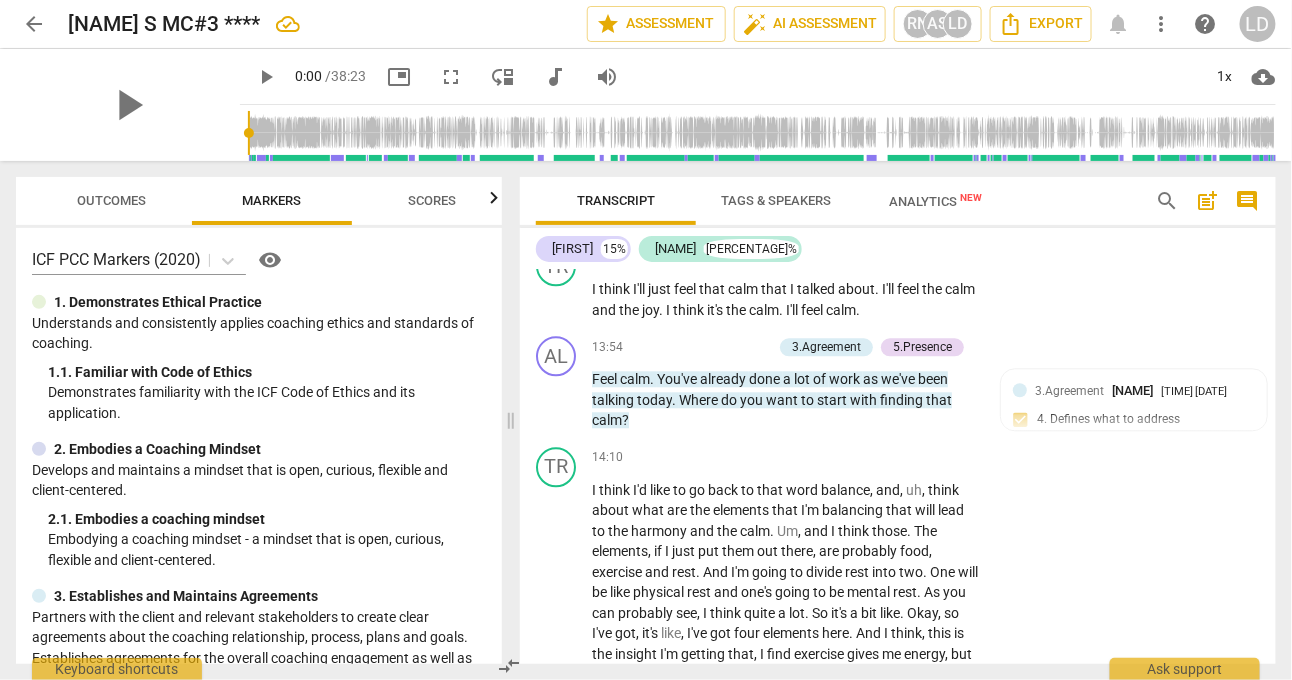 drag, startPoint x: 630, startPoint y: 568, endPoint x: 932, endPoint y: 563, distance: 302.04138 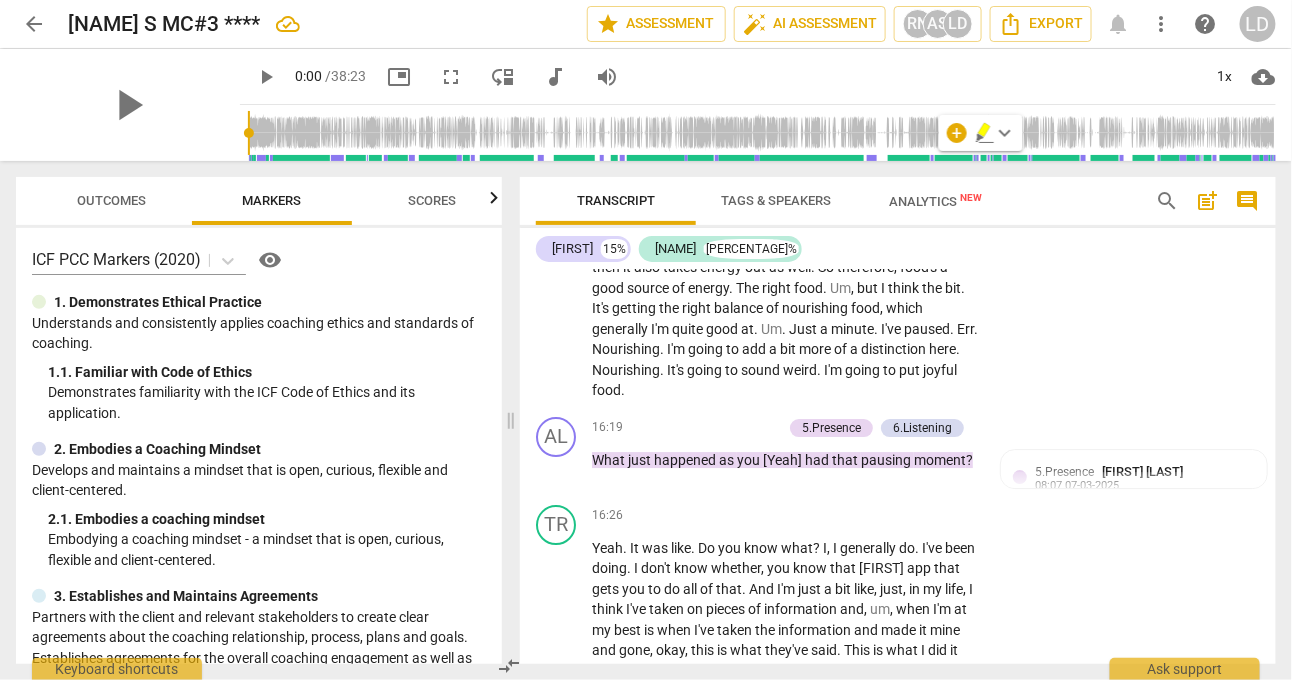 scroll, scrollTop: 4148, scrollLeft: 0, axis: vertical 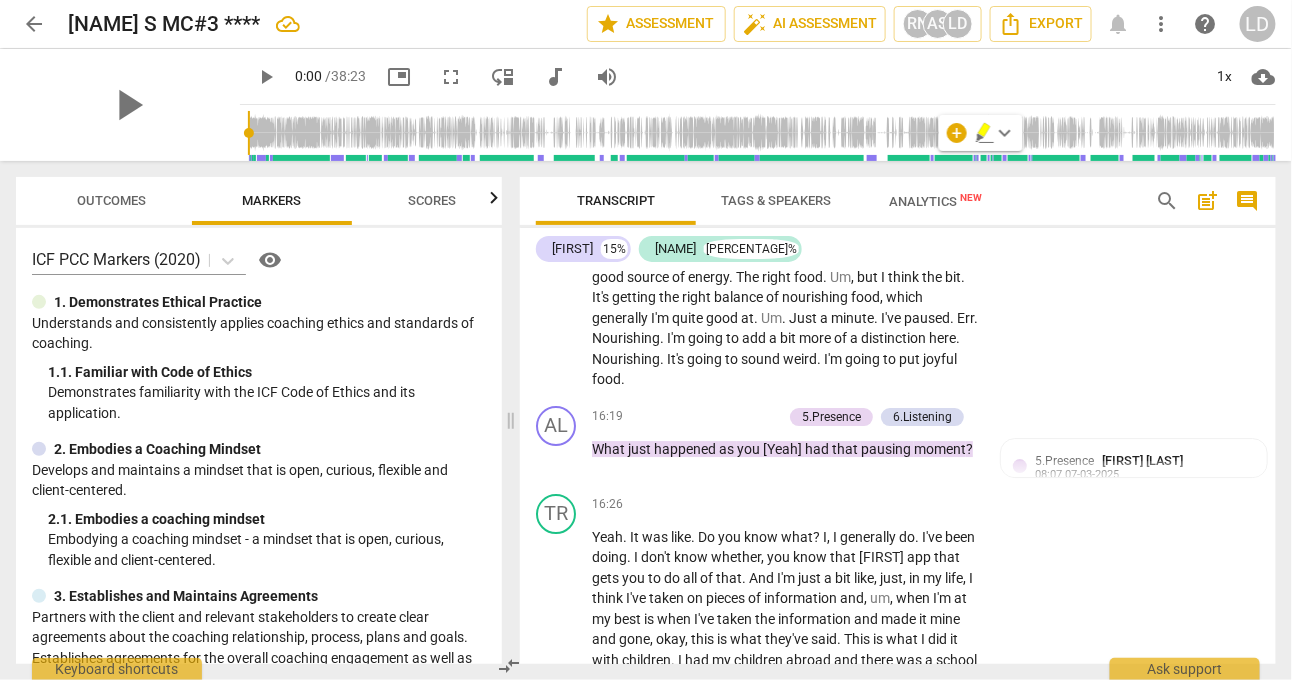 drag, startPoint x: 588, startPoint y: 560, endPoint x: 720, endPoint y: 551, distance: 132.30646 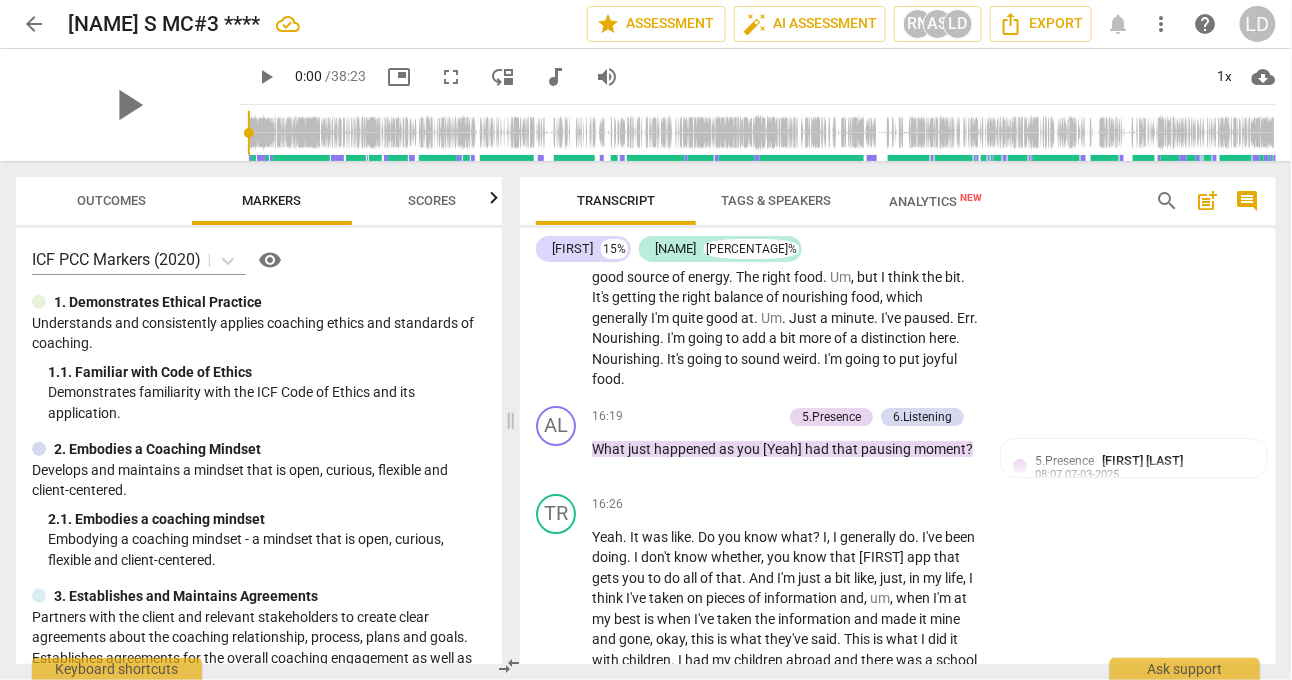 type 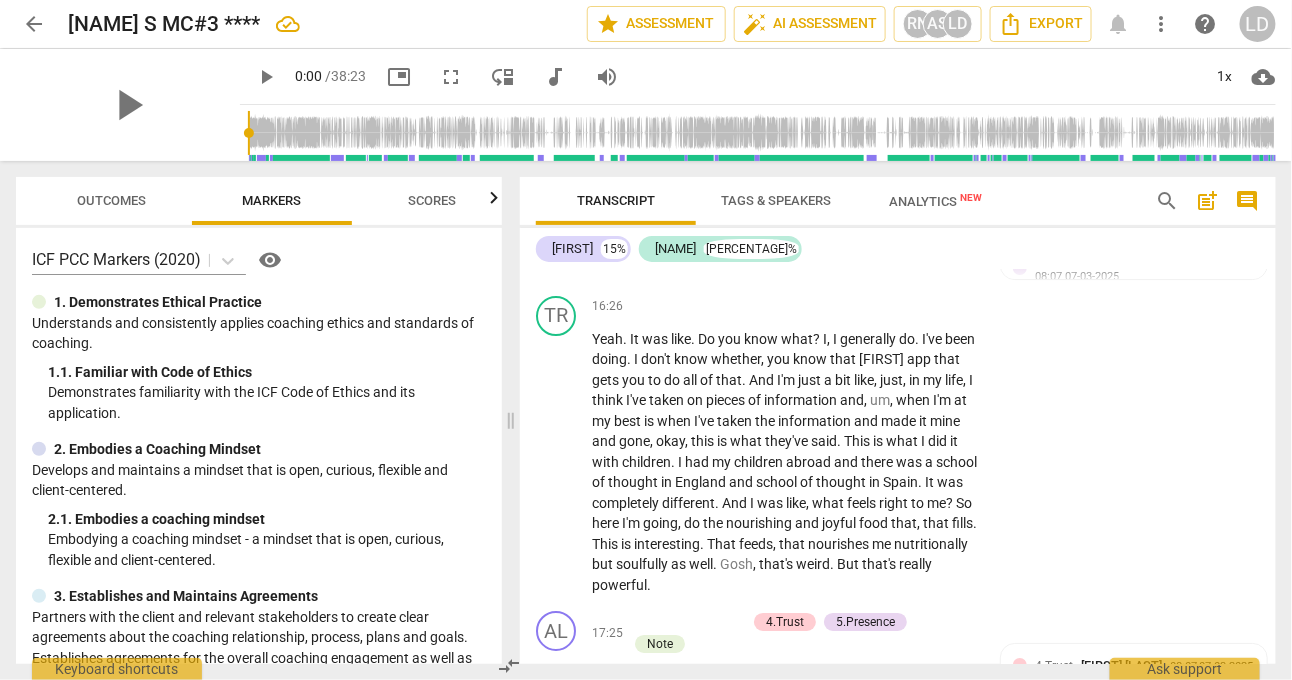 scroll, scrollTop: 4348, scrollLeft: 0, axis: vertical 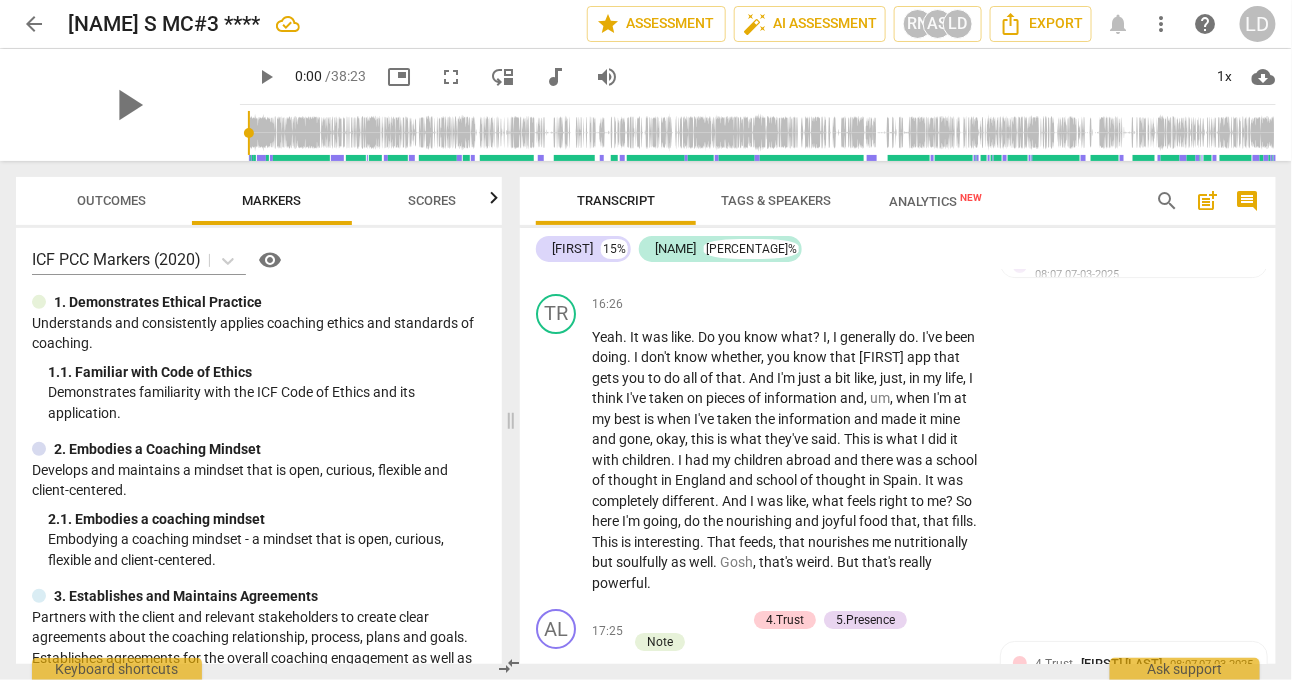 drag, startPoint x: 595, startPoint y: 364, endPoint x: 946, endPoint y: 370, distance: 351.05127 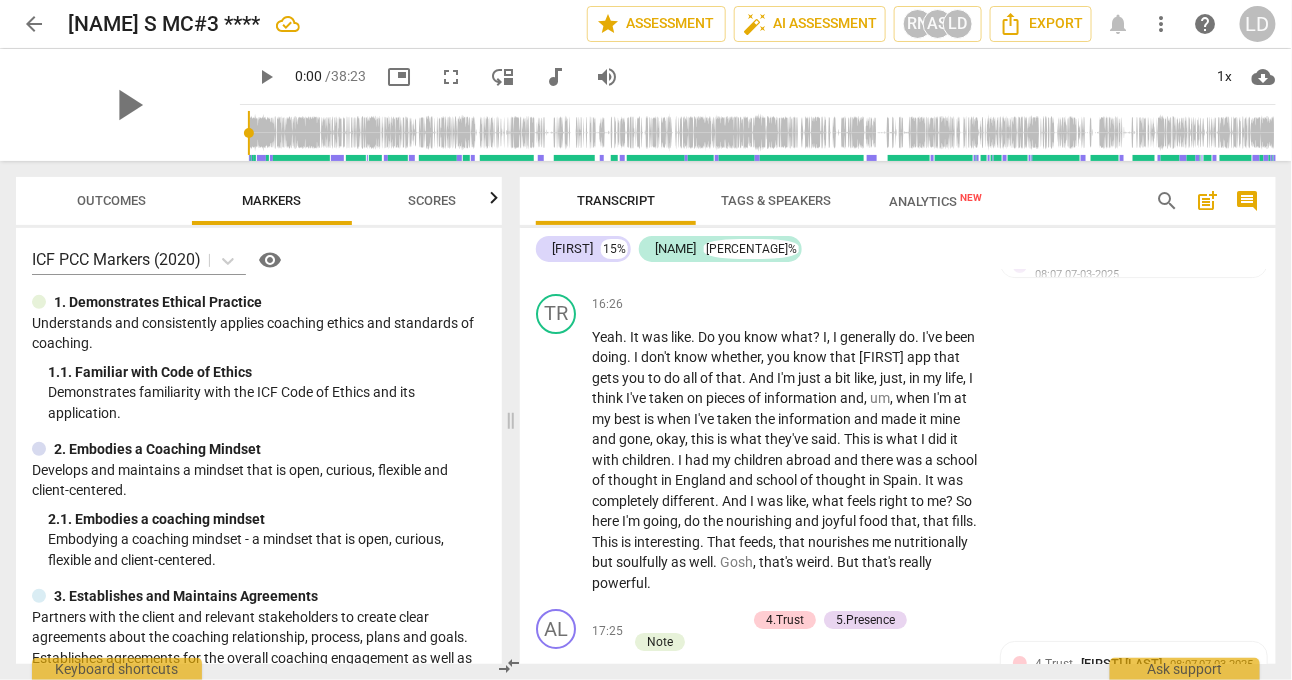 click on "The weight and the energy can live in harmony together if you're at peace with your weight . What are you noticing about yourself as you say that ?" at bounding box center [785, -721] 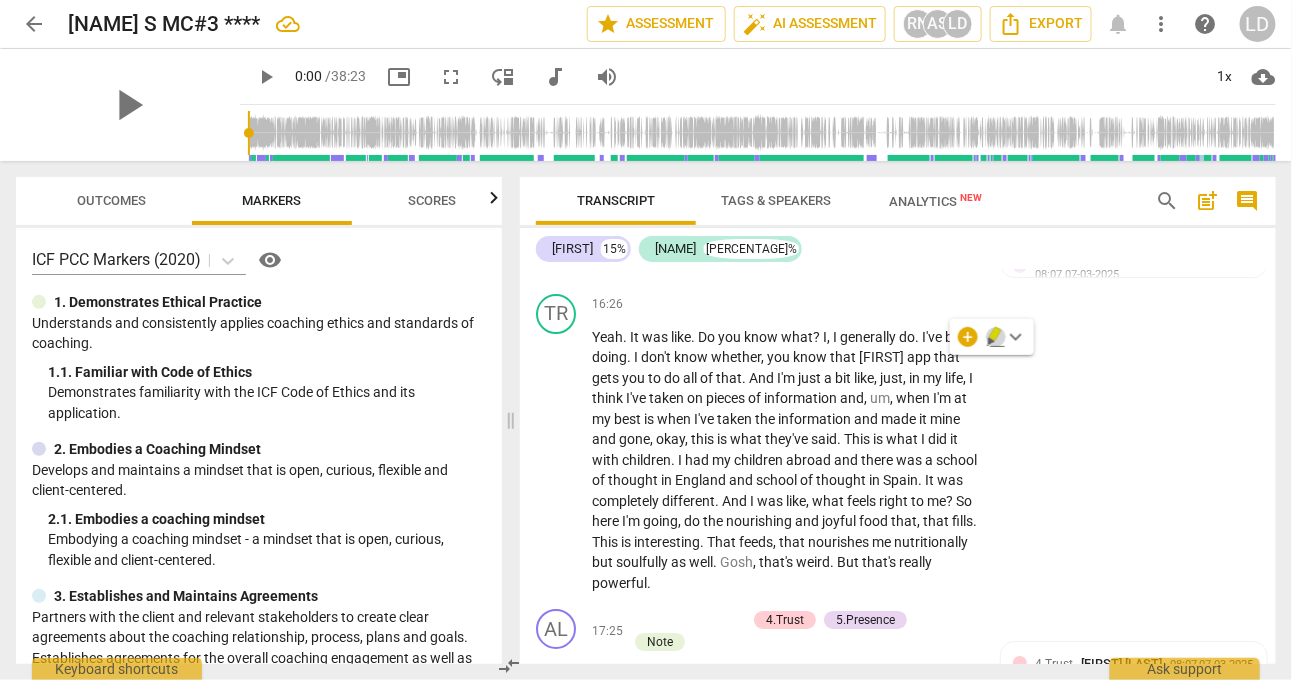 click 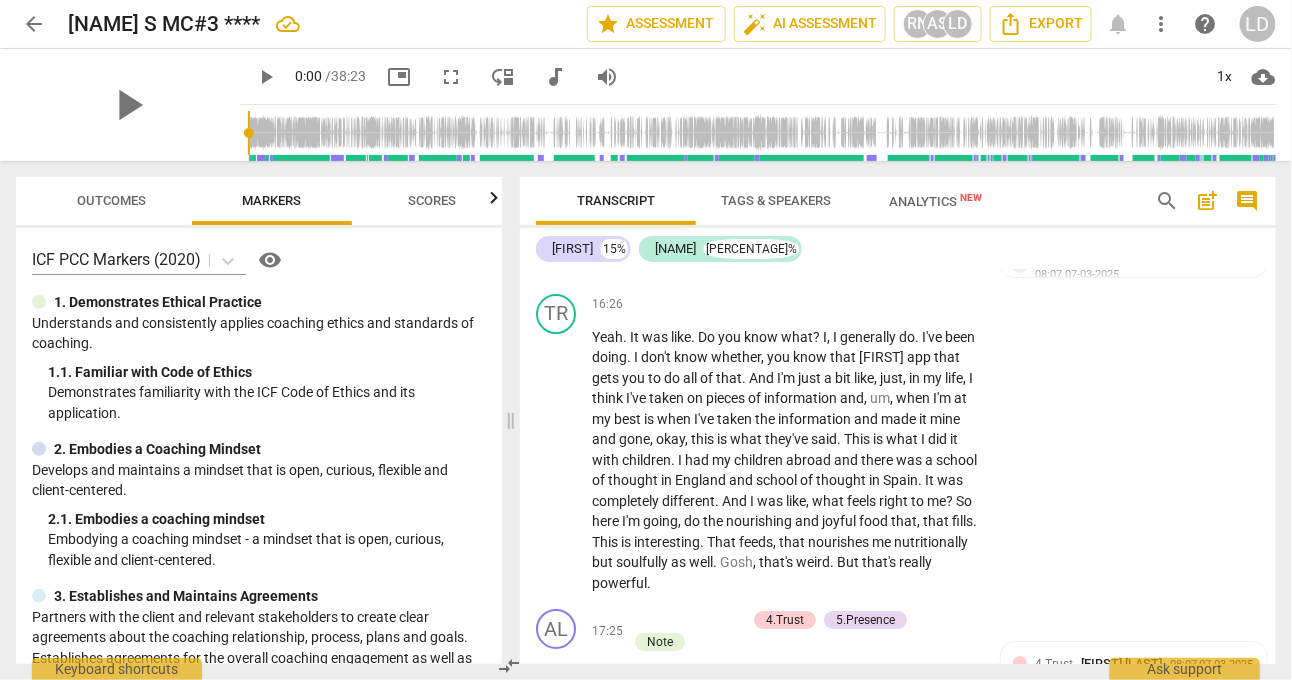 drag, startPoint x: 951, startPoint y: 363, endPoint x: 581, endPoint y: 365, distance: 370.0054 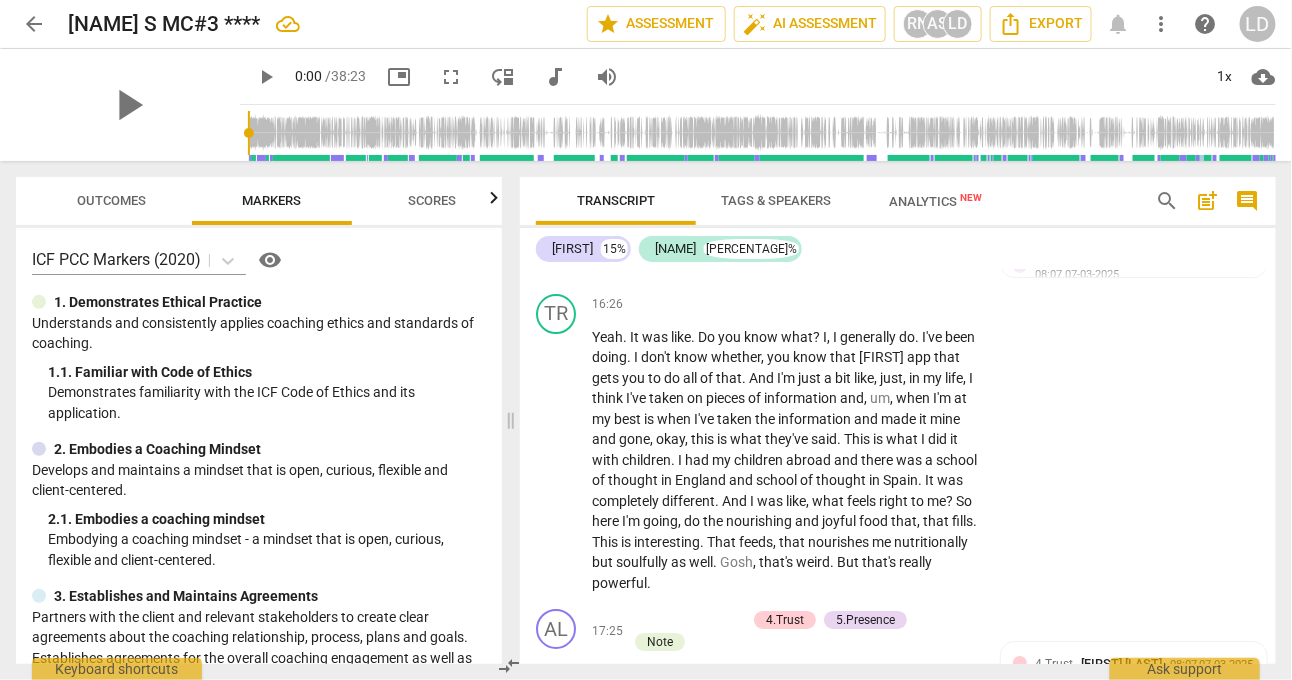 click on "The weight and the energy can live in harmony together if you're at peace with your weight . What are you noticing about yourself as you say that ? 4.Trust Alisa Salamon 08:03 07-03-2025 more_vert 1. Respects talents and insights 2. Shows support and empathy 3. Supports expression of feelings 4. Partners by inviting client to respond 5.Presence Alisa Salamon 08:03 07-03-2025 1. Responds to the whole person (the who) 2. Responds to what to accomplish (the what) 3. Supports client to choose what happens 4. Demonstrates curiosity 5. Allows space for silence mic 6.Listening Alisa Salamon 08:04 07-03-2025 1. Customizes questions 2. Explores client's words 3. Explores client's emotions 4. Explores energy shifts 5. Inquires about perception 6. Does not interrupt 7. Summarizes what communicated mic" at bounding box center (898, -749) 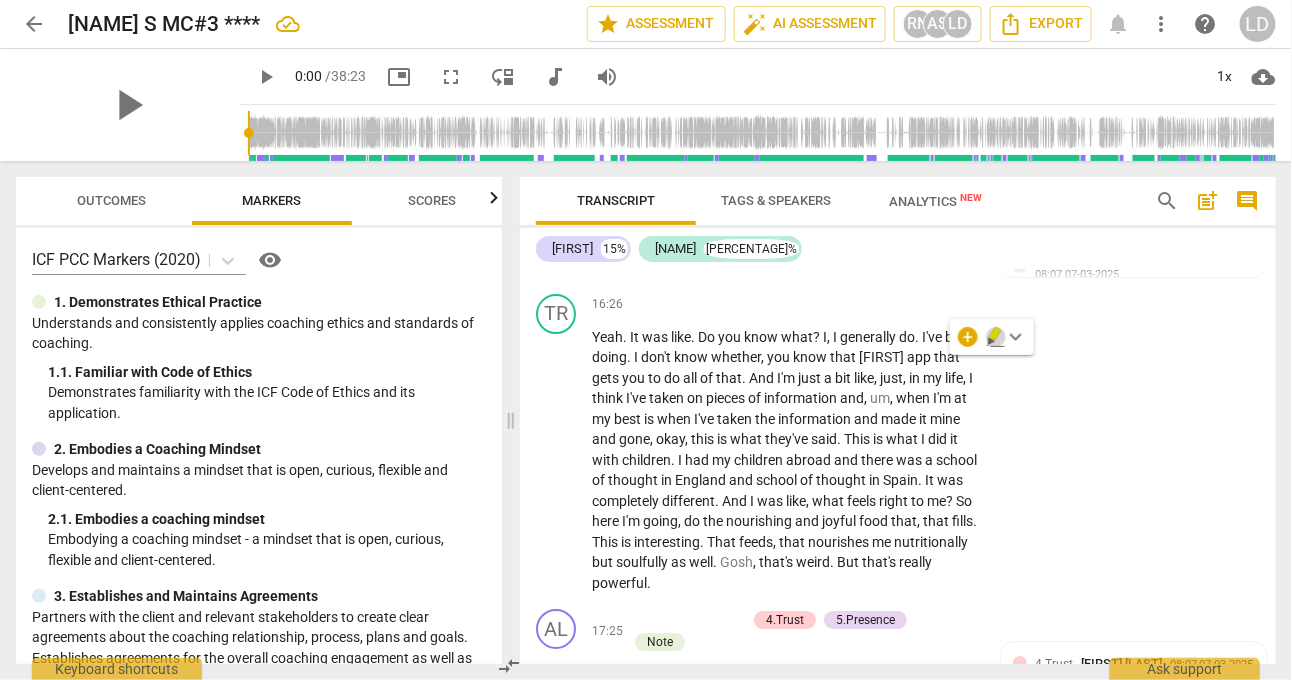 click 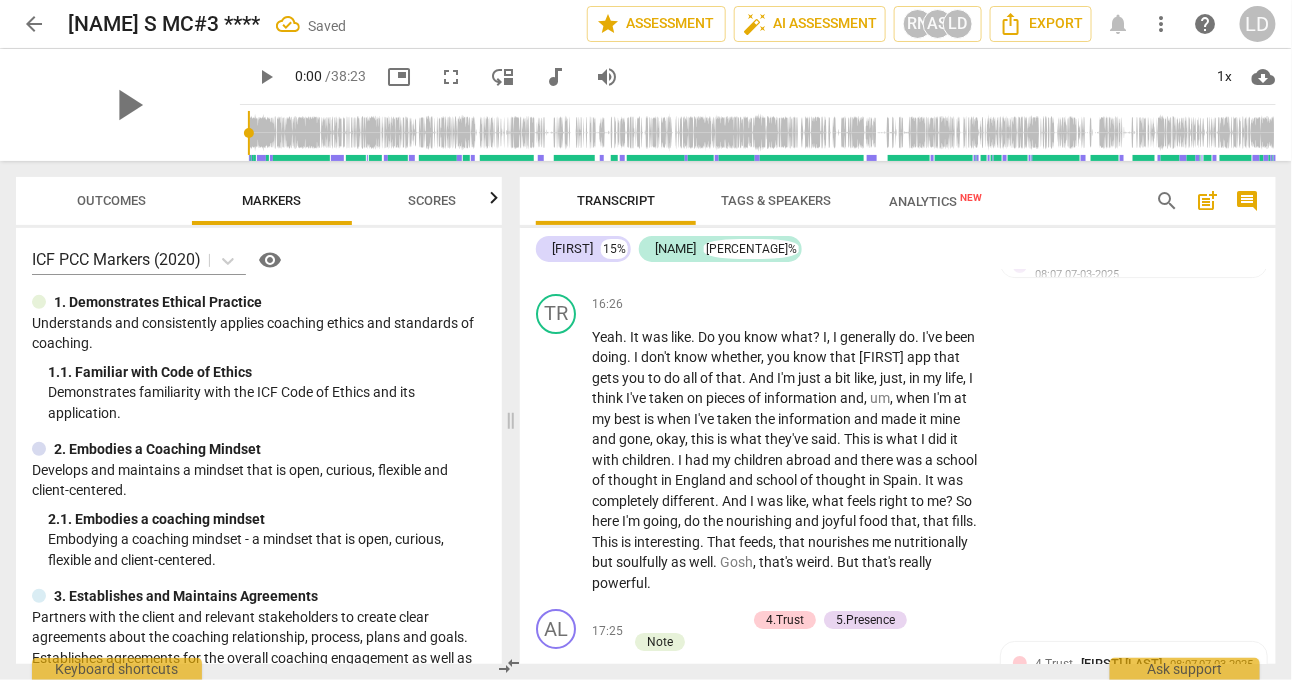 click on "weight" at bounding box center (770, -722) 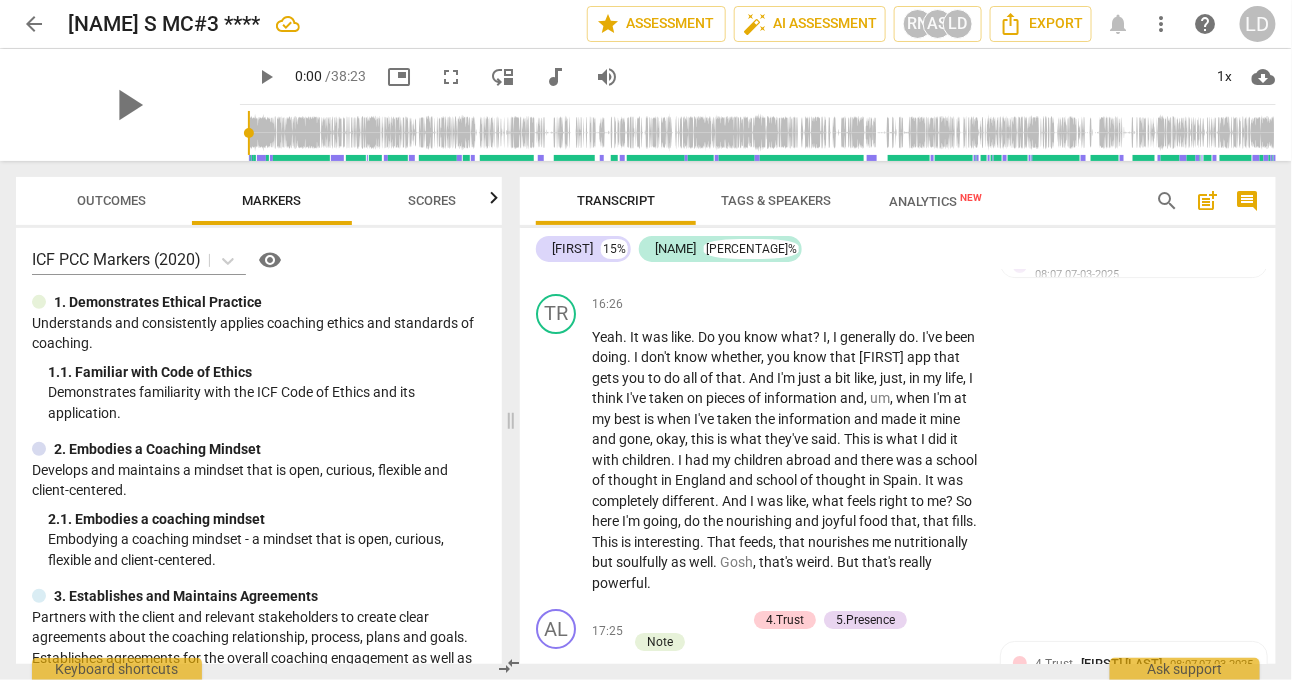 drag, startPoint x: 930, startPoint y: 381, endPoint x: 962, endPoint y: 405, distance: 40 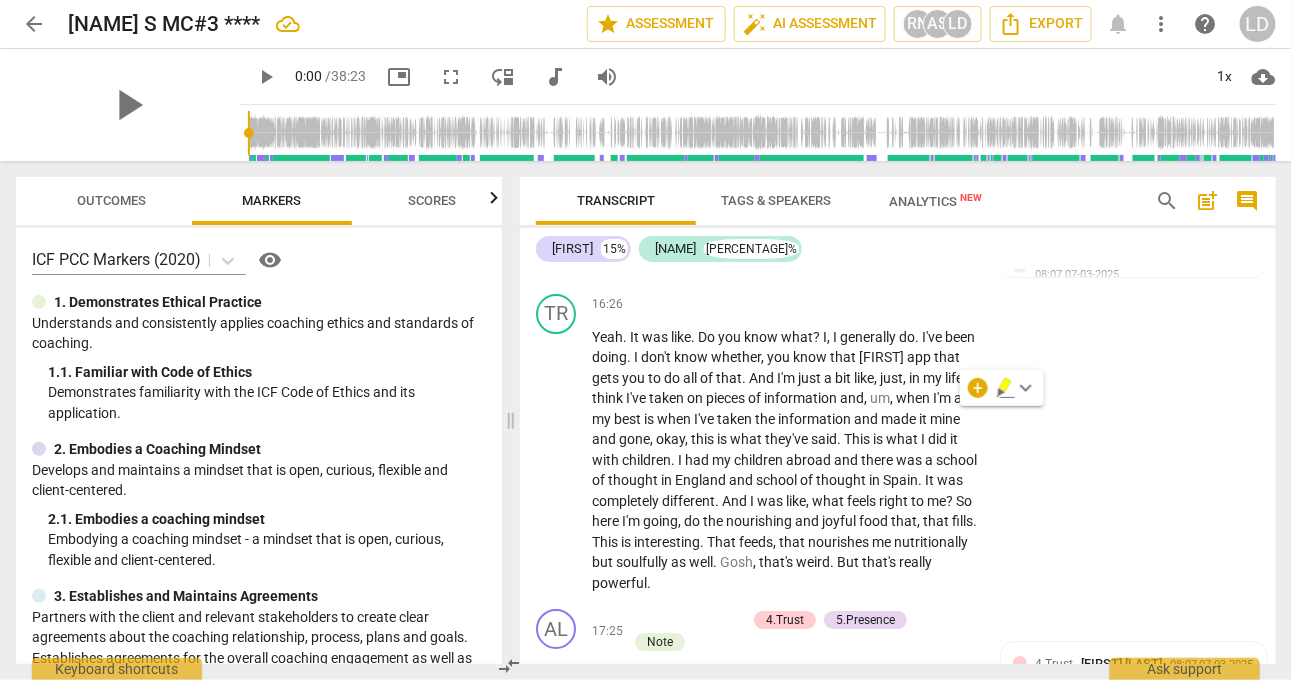 click 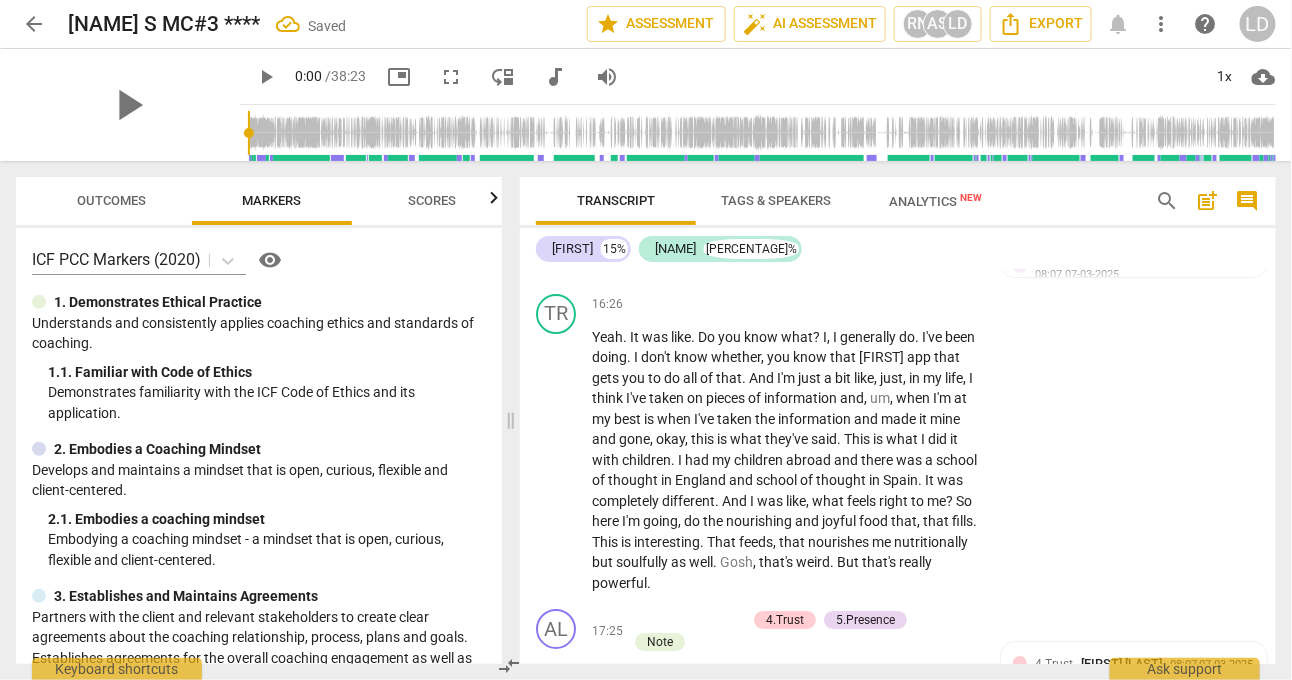 click on "+ Add competency 4.Trust 5.Presence 6.Listening Note keyboard_arrow_right" at bounding box center (806, -785) 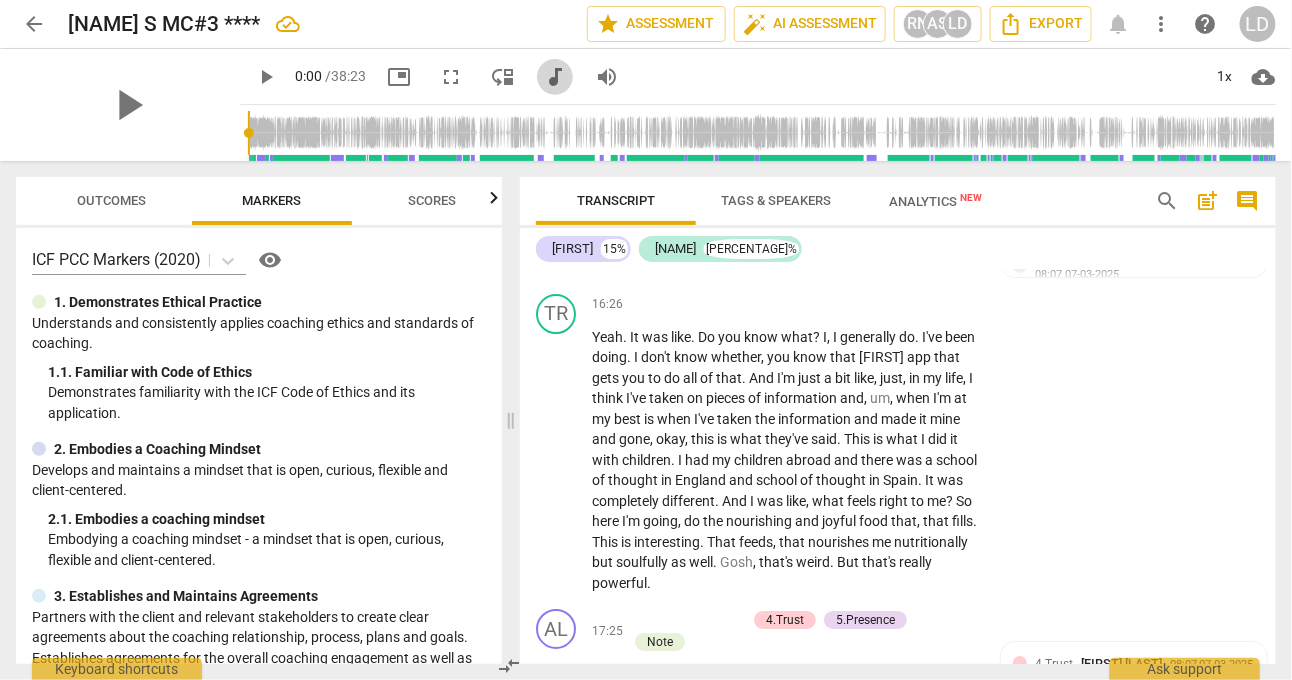 click on "audiotrack" at bounding box center (555, 77) 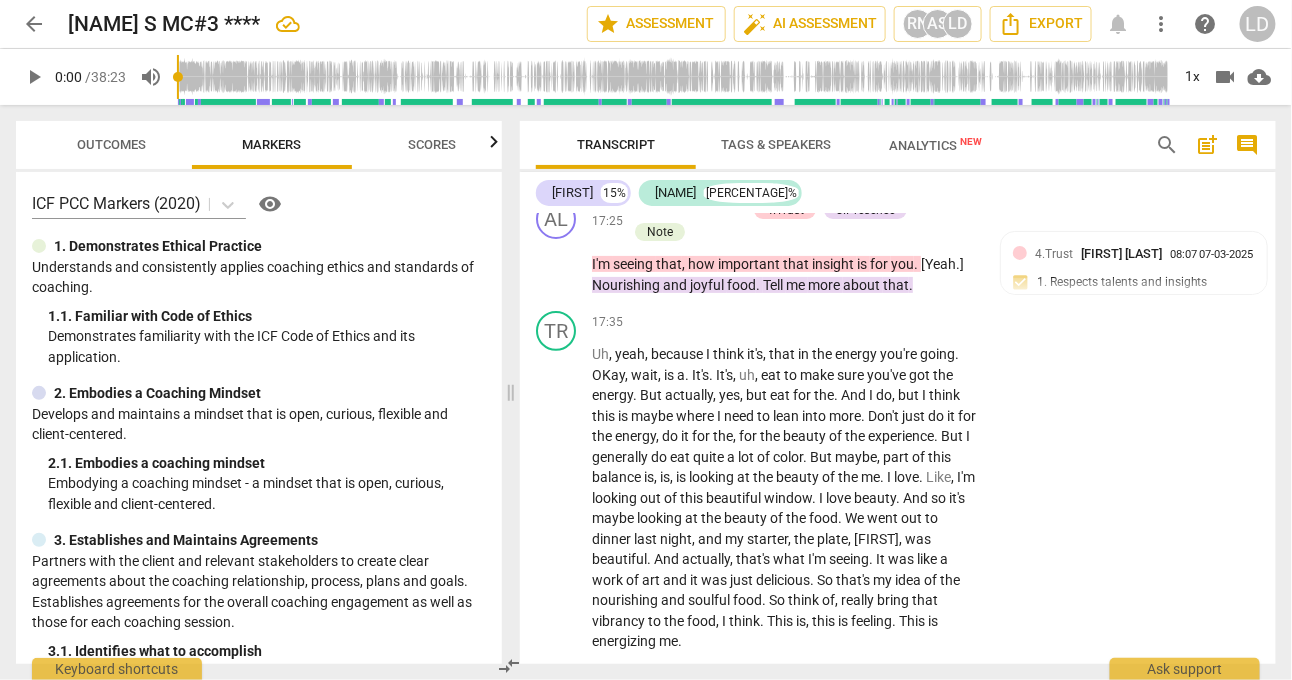 scroll, scrollTop: 4702, scrollLeft: 0, axis: vertical 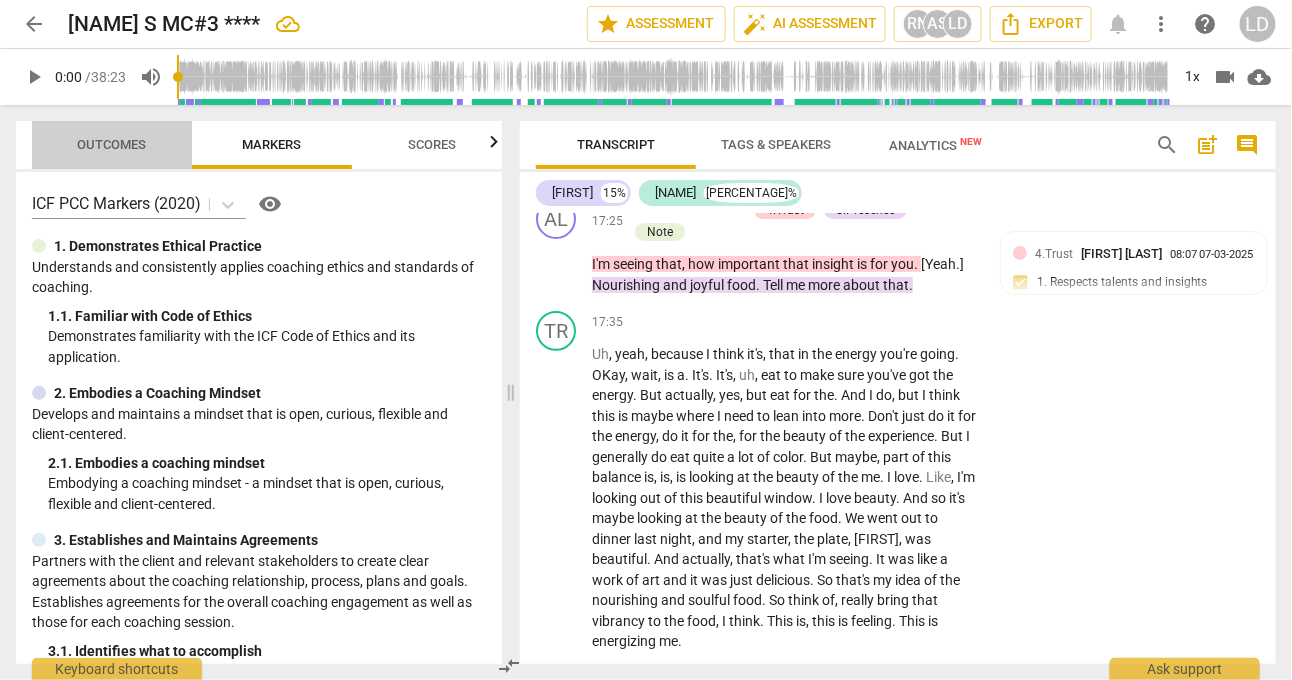 click on "Outcomes" at bounding box center (112, 144) 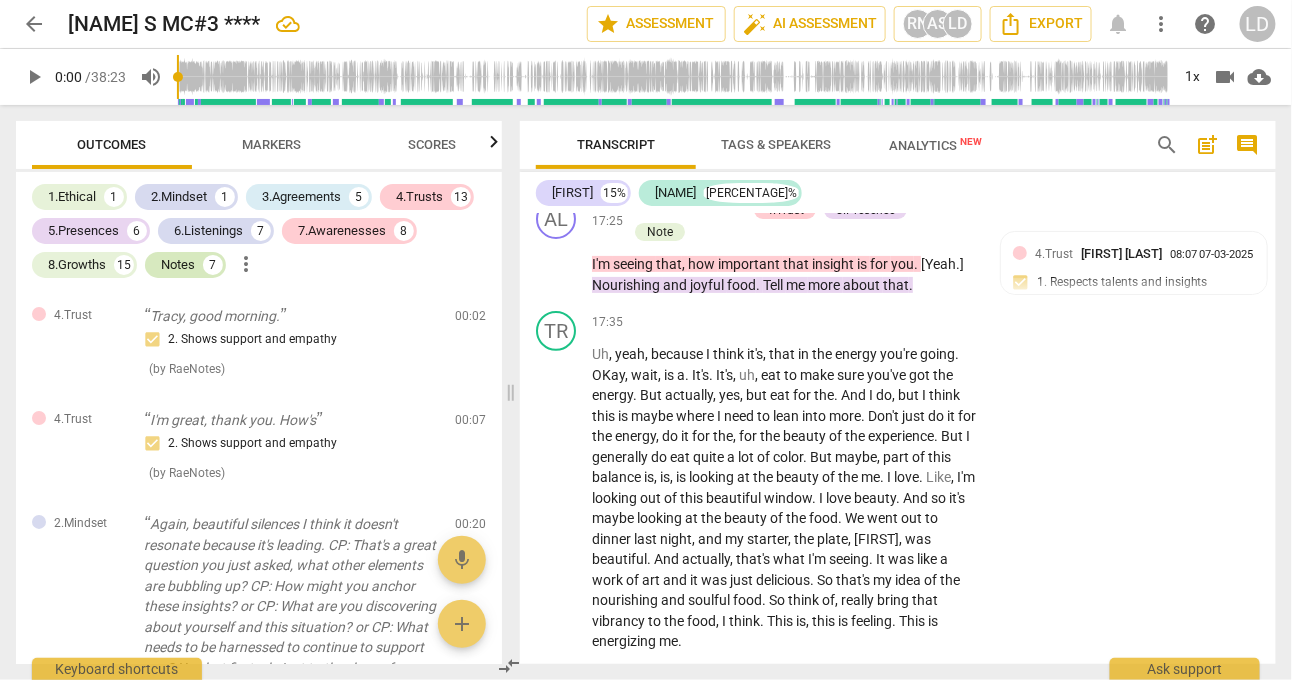 click on "Notes" at bounding box center (178, 265) 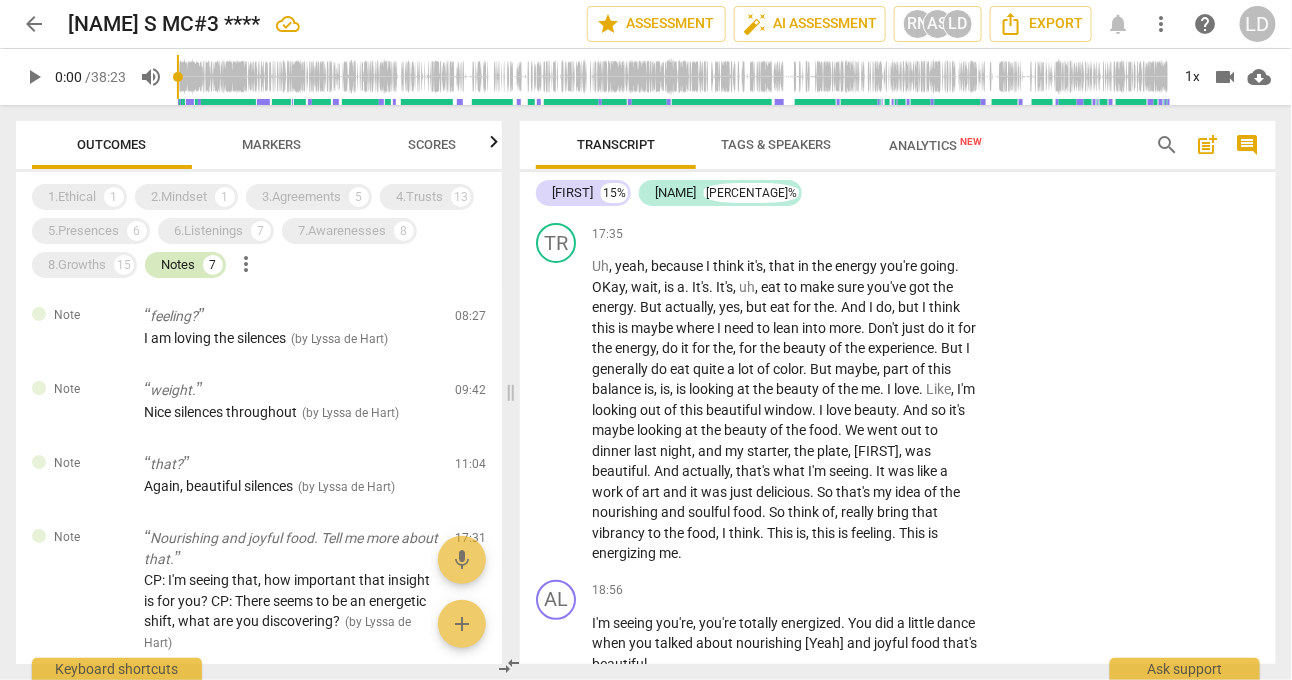 scroll, scrollTop: 4636, scrollLeft: 0, axis: vertical 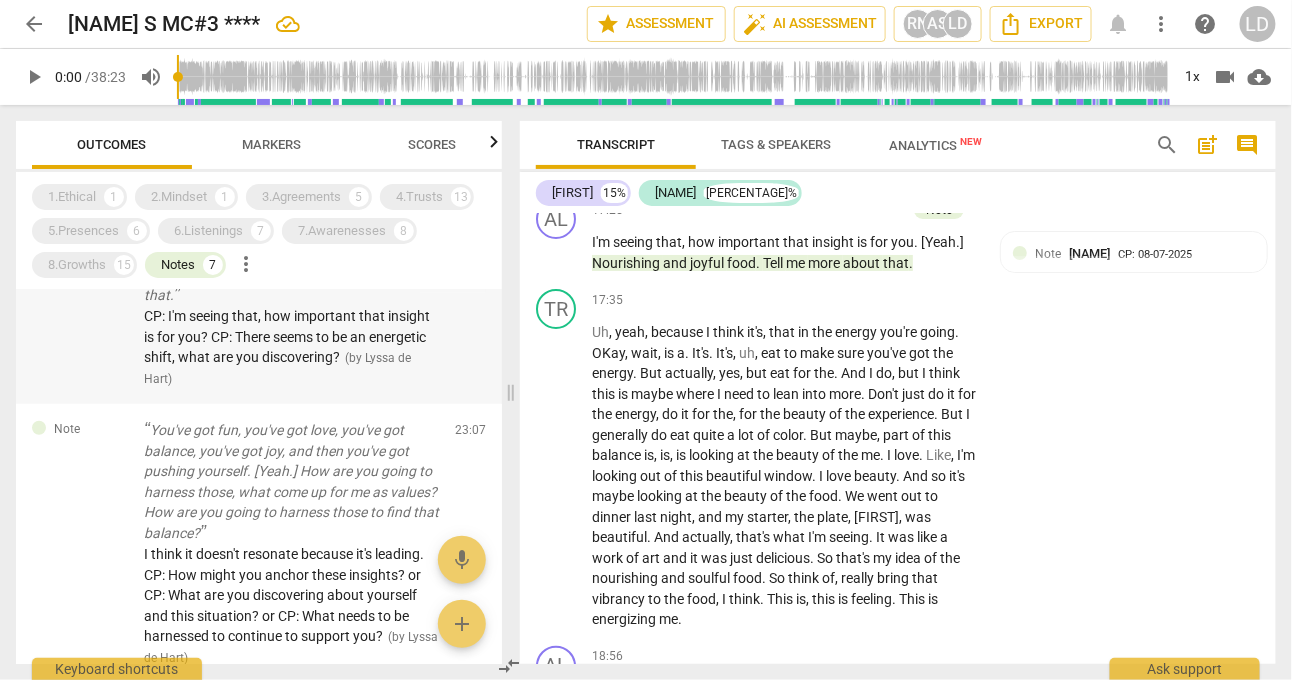 click on "Nourishing and joyful food. Tell me more about that." at bounding box center (291, 284) 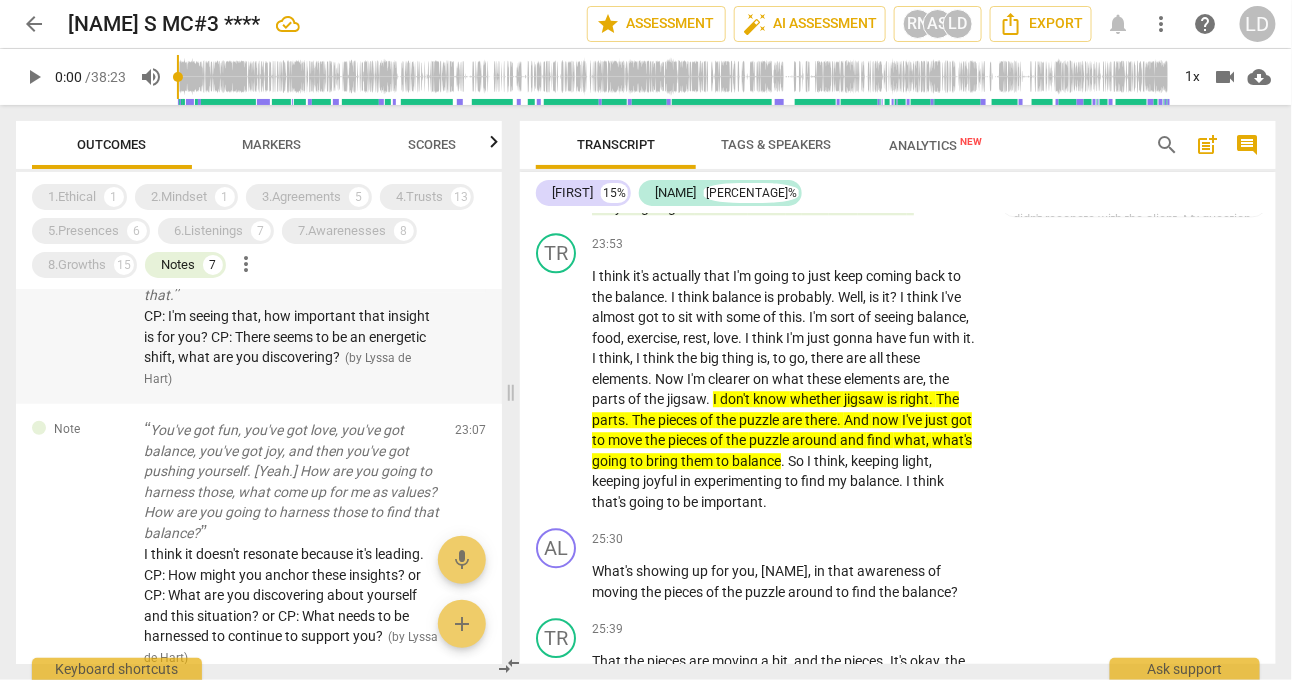 scroll, scrollTop: 6086, scrollLeft: 0, axis: vertical 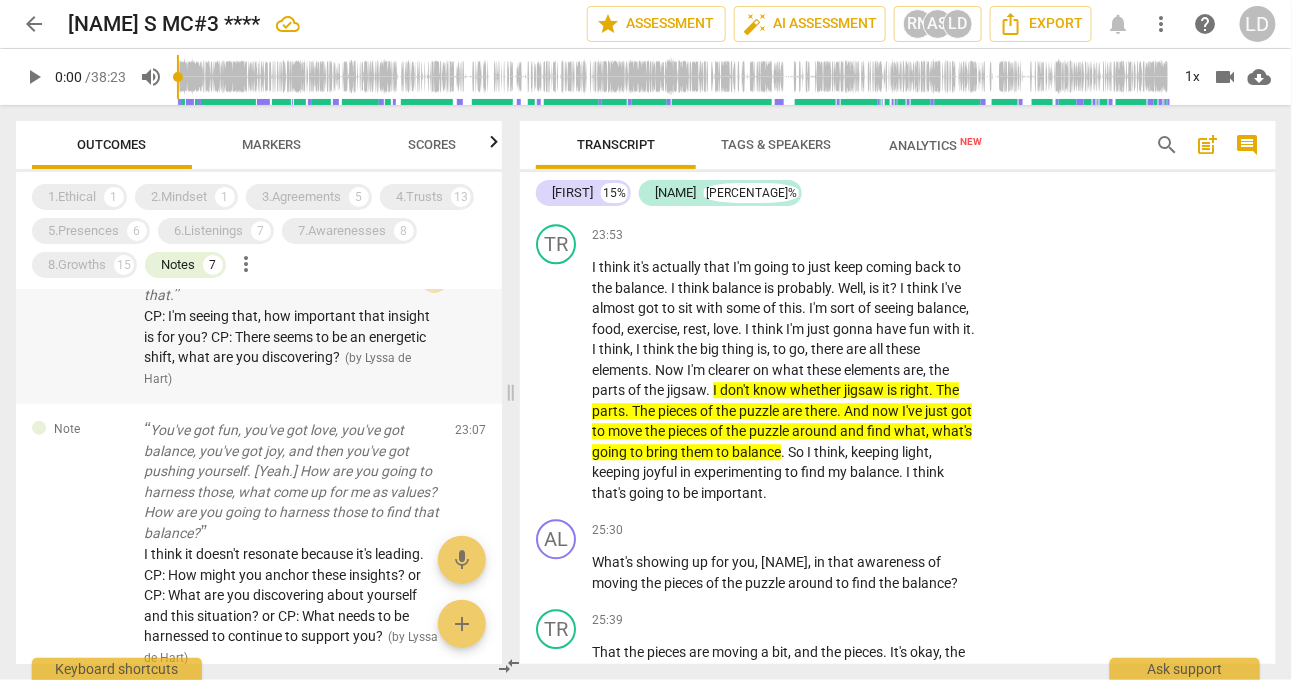 click on "edit" at bounding box center (435, 279) 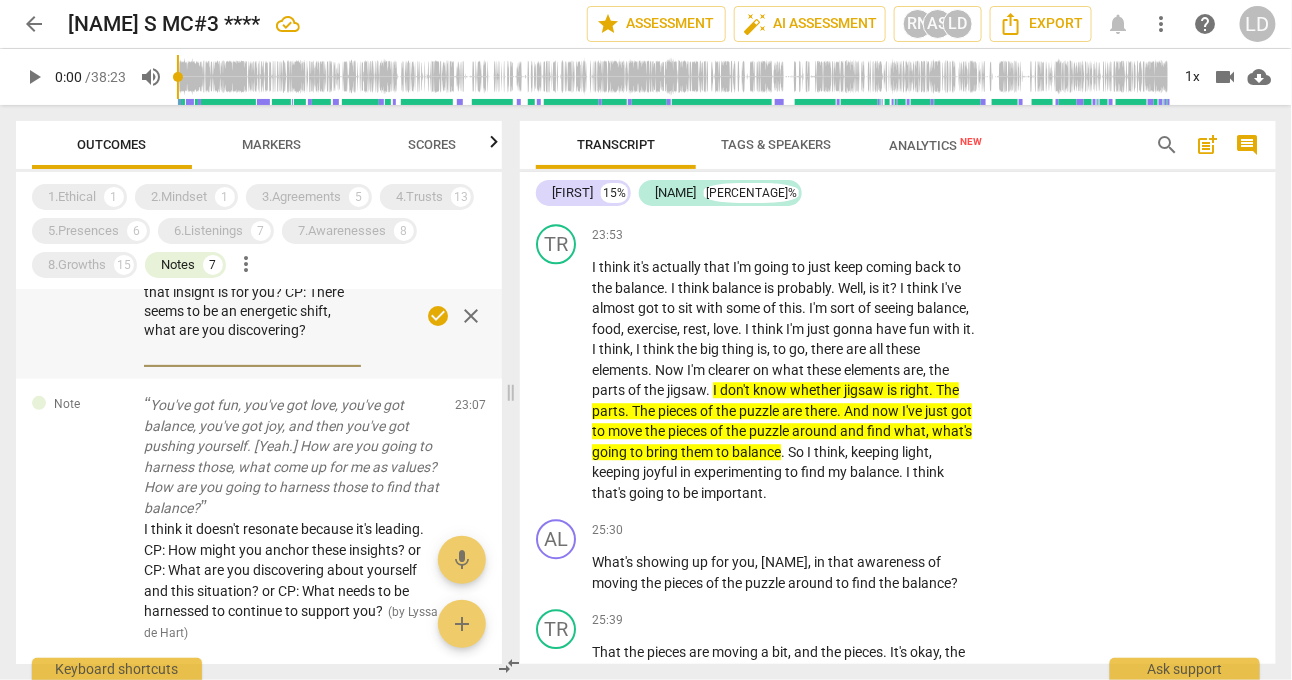 drag, startPoint x: 254, startPoint y: 405, endPoint x: 224, endPoint y: 405, distance: 30 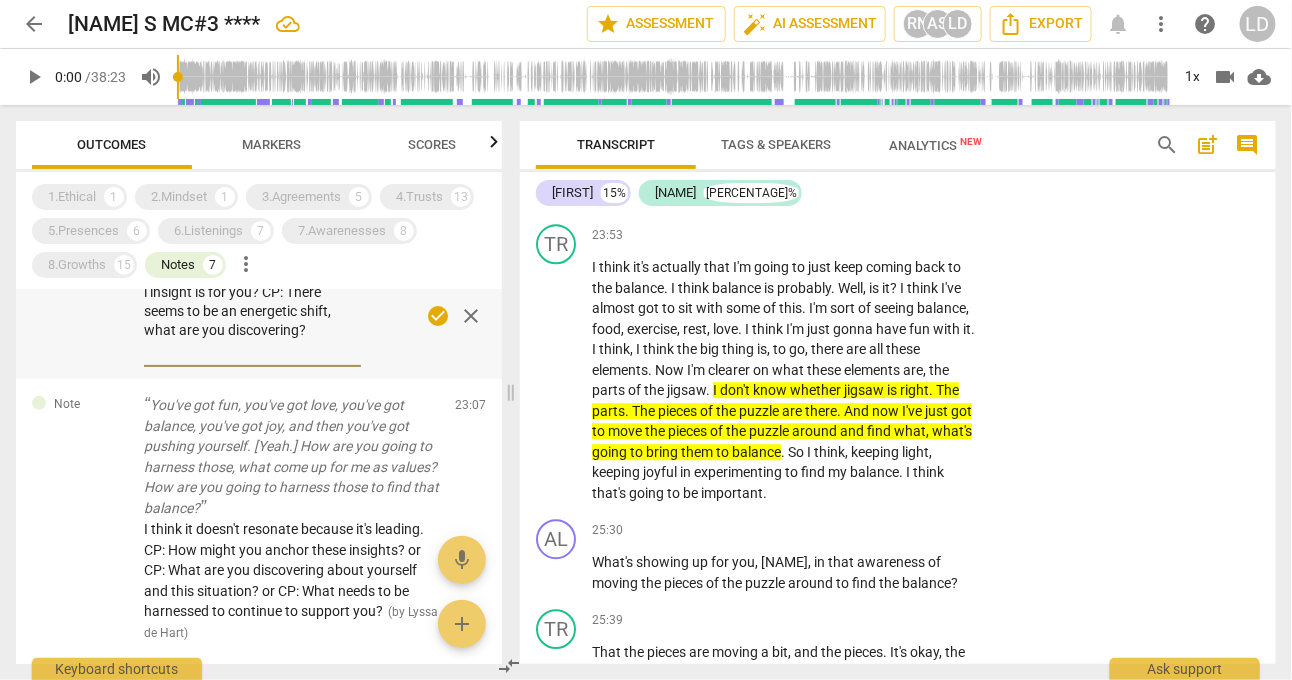 type on "CP: I'm seeing that, how important is insight is for you? CP: There seems to be an energetic shift, what are you discovering?" 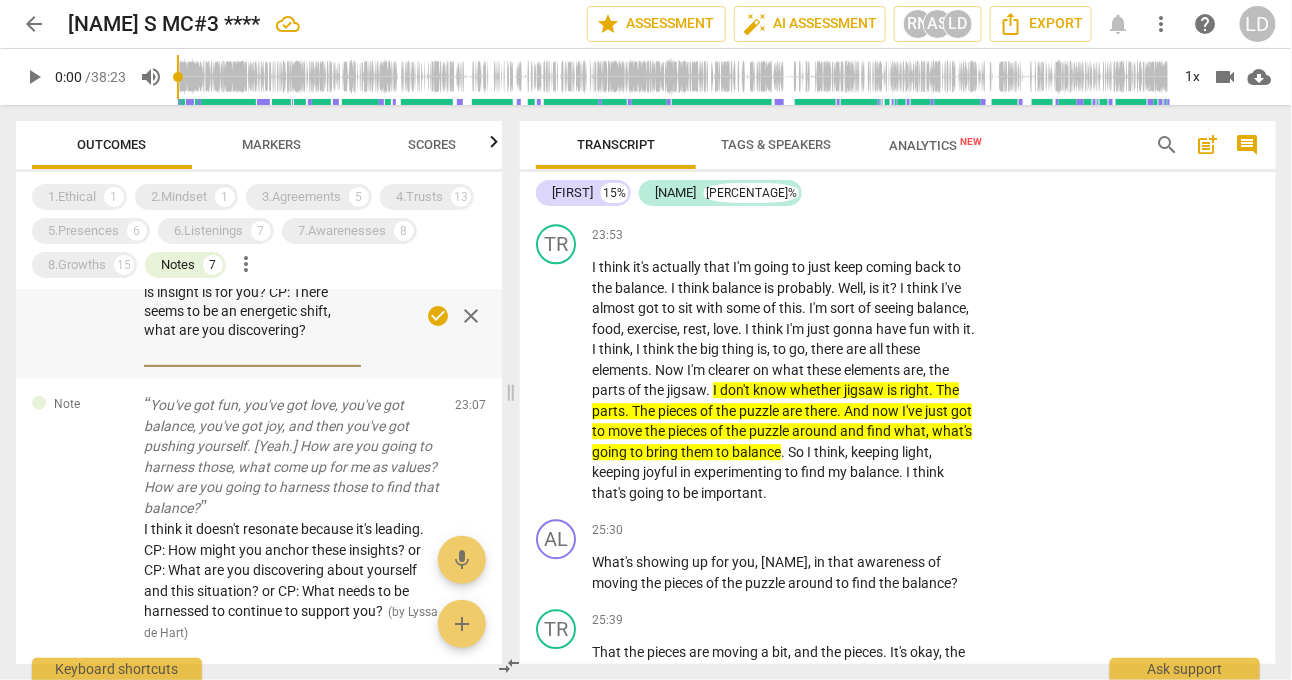type on "CP: I'm seeing that, how important is that insight is for you? CP: There seems to be an energetic shift, what are you discovering?" 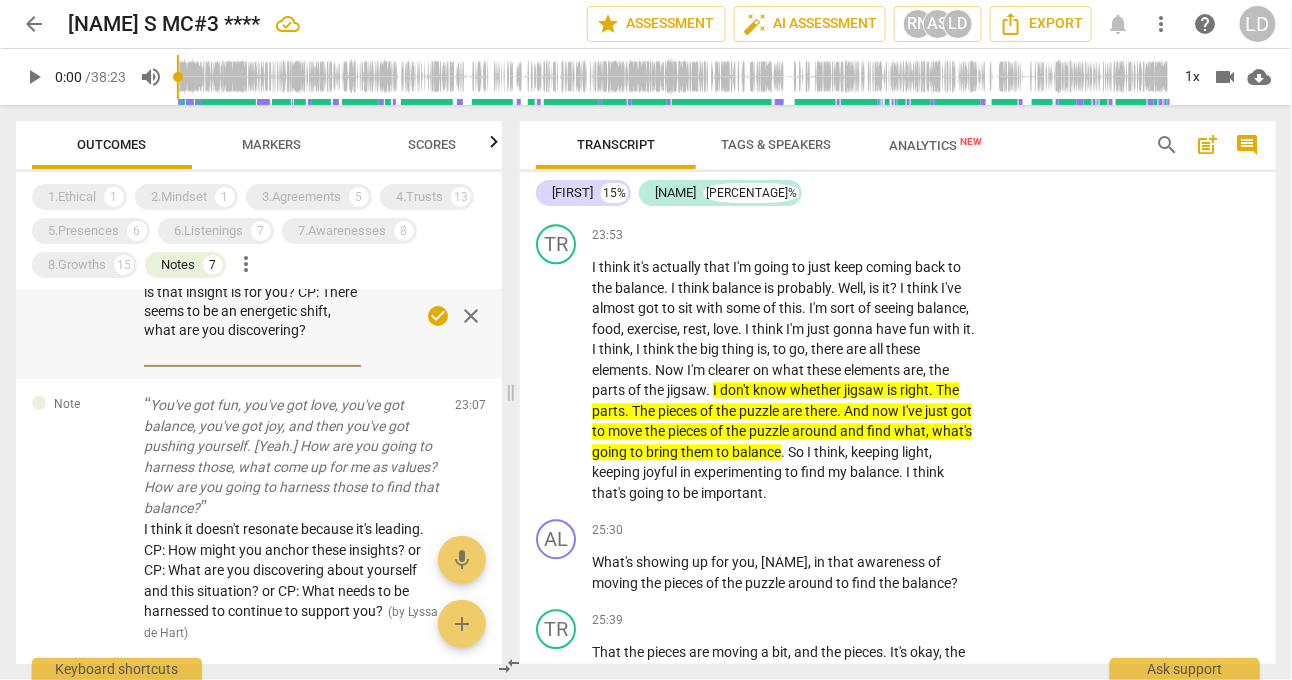 type on "CP: I'm seeing that, how important is t insight is for you? CP: There seems to be an energetic shift, what are you discovering?" 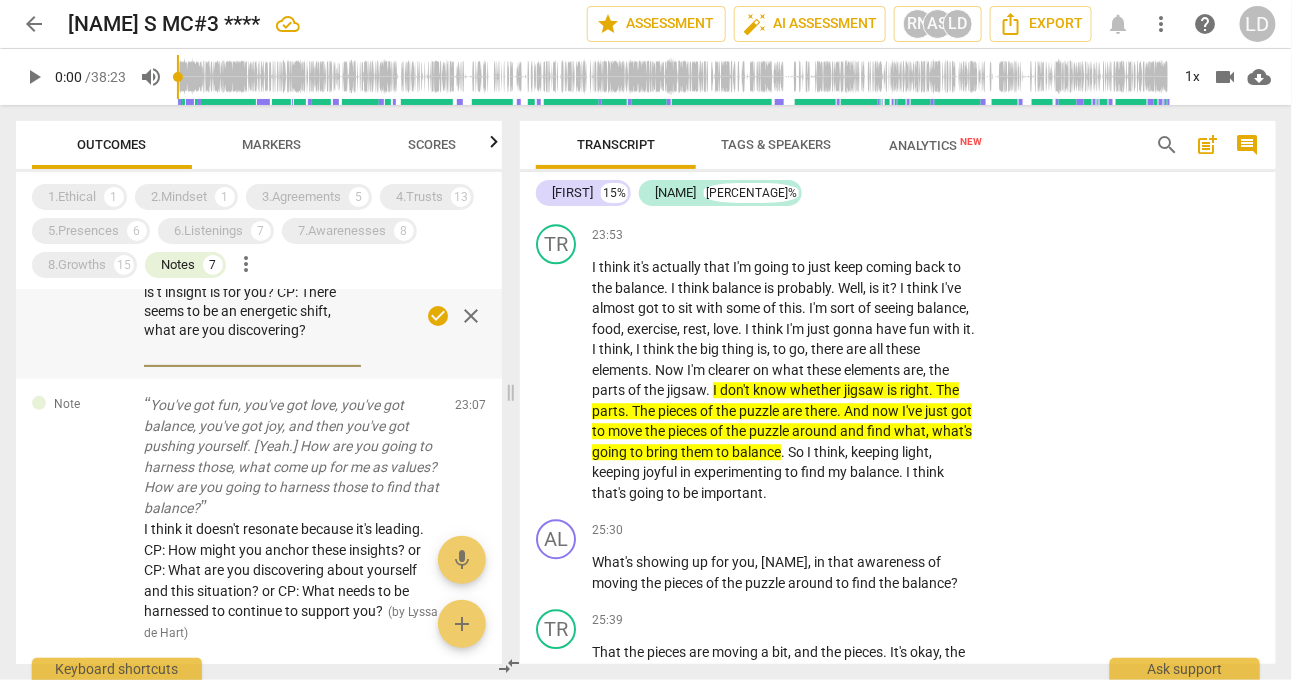 type on "CP: I'm seeing that, how important is that insight is for you? CP: There seems to be an energetic shift, what are you discovering?" 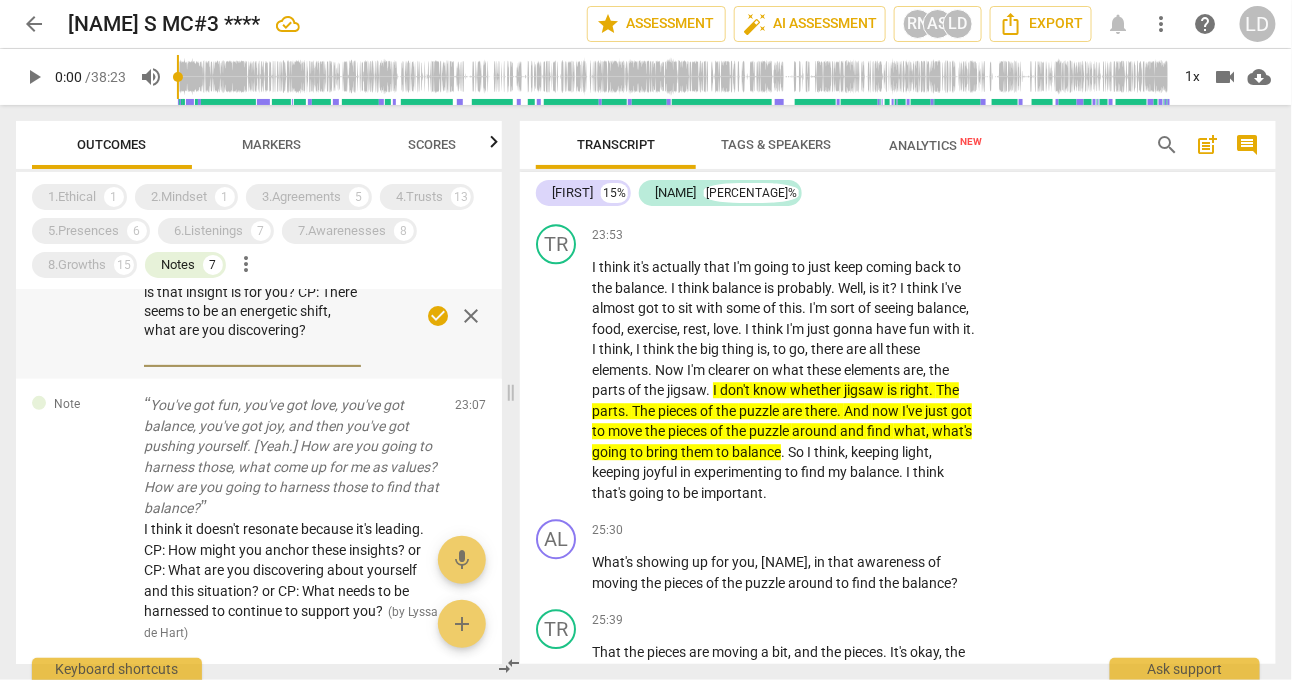 type on "CP: I'm seeing that, how important is tha insight is for you? CP: There seems to be an energetic shift, what are you discovering?" 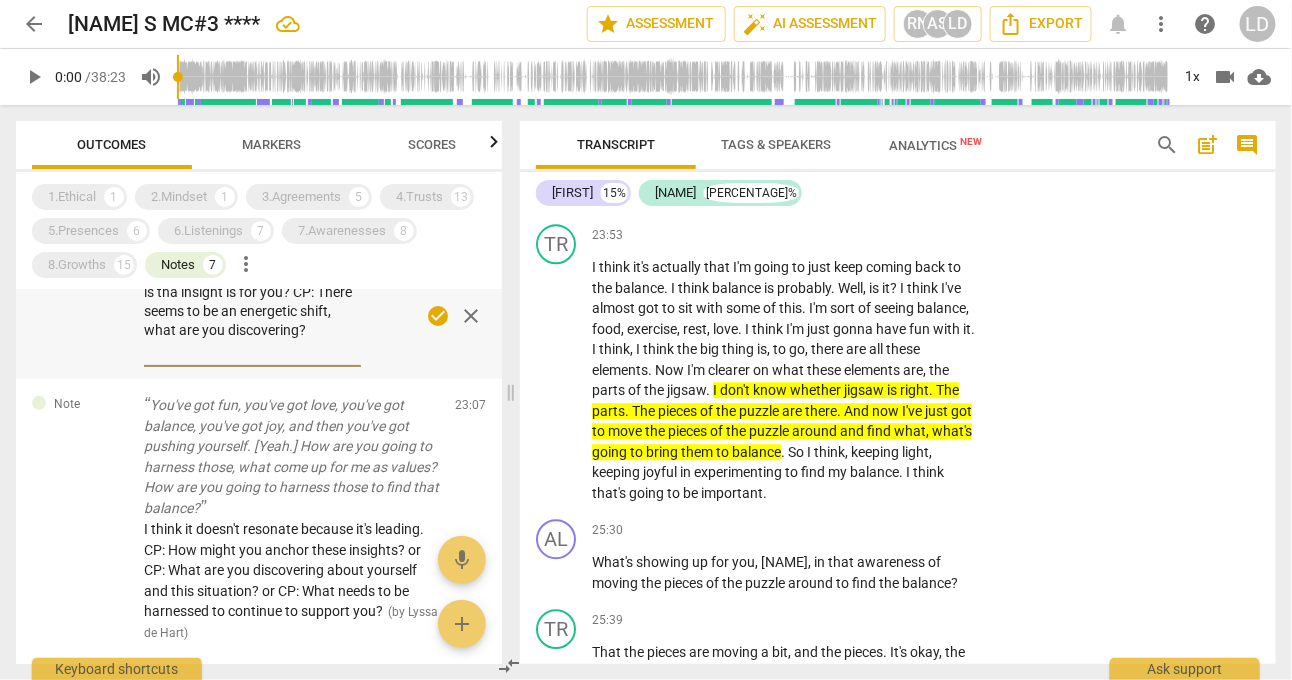 type on "CP: I'm seeing that, how important is that insight is for you? CP: There seems to be an energetic shift, what are you discovering?" 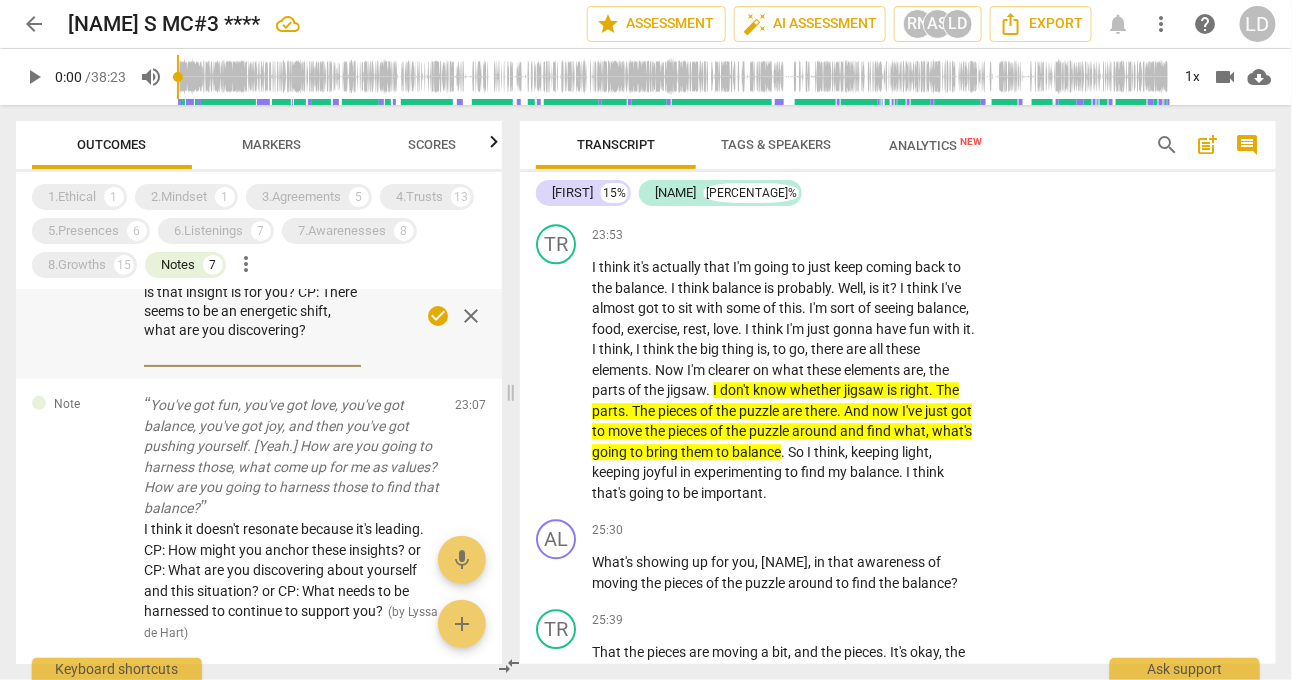 type on "CP: I'm seeing that, how important is that insight s for you? CP: There seems to be an energetic shift, what are you discovering?" 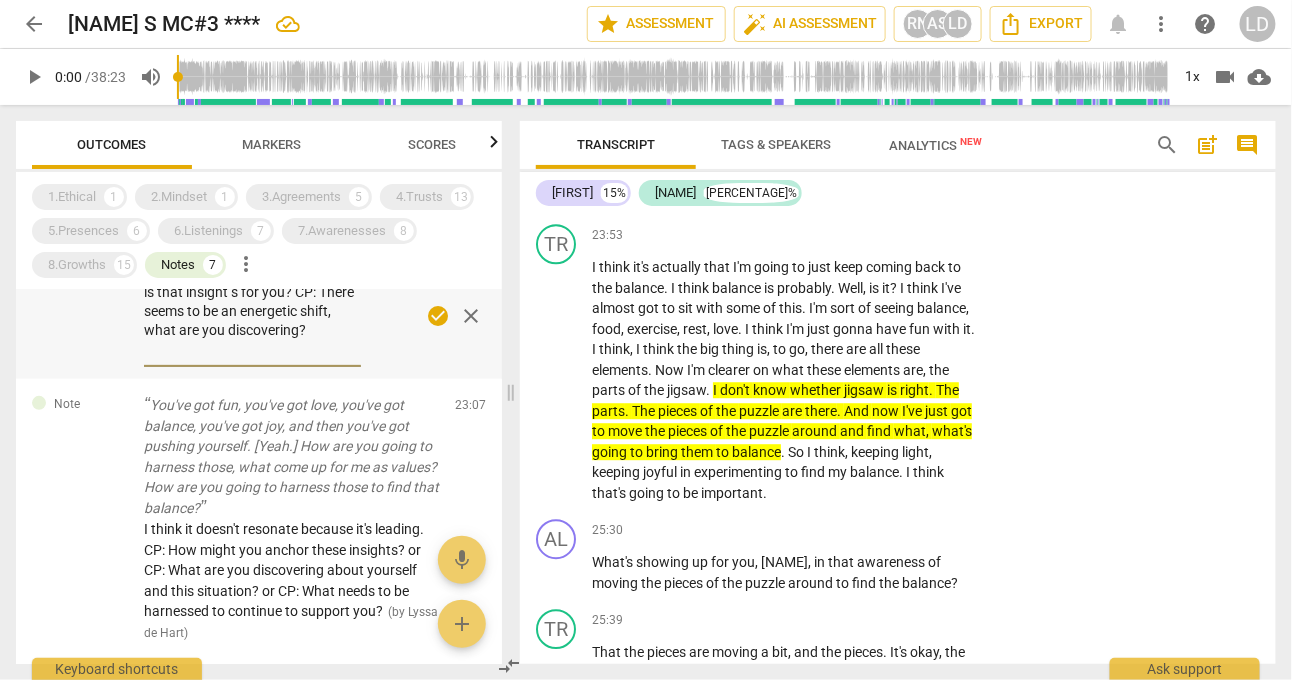 type on "CP: I'm seeing that, how important is that insight  for you? CP: There seems to be an energetic shift, what are you discovering?" 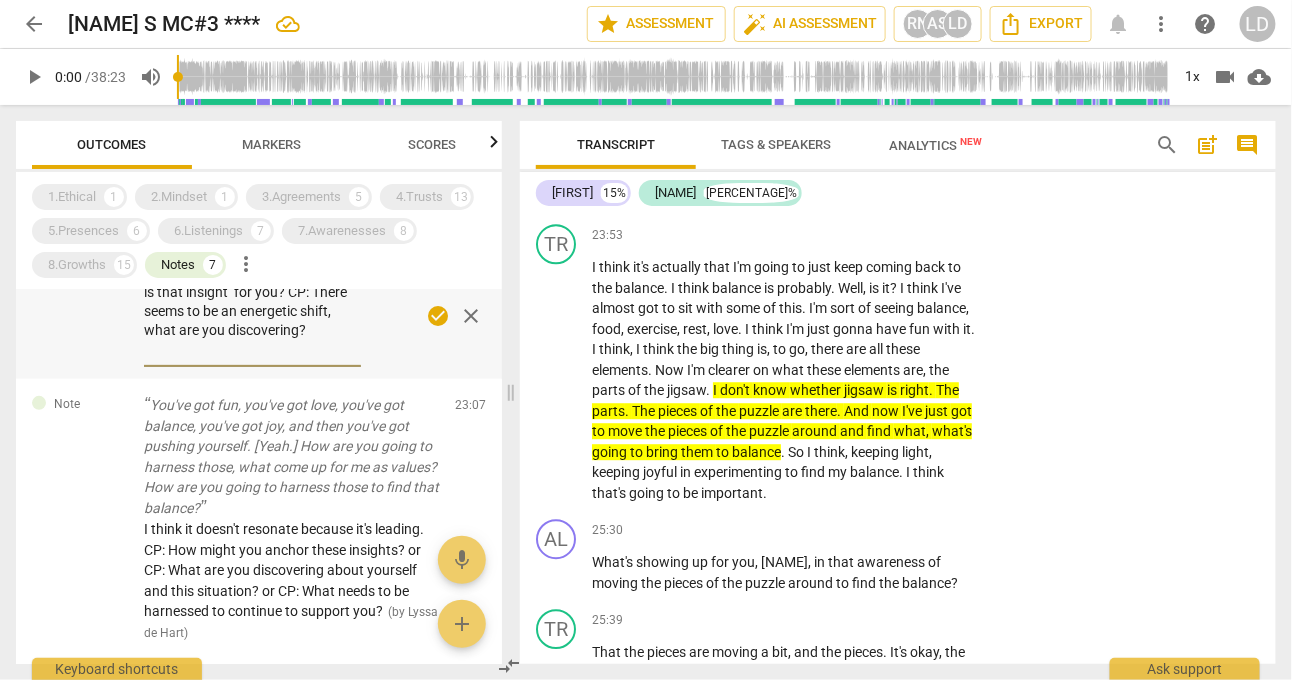 type on "CP: I'm seeing that, how important is that insight for you? CP: There seems to be an energetic shift, what are you discovering?" 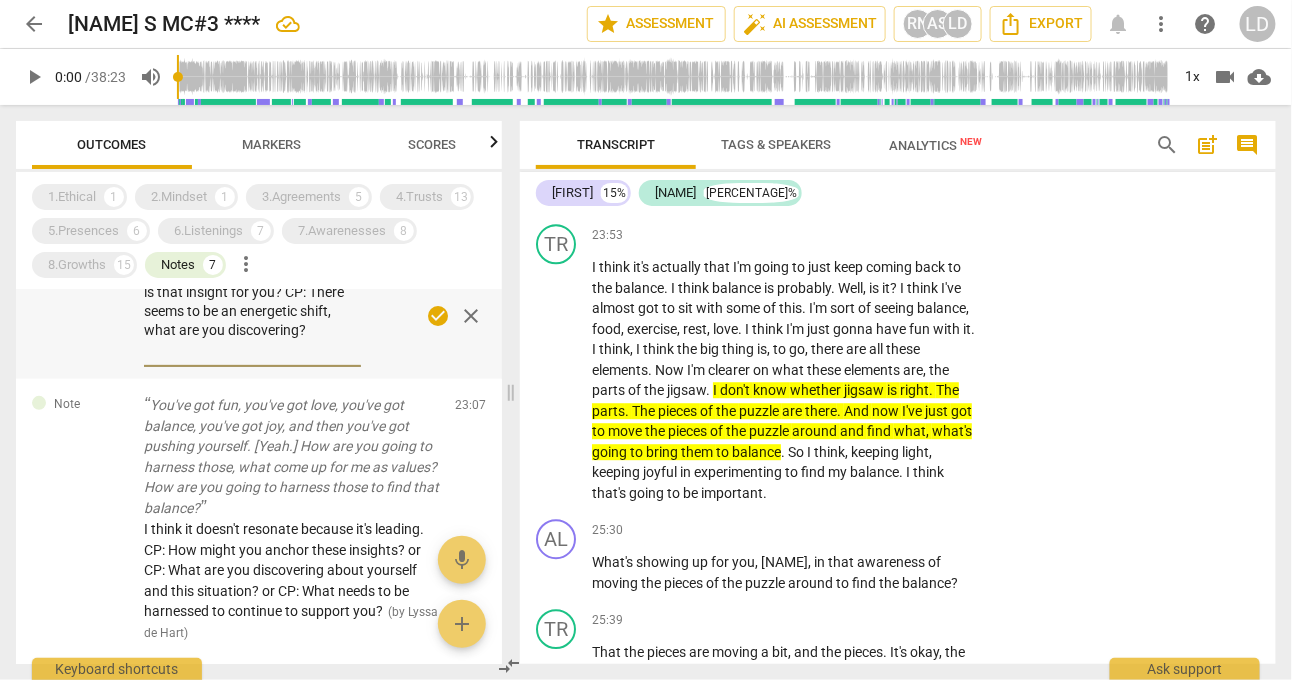 type on "CP: I'm seeing that, how important is that insight or you? CP: There seems to be an energetic shift, what are you discovering?" 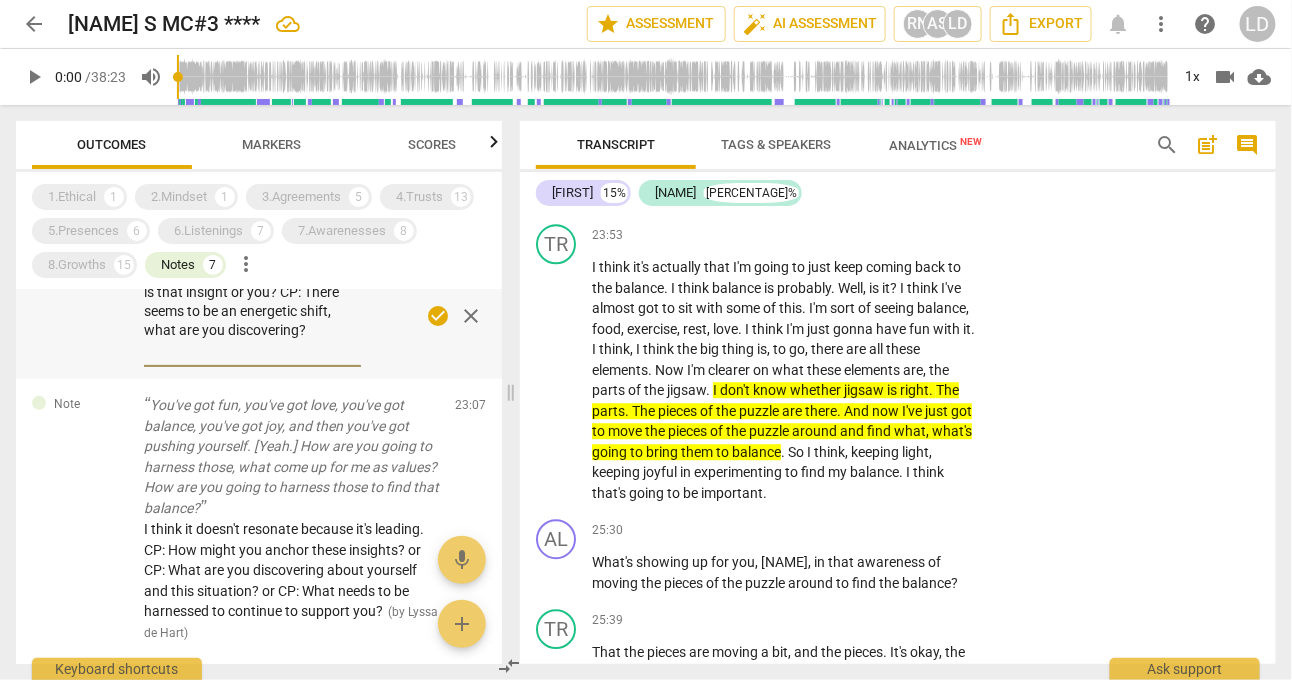 type on "CP: I'm seeing that, how important is that insight for you? CP: There seems to be an energetic shift, what are you discovering?" 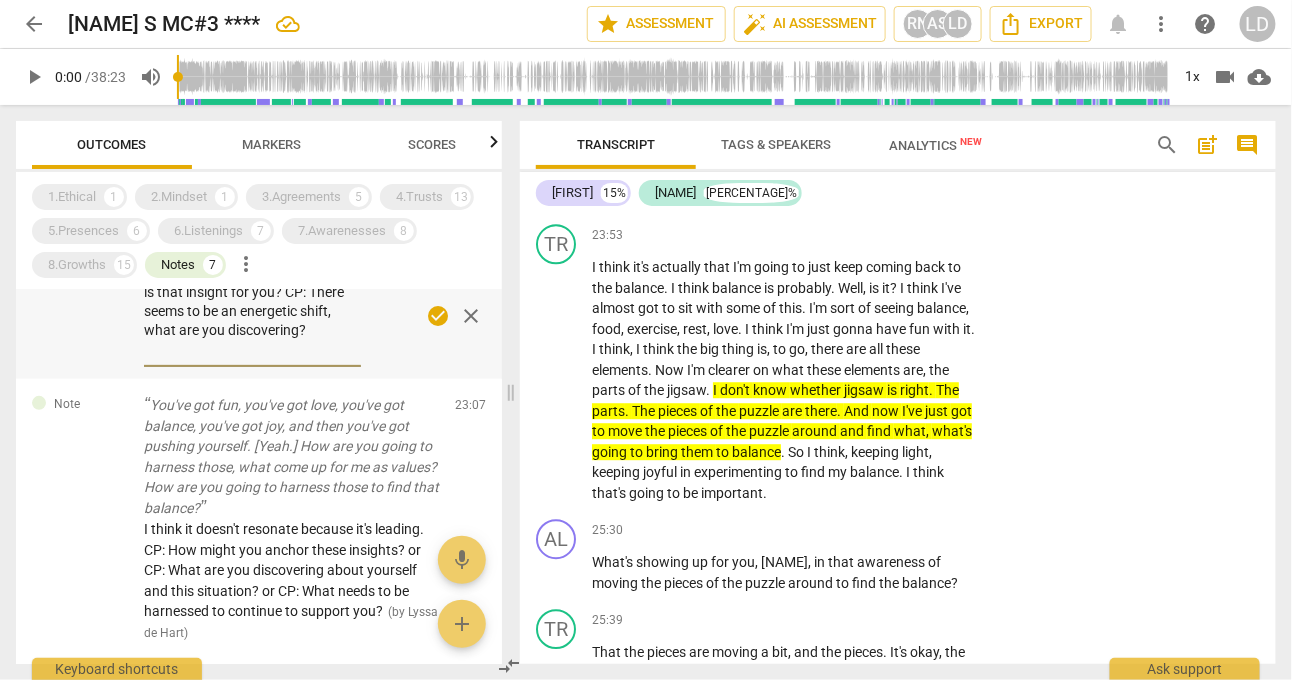 type on "CP: I'm seeing that, how important is that insight for you? CP: There seems to be an energetic shift, what are you discovering?" 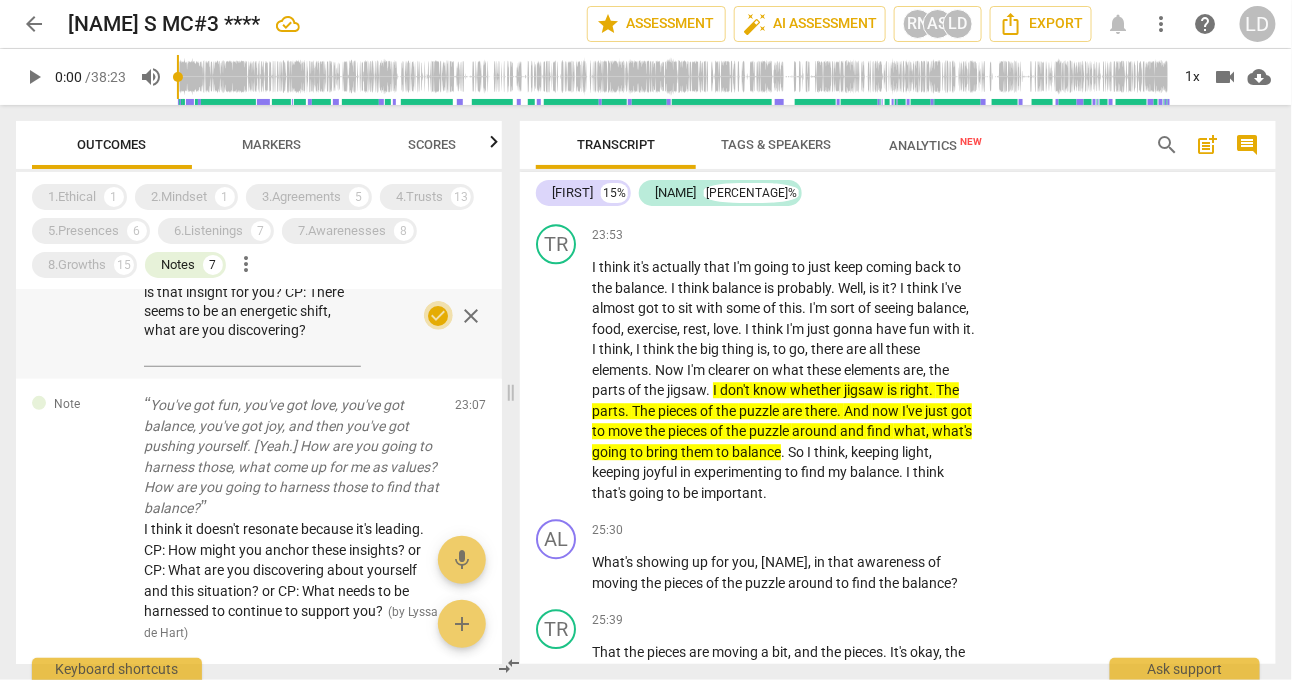 click on "check_circle" at bounding box center (439, 316) 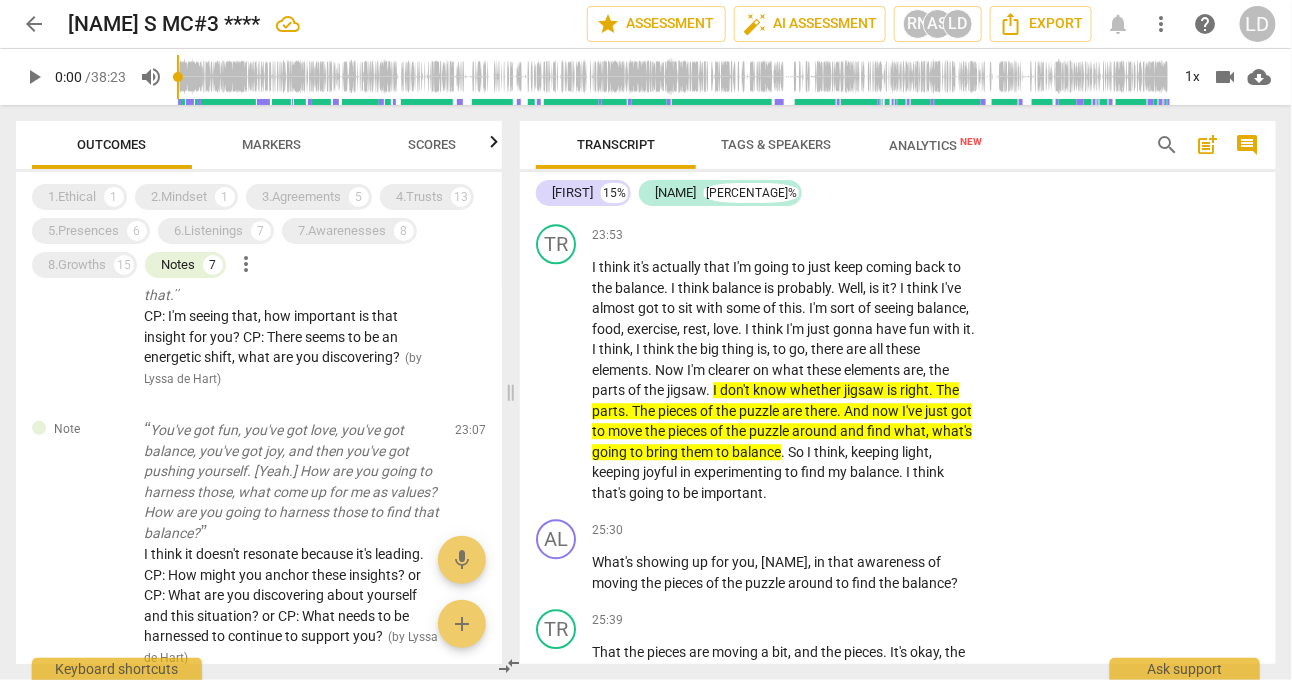 click on "you" at bounding box center (902, -1208) 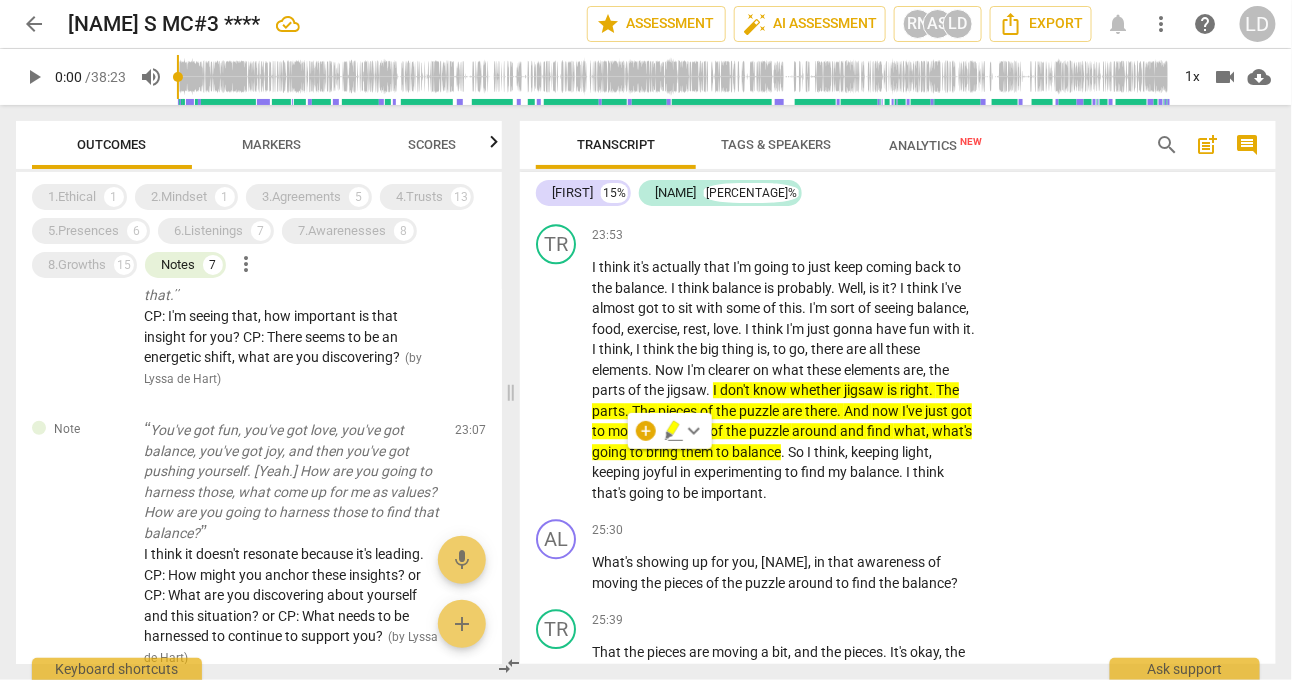 type 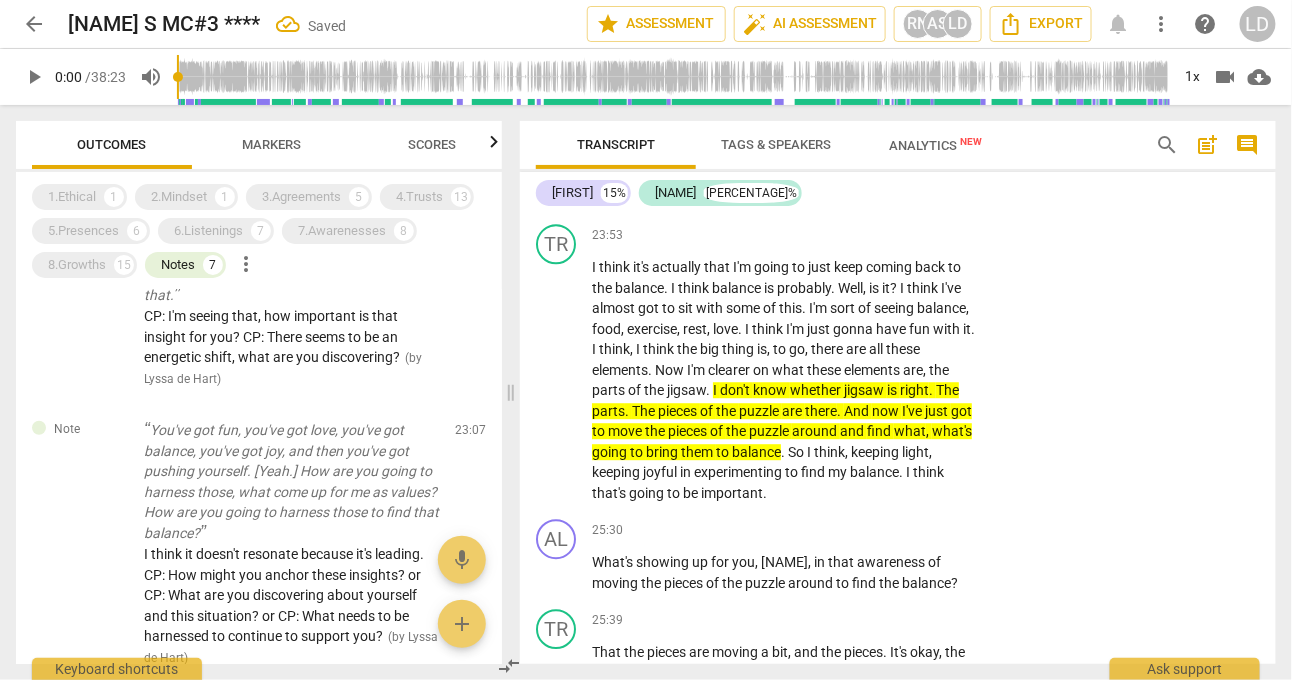 drag, startPoint x: 685, startPoint y: 459, endPoint x: 726, endPoint y: 487, distance: 49.648766 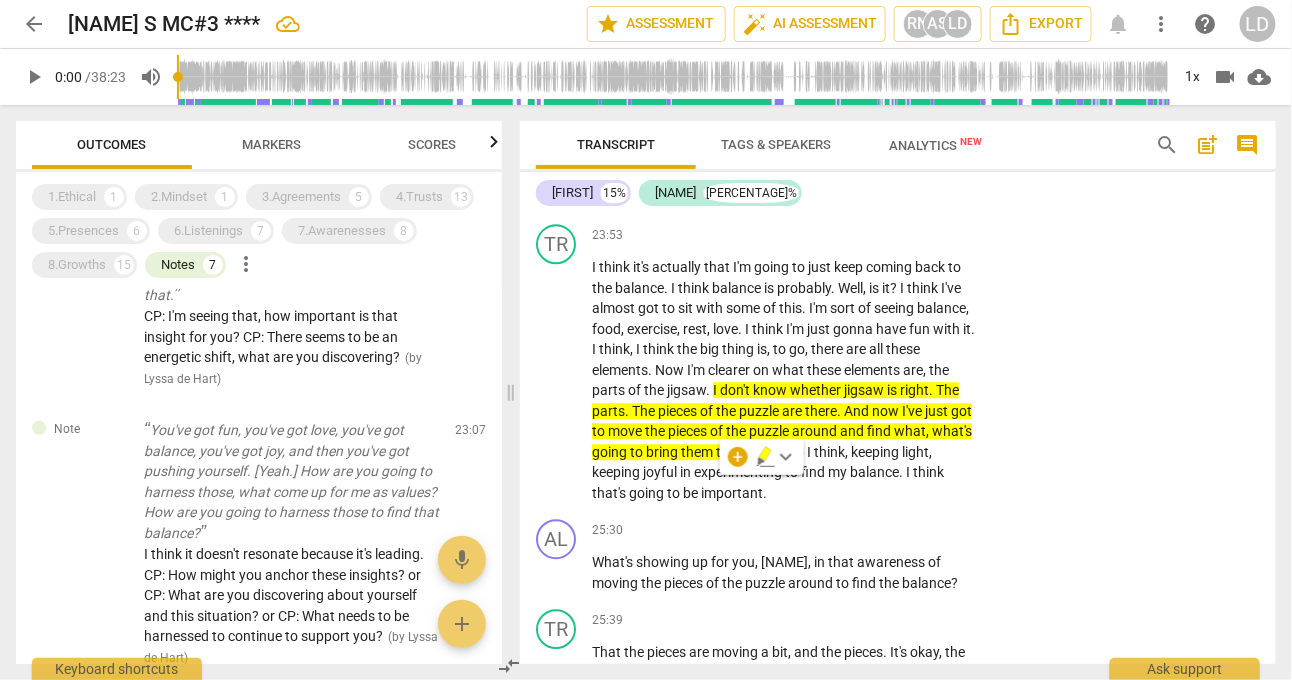 click 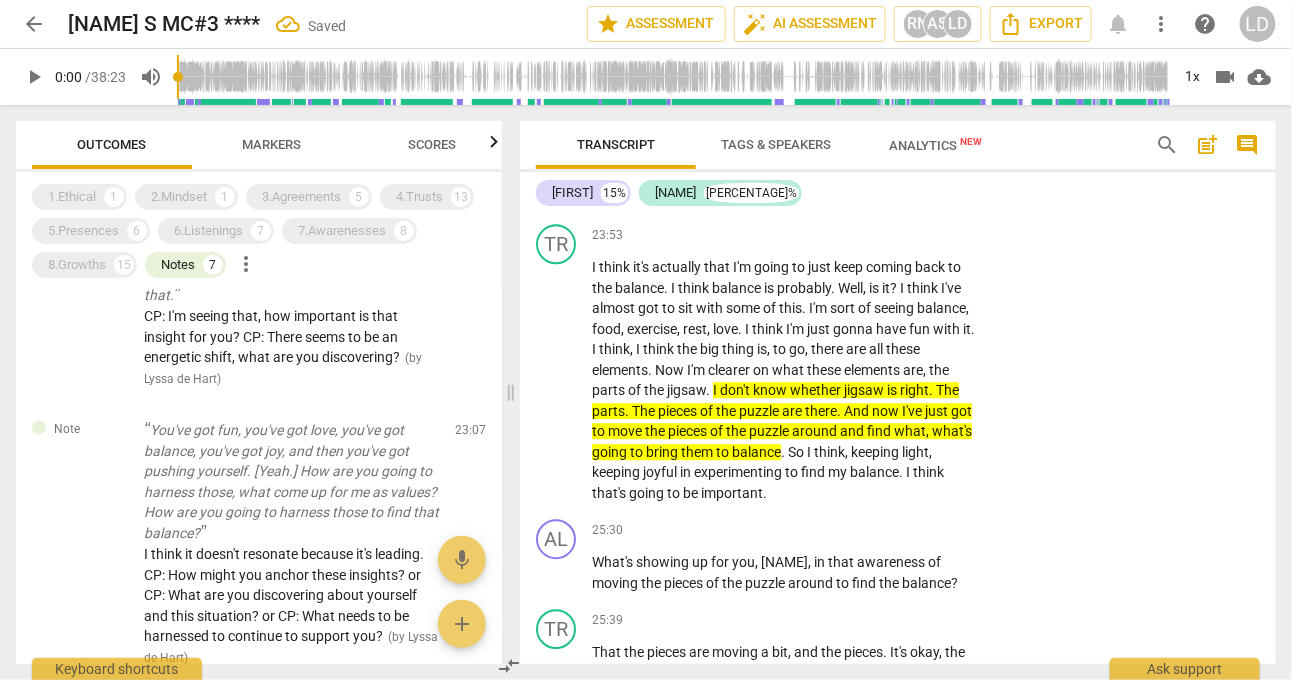 click on "I'm seeing that , how important that insight is for you ? [Yeah . ] Nourishing and joyful food . Tell me more about that ." at bounding box center [785, -1198] 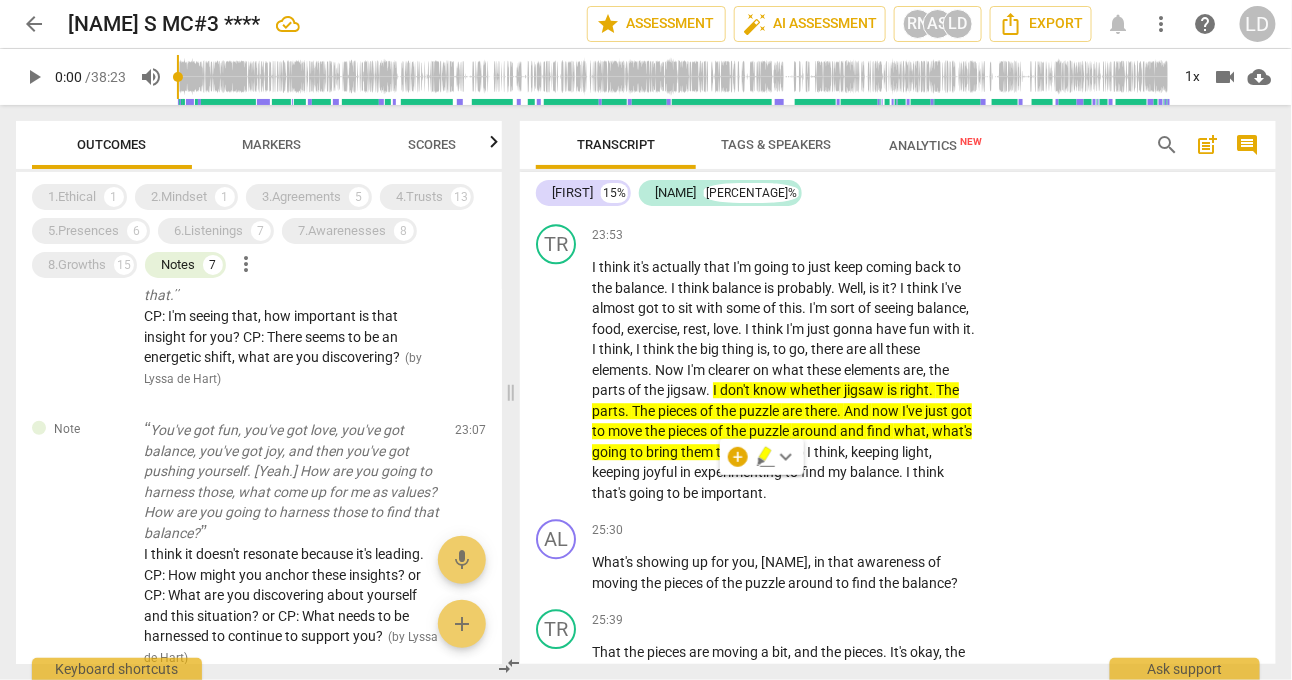click on "keyboard_arrow_down" at bounding box center [786, 457] 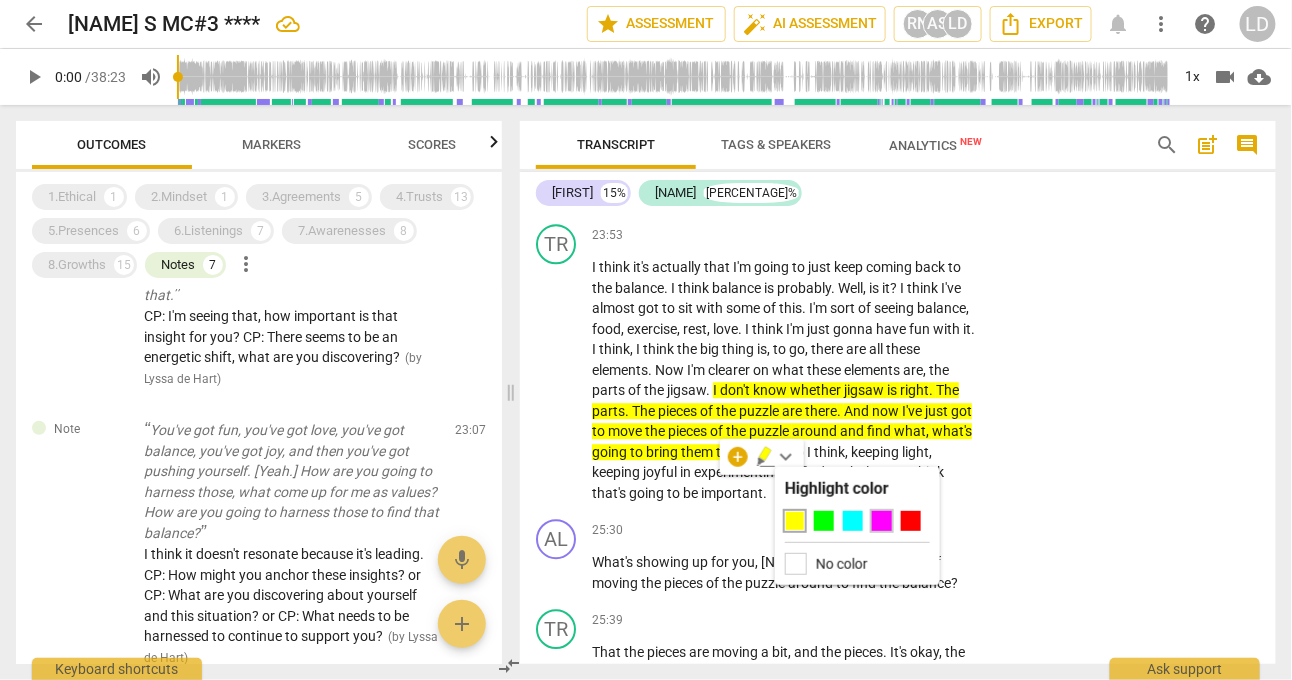 click at bounding box center [882, 521] 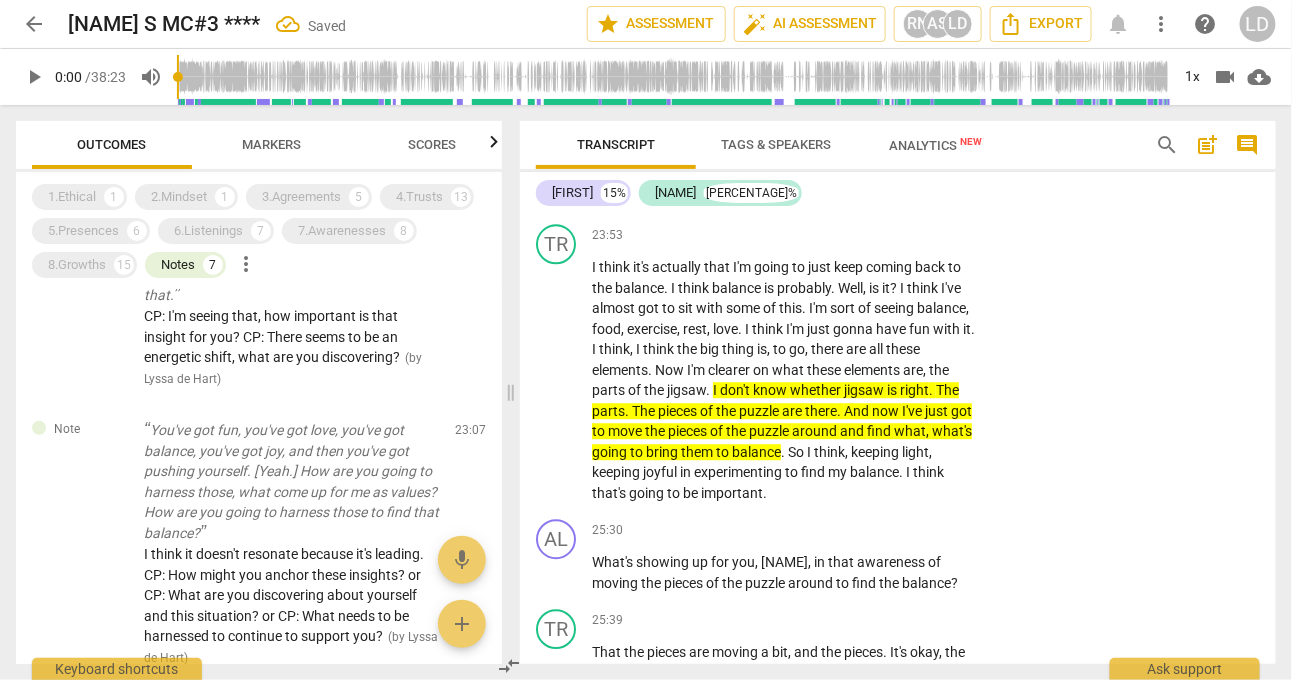 click on "TR play_arrow pause [TIME] + Add competency keyboard_arrow_right Uh ,   yeah ,   because   I   think   it's ,   that   in   the   energy   you're   going .   OKay ,   wait ,   is   a .   It's .   It's ,   uh ,   eat   to   make   sure   you've   got   the   energy .   But   actually ,   yes ,   but   eat   for   the .   And   I   do ,   but   I   think   this   is   maybe   where   I   need   to   lean   into   more .   Don't   just   do   it   for   the   energy ,   do   it   for   the ,   for   the   beauty   of   the   experience .   But   I   generally   do   eat   quite   a   lot   of   color .   But   maybe ,   part   of   this   balance   is ,   is ,   is   looking   at   the   beauty   of   the   me .   I   love .   Like ,   I'm   looking   out   of   this   beautiful   window .   I   love   beauty .   And   so   it's   maybe   looking   at   the   beauty   of   the   food .   We   went   out   to   dinner   last   night ,   and   my   starter ,   the   plate ,   [NAME] ,   was   beautiful .   And   ," at bounding box center [898, -991] 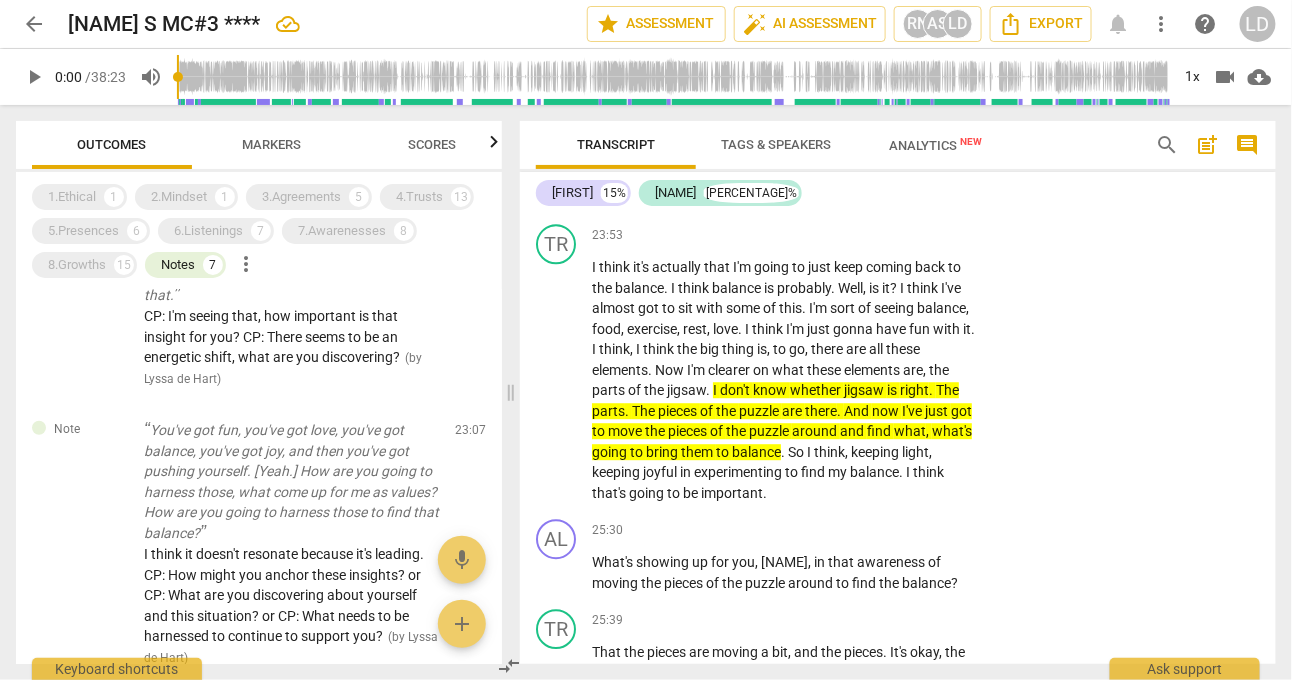 drag, startPoint x: 736, startPoint y: 481, endPoint x: 690, endPoint y: 448, distance: 56.61272 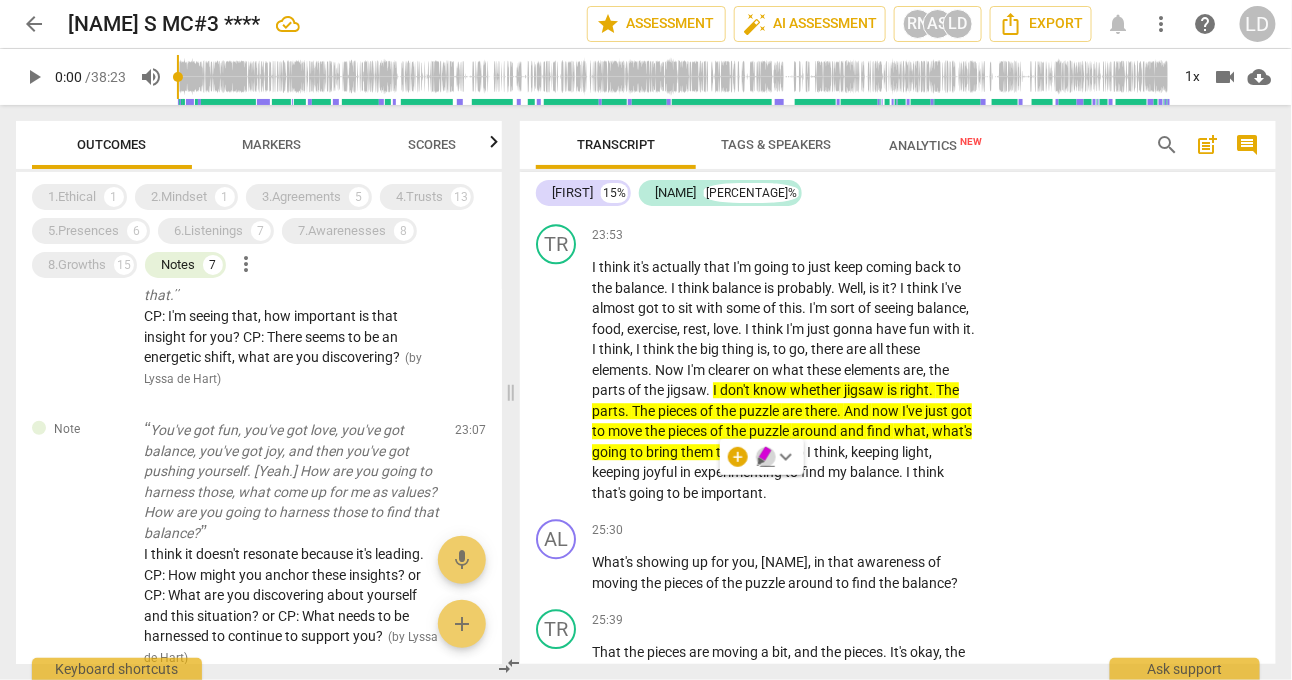 click 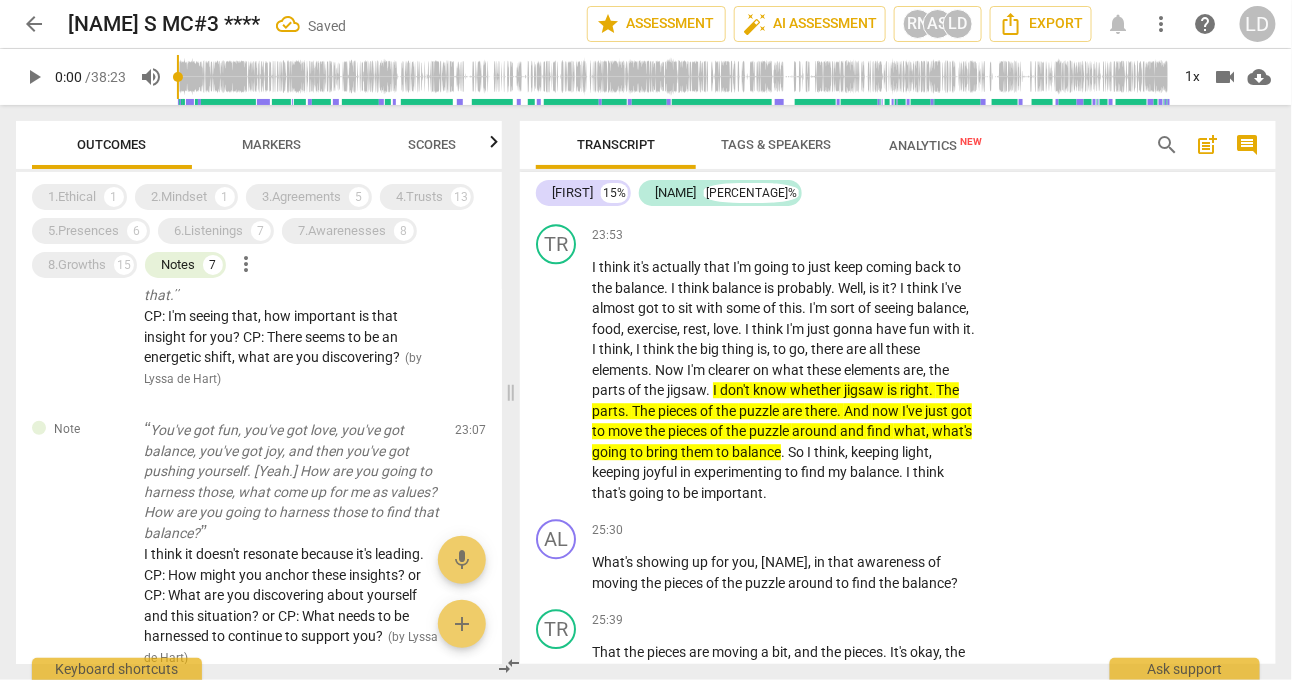 click on "AL play_arrow pause 17:25 + Add competency Note keyboard_arrow_right I'm seeing that, how important that insight is for you? [Yeah.] Nourishing and joyful food. Tell me more about that. Note Lyssa de Hart CP: I'm seeing that, how important is that insight for you? CP: There seems to be an energetic shift, what are you discovering?" at bounding box center [898, -1214] 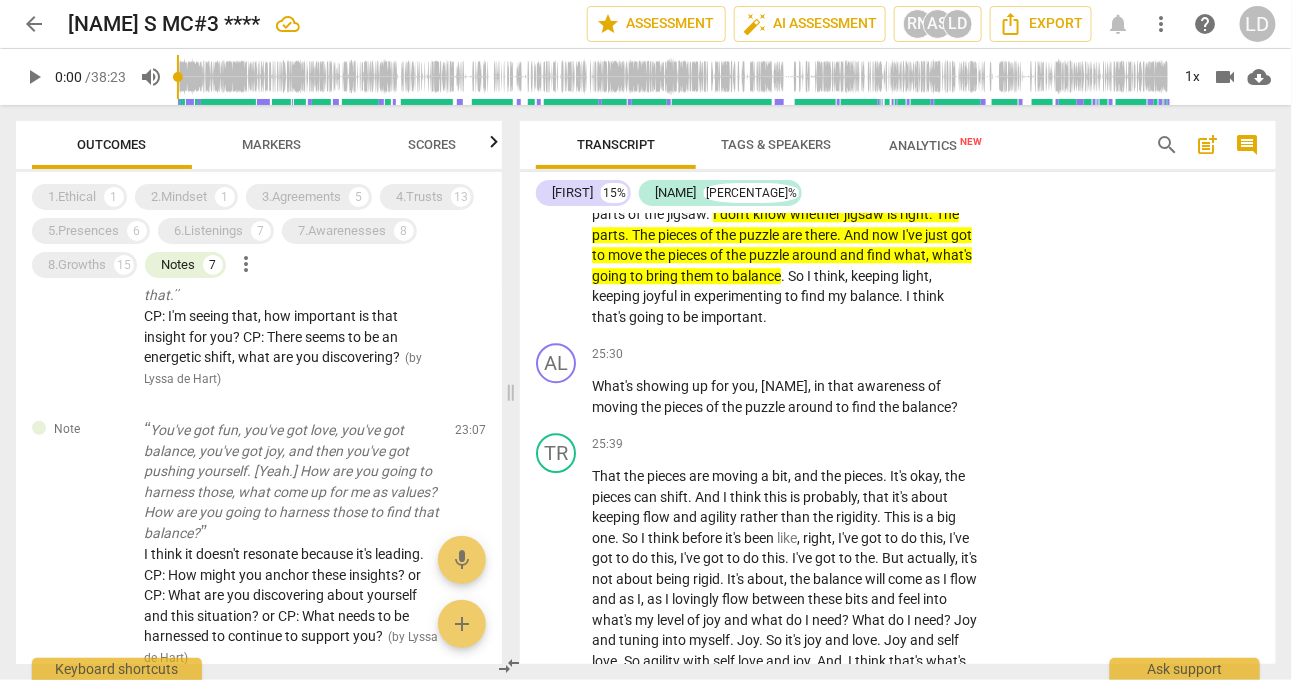 scroll, scrollTop: 6262, scrollLeft: 0, axis: vertical 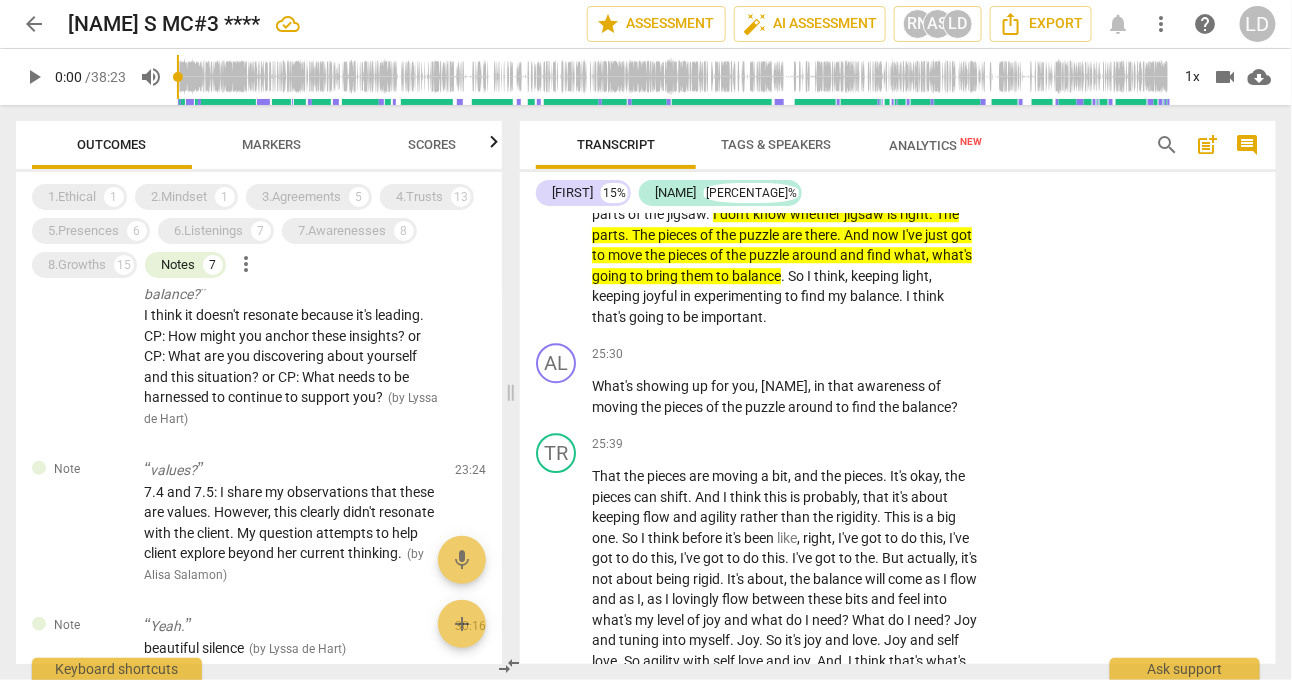 click on "You've got fun, you've got love, you've got balance, you've got joy, and then you've got pushing yourself. [Yeah.] How are you going to harness those, what come up for me as values? How are you going to harness those to find that balance?" at bounding box center [291, 242] 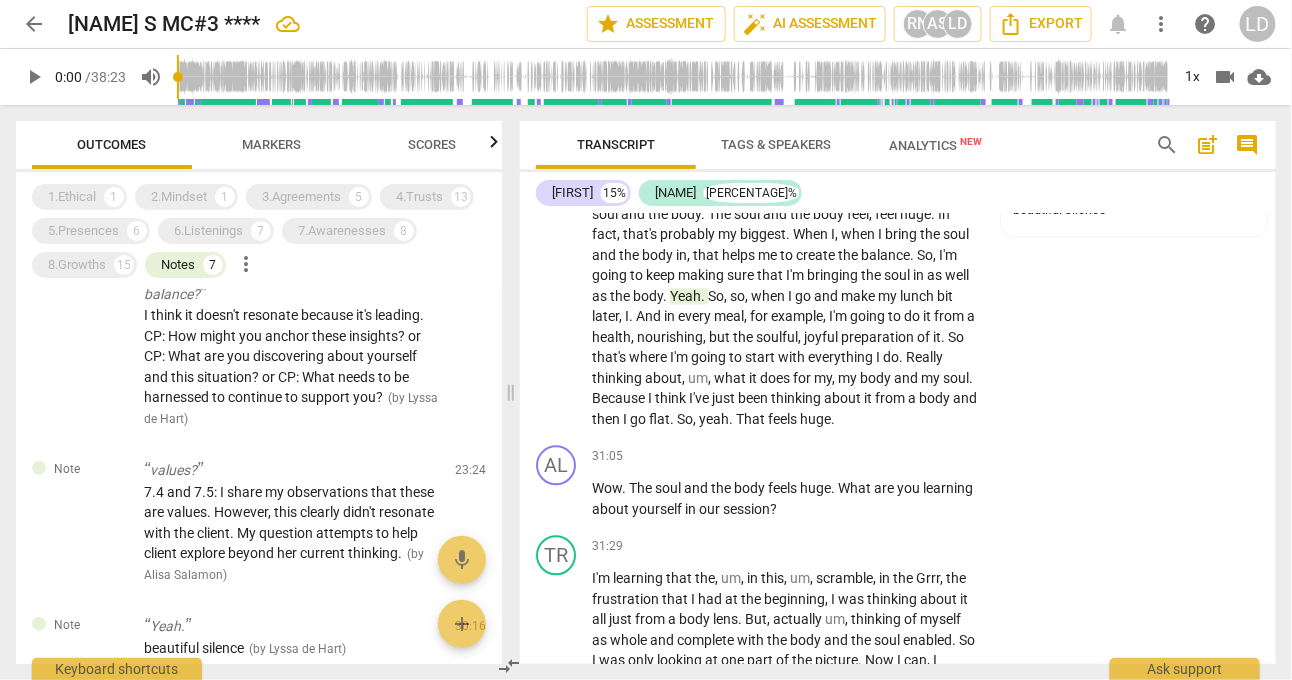 scroll, scrollTop: 8036, scrollLeft: 0, axis: vertical 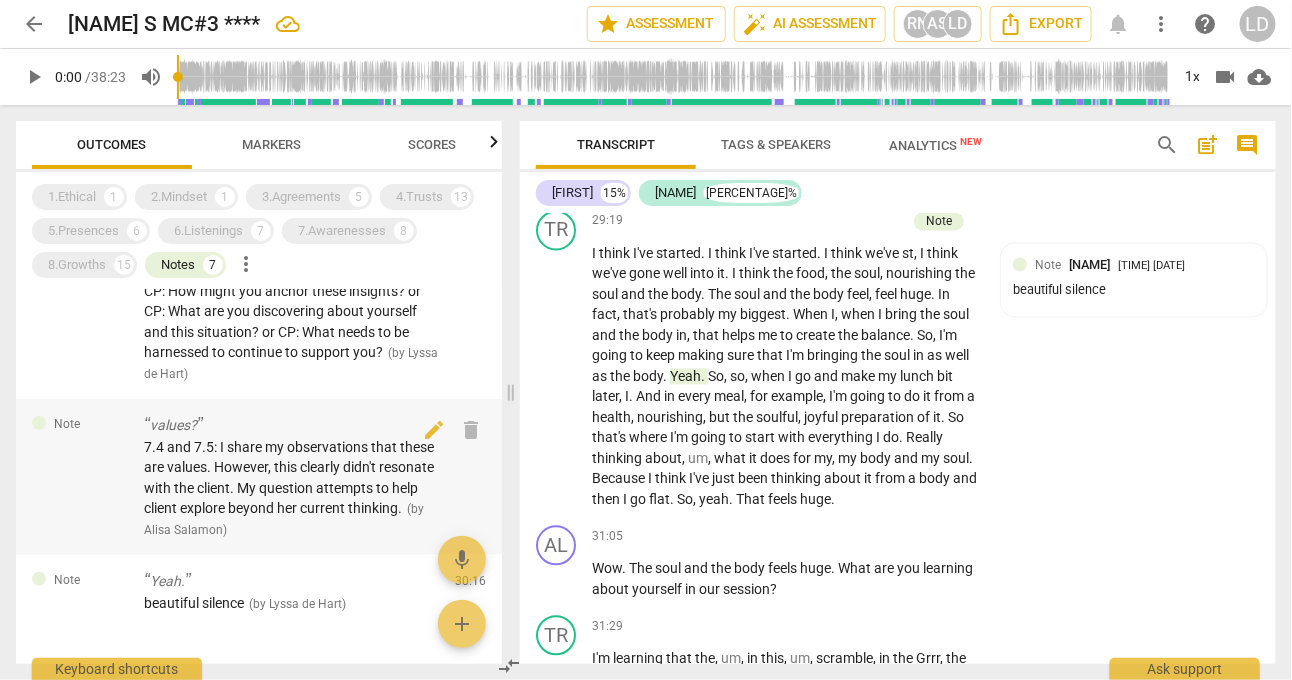 click on "7.4 and 7.5: I share my observations that these are values. However, this clearly didn't resonate with the client. My question attempts to help client explore beyond her current thinking." at bounding box center [289, 478] 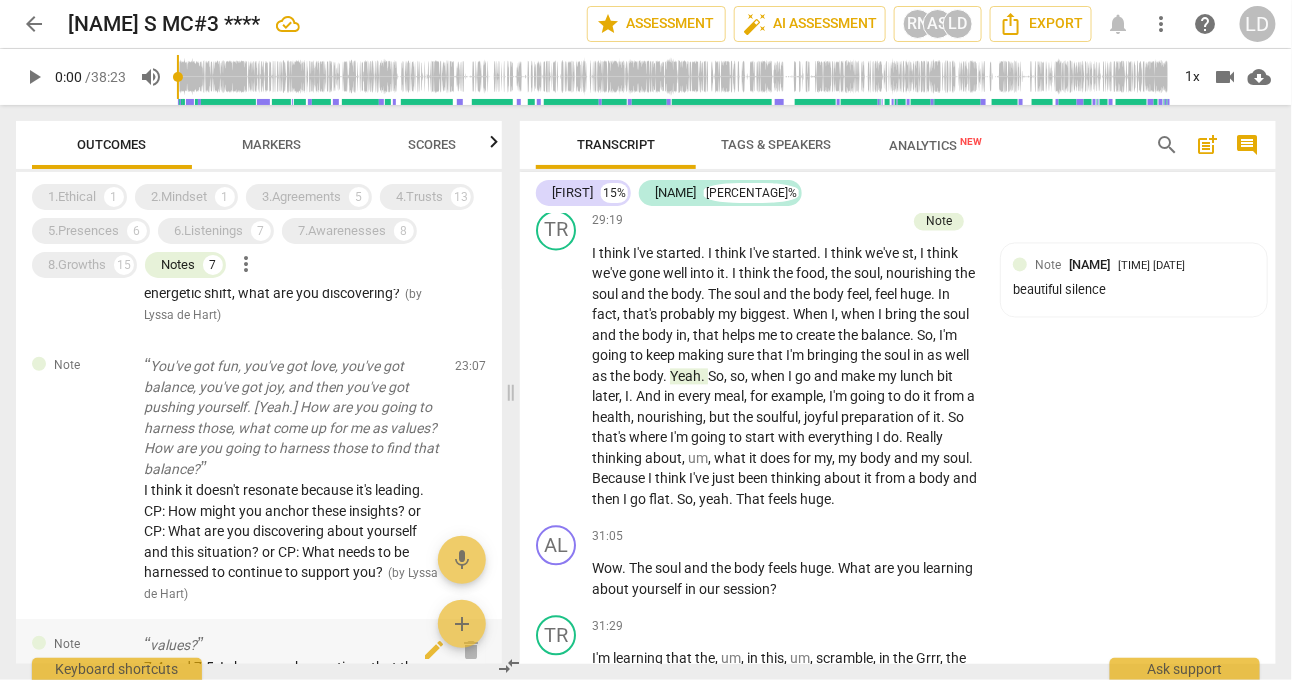 scroll, scrollTop: 346, scrollLeft: 0, axis: vertical 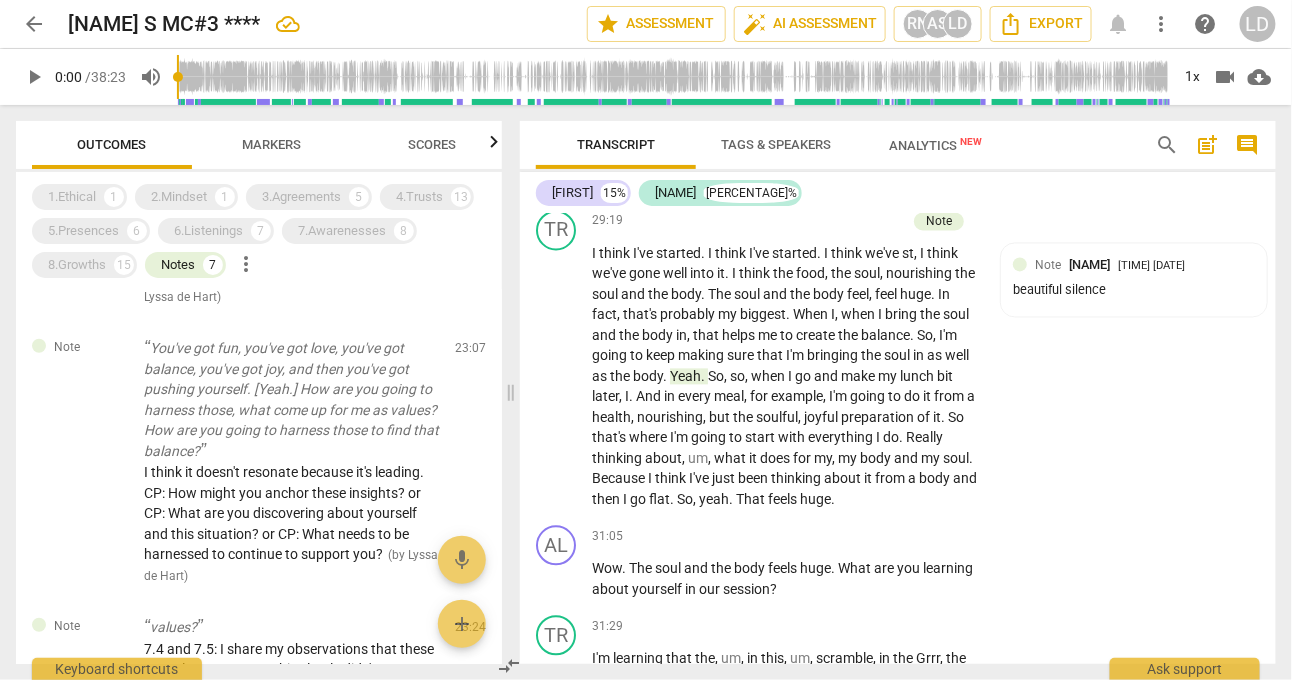 click on "You've got fun, you've got love, you've got balance, you've got joy, and then you've got pushing yourself. [Yeah.] How are you going to harness those, what come up for me as values? How are you going to harness those to find that balance?" at bounding box center (291, 399) 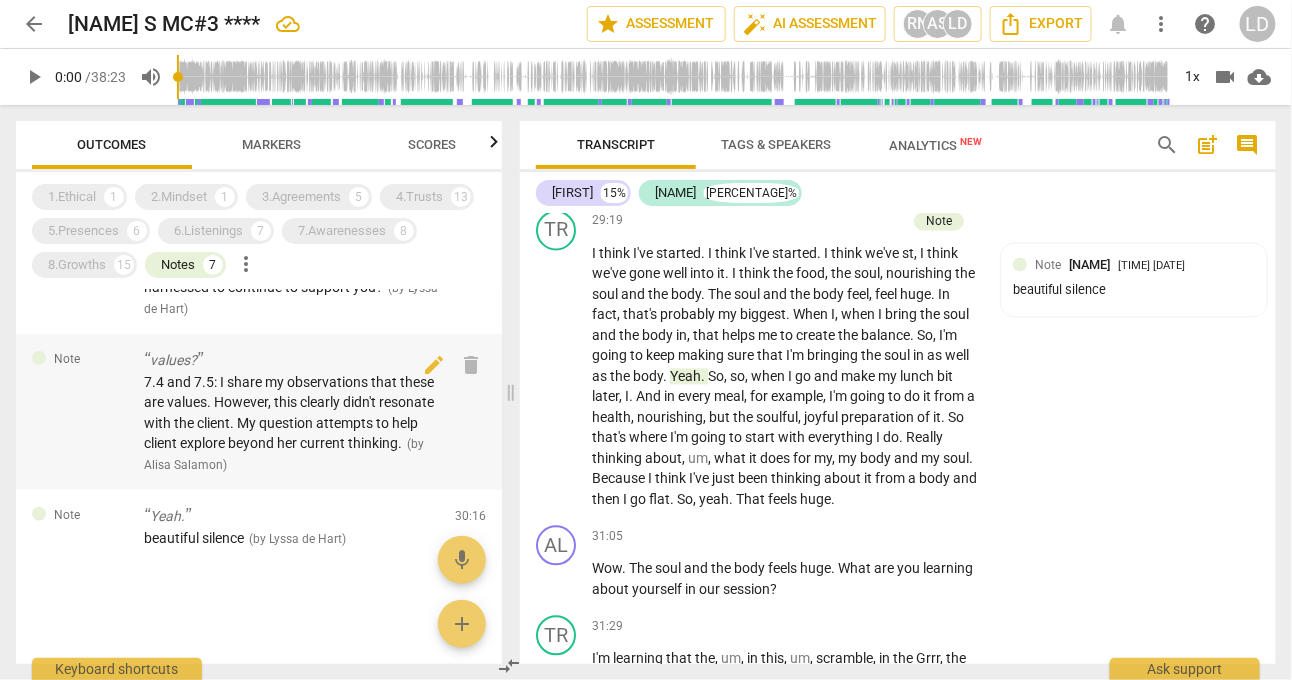 scroll, scrollTop: 766, scrollLeft: 0, axis: vertical 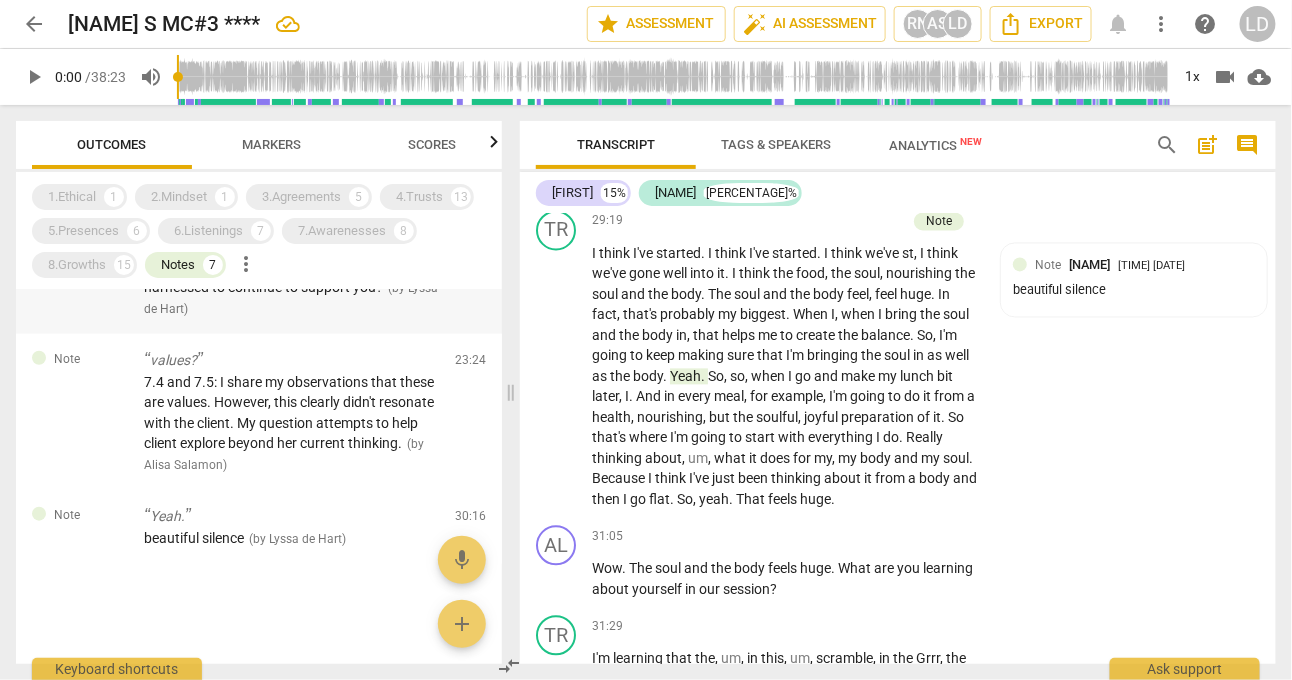click on "I think it doesn't resonate because it's leading. CP: How might you anchor these insights? or CP: What are you discovering about yourself and this situation? or CP: What needs to be harnessed to continue to support you?" at bounding box center (284, 246) 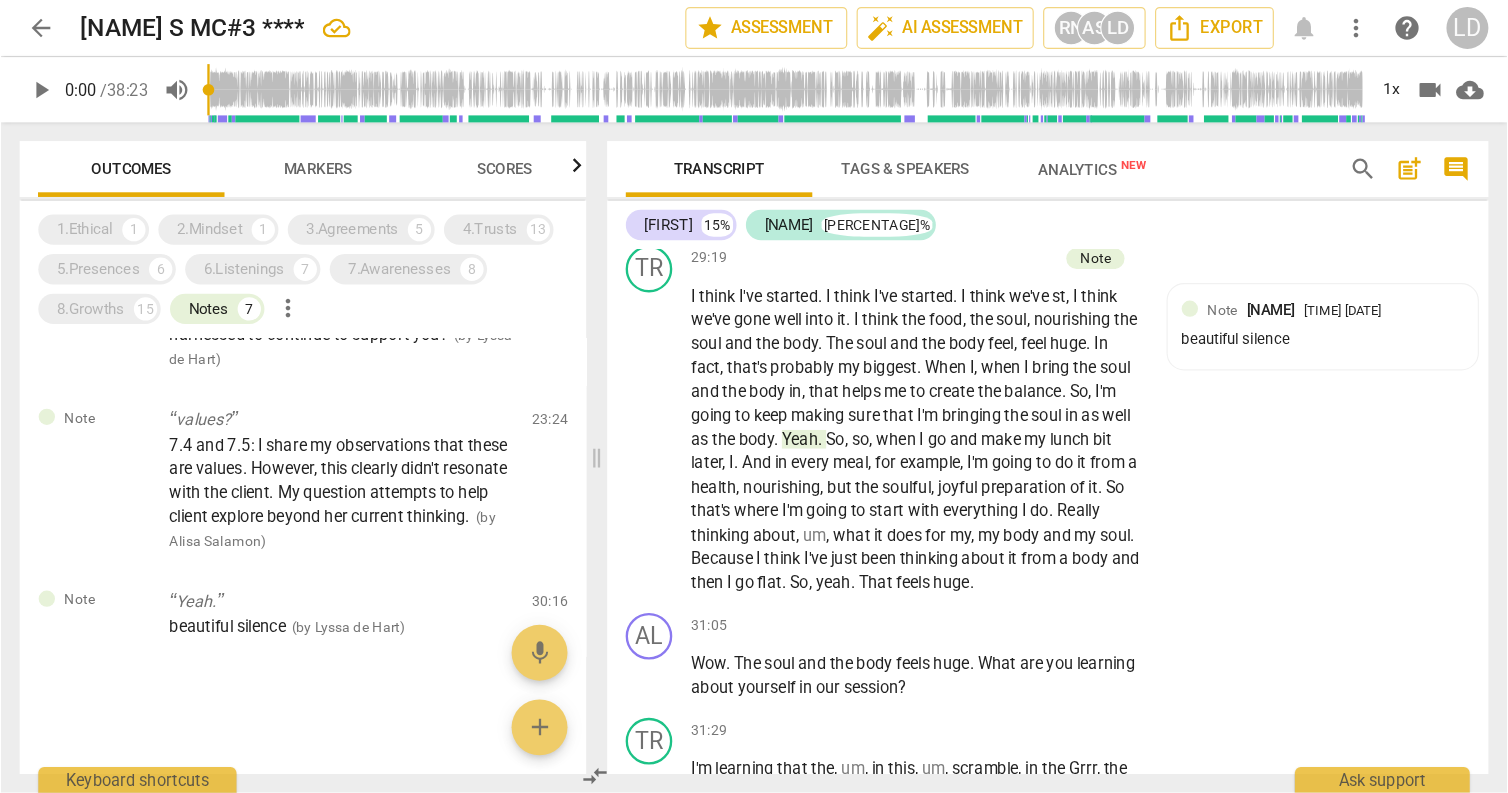 scroll, scrollTop: 8001, scrollLeft: 0, axis: vertical 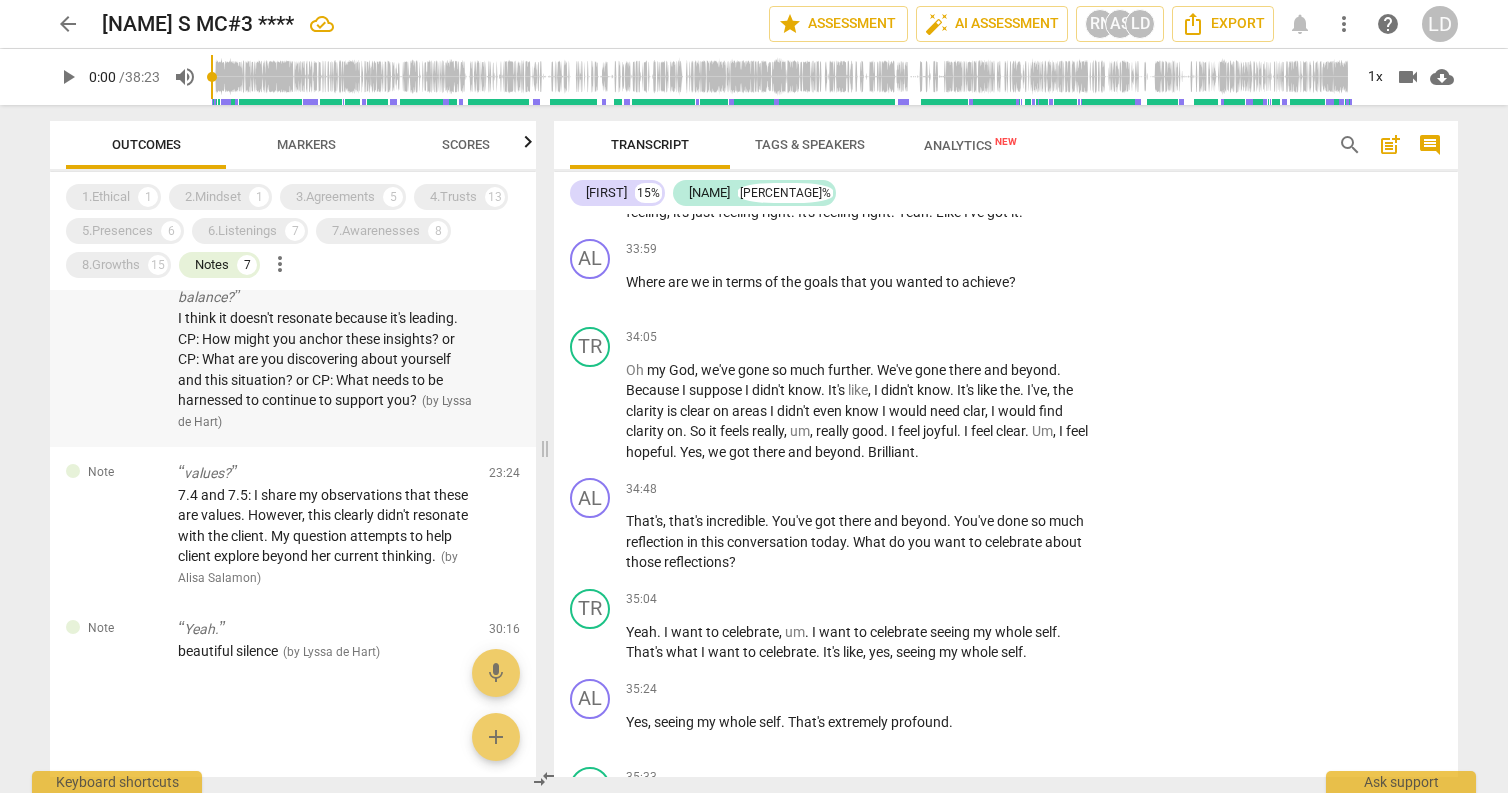 click on "I think it doesn't resonate because it's leading. CP: How might you anchor these insights? or CP: What are you discovering about yourself and this situation? or CP: What needs to be harnessed to continue to support you?" at bounding box center (318, 359) 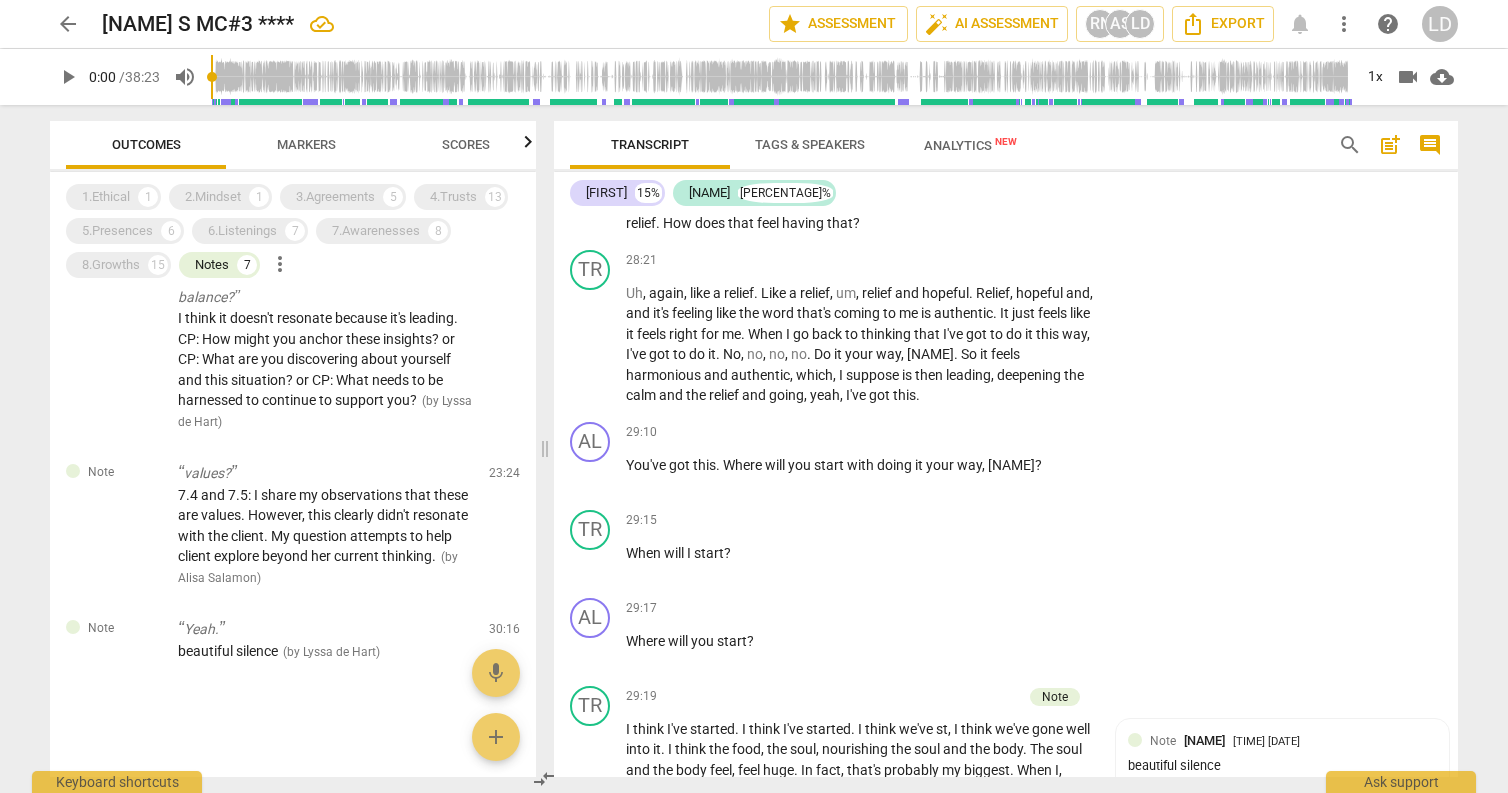 scroll, scrollTop: 6662, scrollLeft: 0, axis: vertical 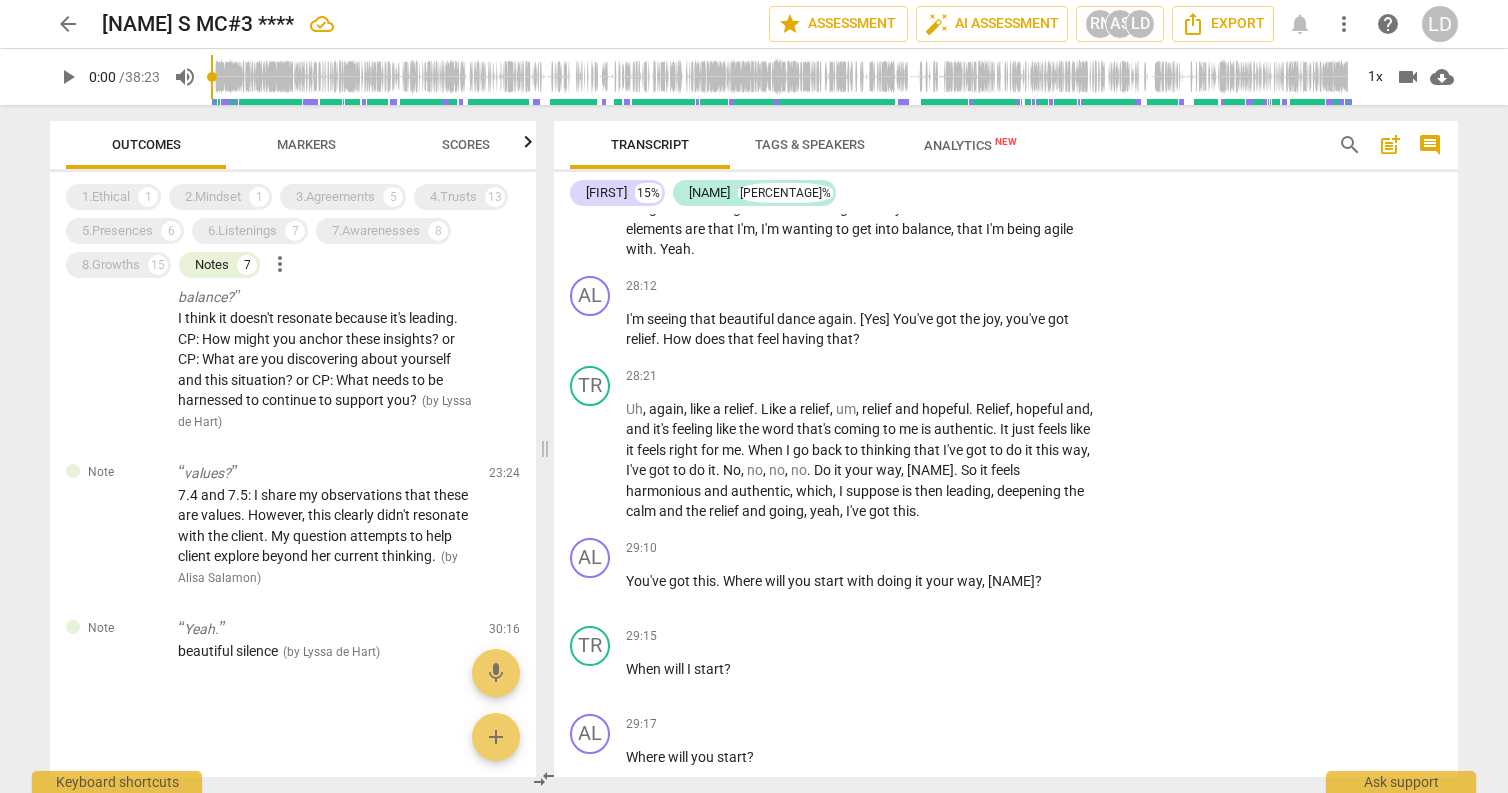 click on "to" at bounding box center (830, -1370) 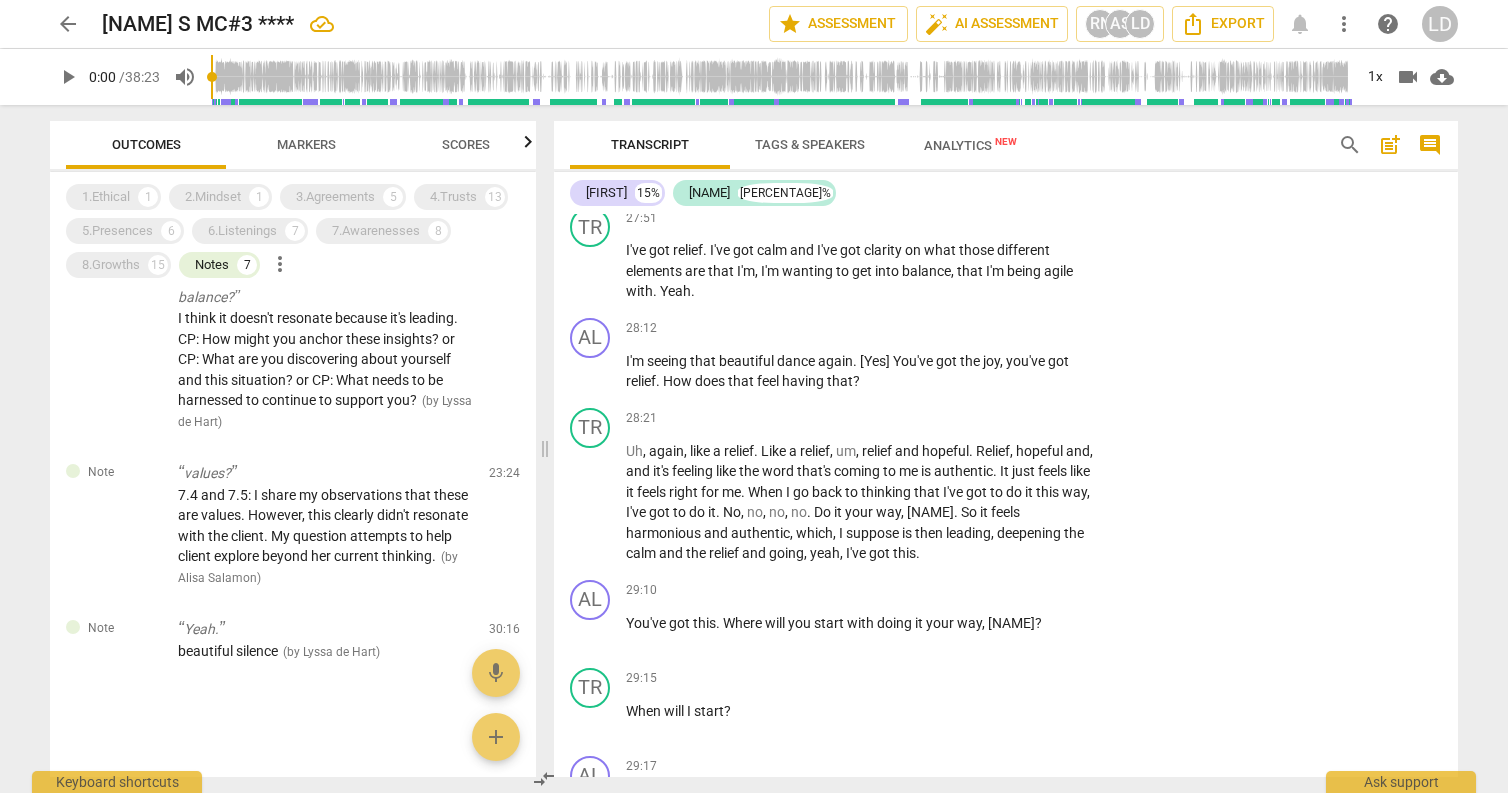 scroll, scrollTop: 6646, scrollLeft: 0, axis: vertical 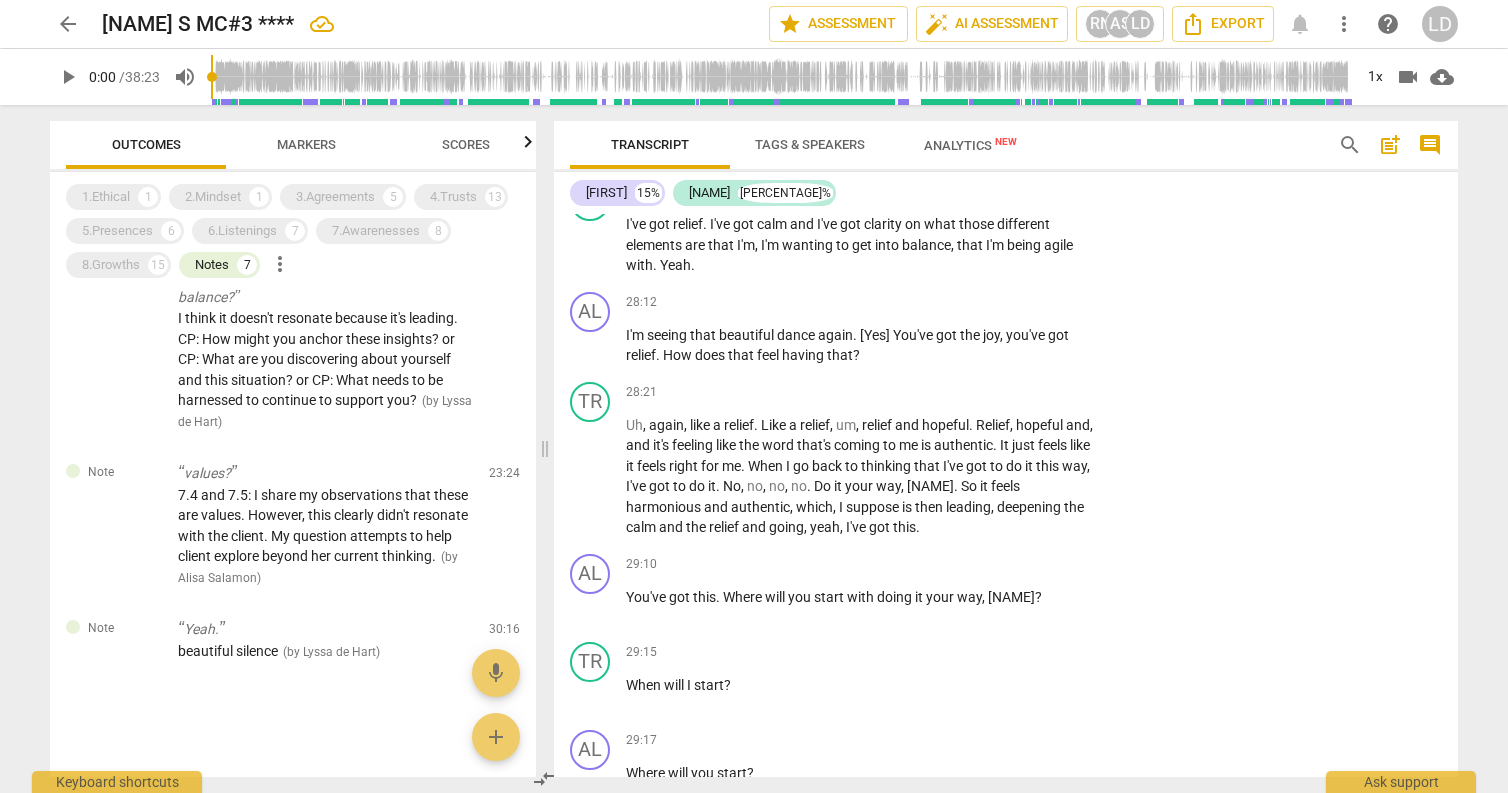 click on "Yeah . It just feels like it's like bringing that joy back . We talked about joy . It's like the joy you've come back to , rather than feeling like it's a burden . It's like , yeah , joyful , but . And then . And then . And then , I'm wondering whether I then bring that joy back to the exercise . So I love , I love exercising . I'm naturally quite fit and I like to do things . I've got my two beautiful dogs , as you can see . So we've been doing beautiful walks here while we've been in [COUNTRY] . And I think it's now with the exercise , also having , um , making sure there's joy in the exercise . And . And , um . And when I do the walks with the dogs , I . I increasingly try and go to places where , I love trees , where I'm in beautiful trees" at bounding box center [860, -1467] 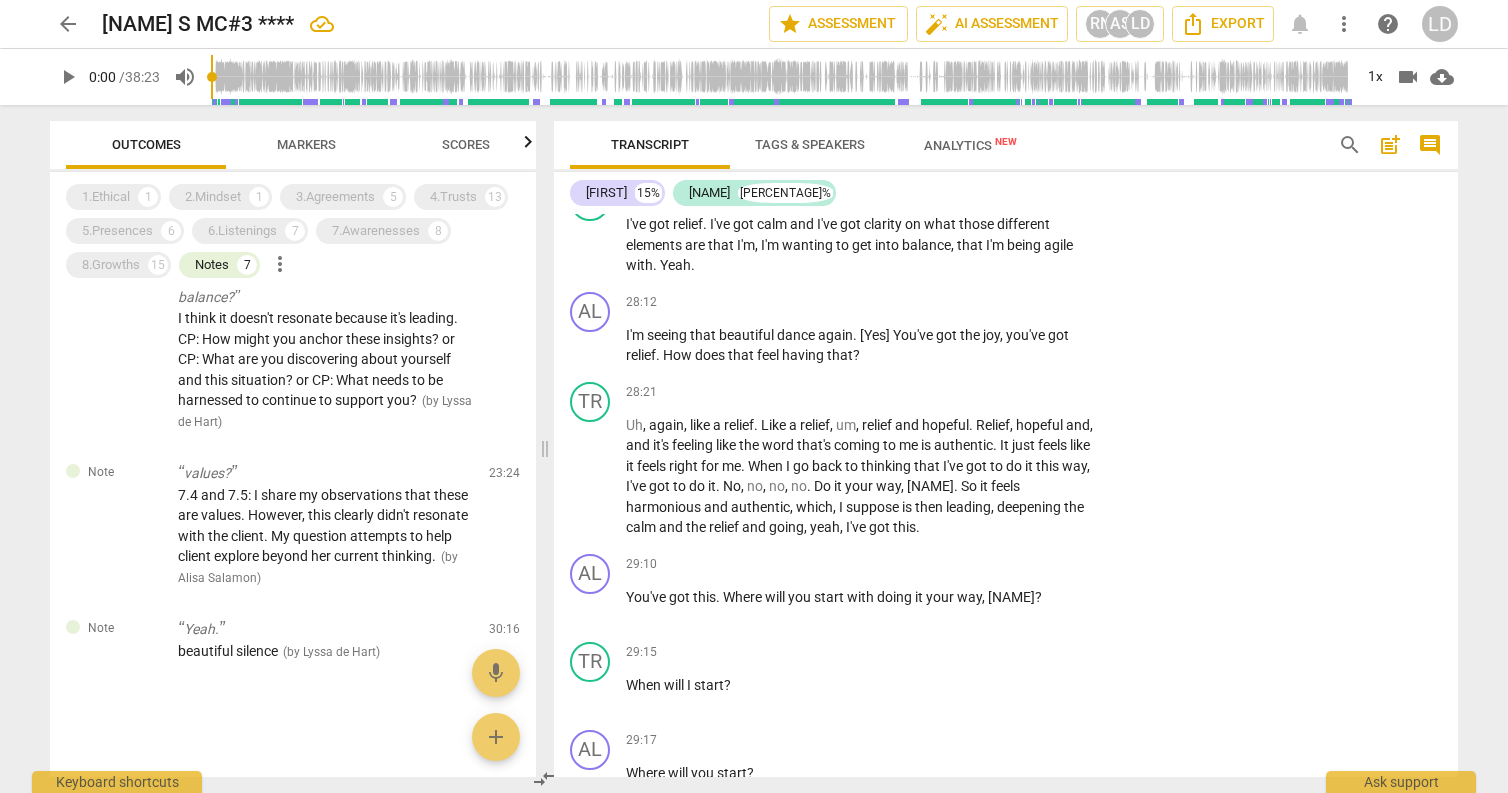type 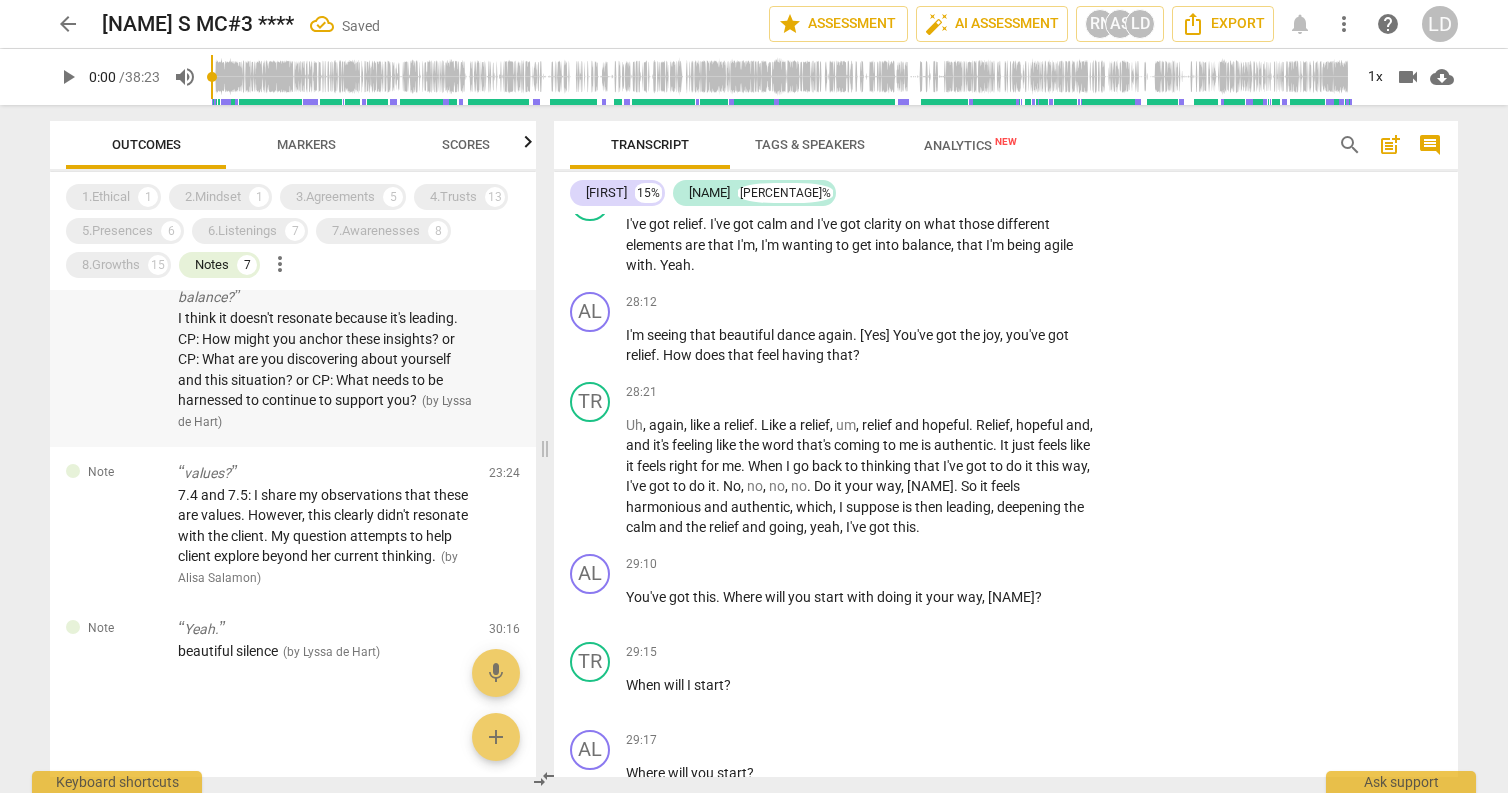 click on "I think it doesn't resonate because it's leading. CP: How might you anchor these insights? or CP: What are you discovering about yourself and this situation? or CP: What needs to be harnessed to continue to support you?" at bounding box center [318, 359] 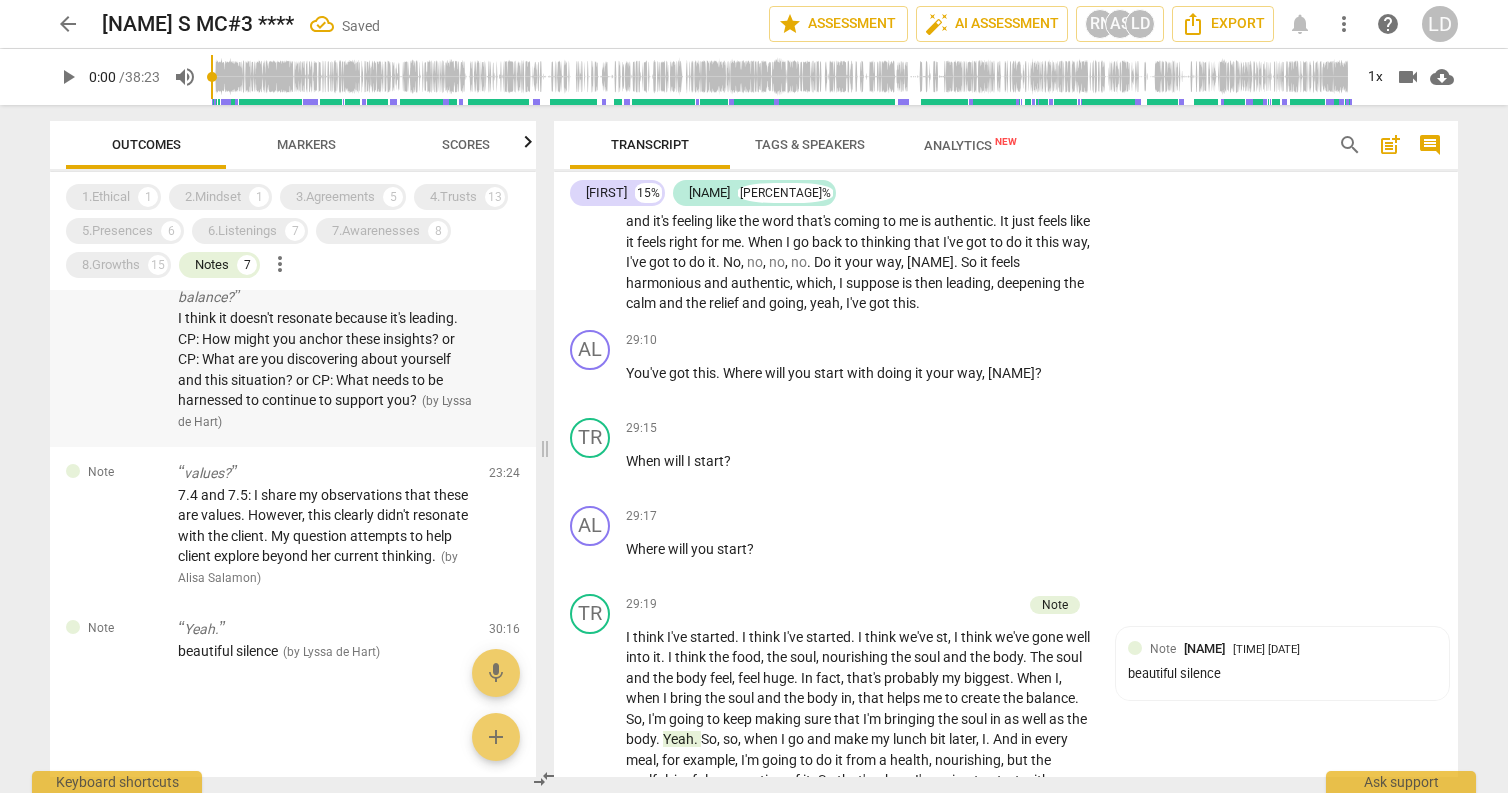 scroll, scrollTop: 6908, scrollLeft: 0, axis: vertical 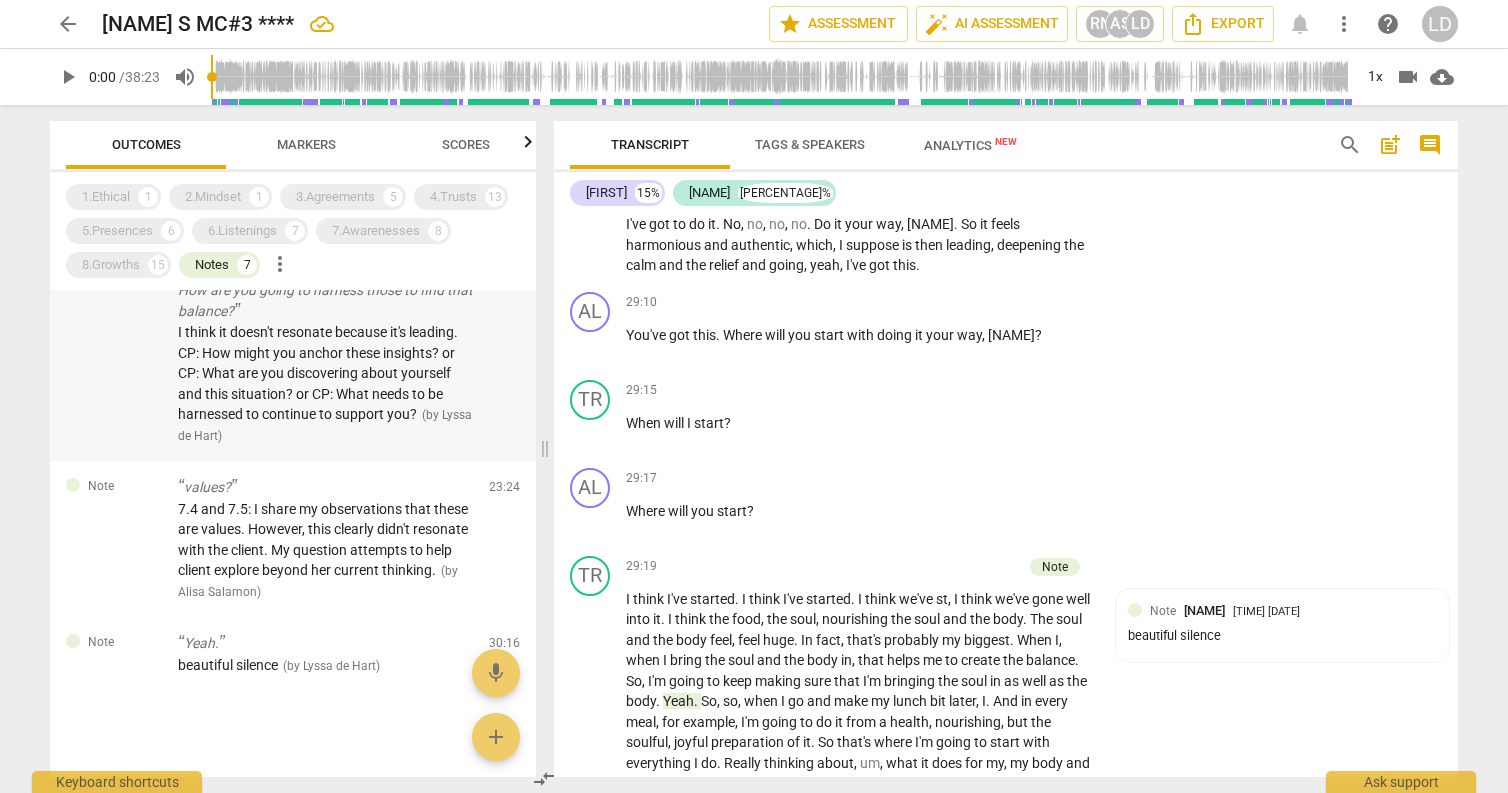 click on "Note Nourishing and joyful food. Tell me more about that. CP: I'm seeing that, how important is that insight for you? CP: There seems to be an energetic shift, what are you discovering? ( by Lyssa de Hart ) 17:31 edit delete" at bounding box center (293, 104) 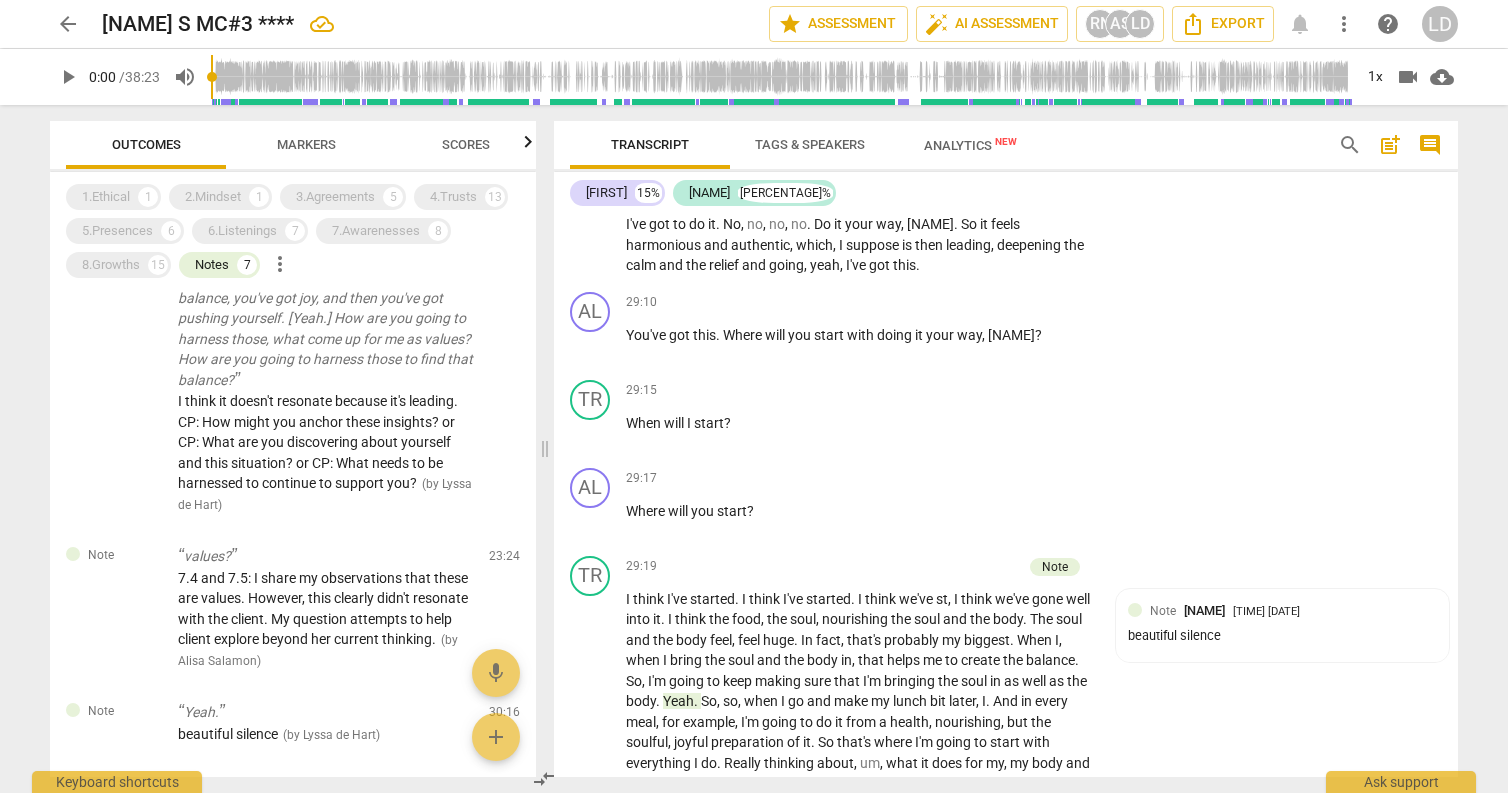 click on "CP: I'm seeing that, how important is that insight for you? CP: There seems to be an energetic shift, what are you discovering?" at bounding box center (306, 183) 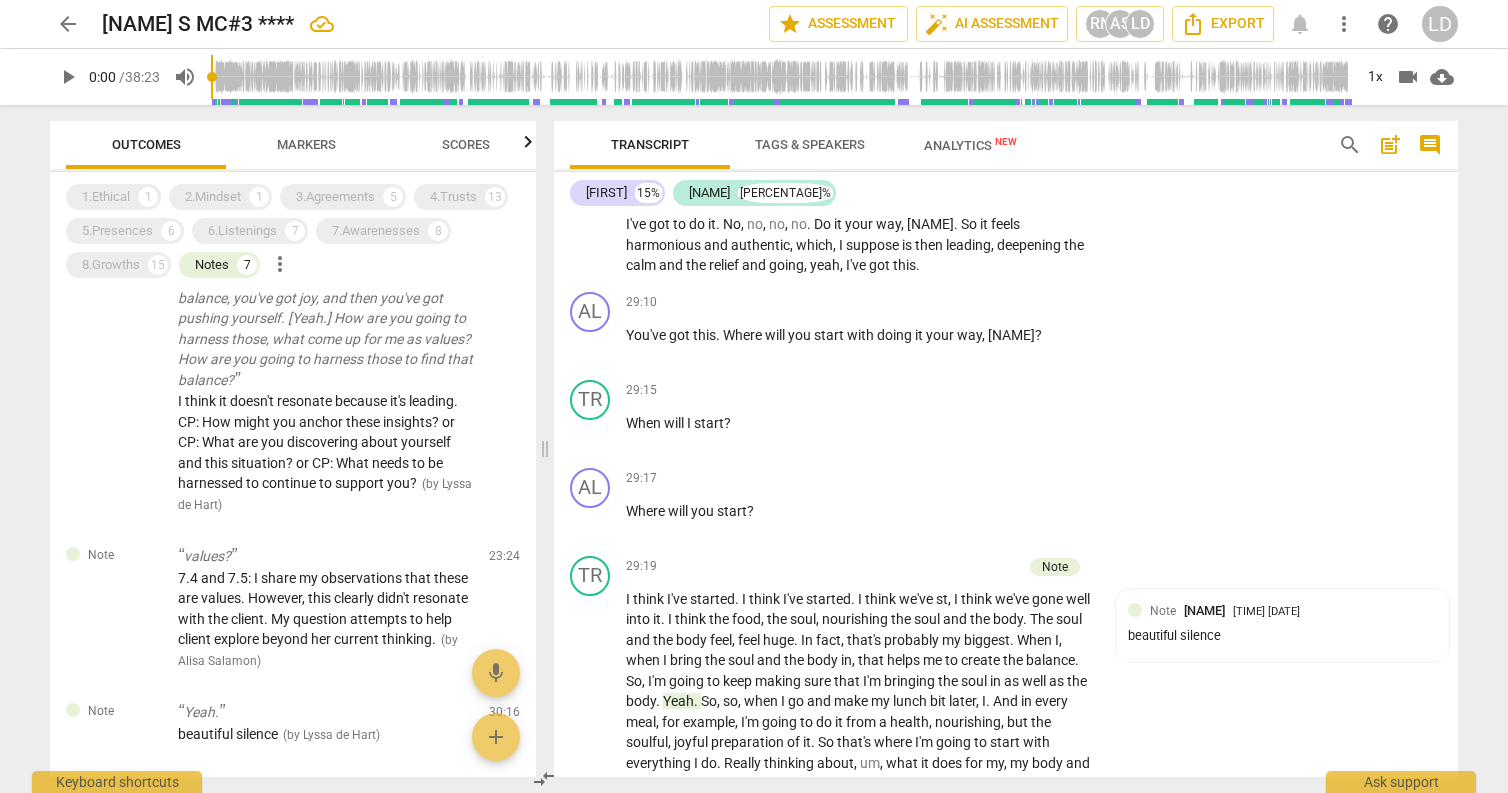 scroll, scrollTop: 374, scrollLeft: 0, axis: vertical 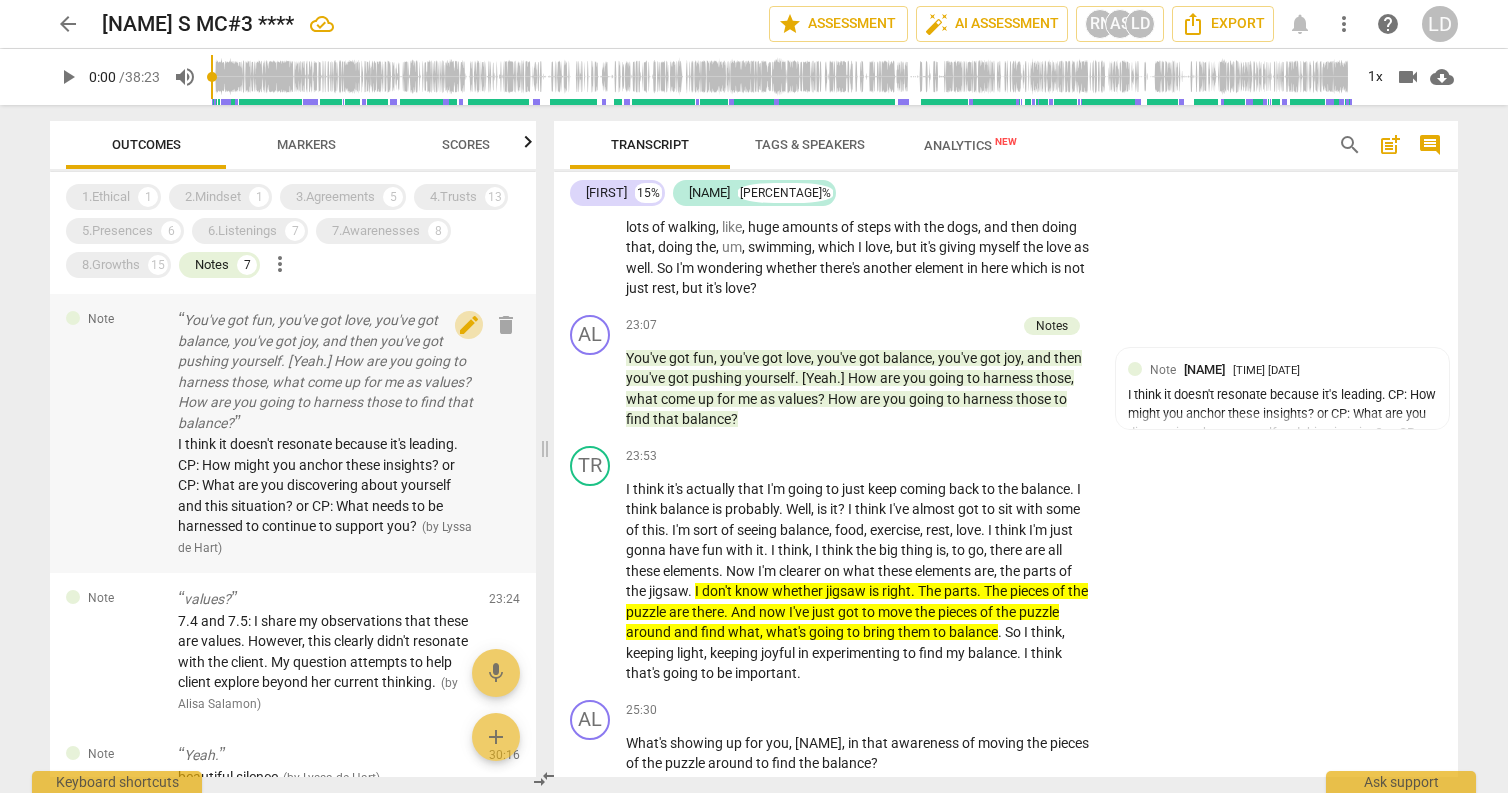 click on "edit" at bounding box center [469, 325] 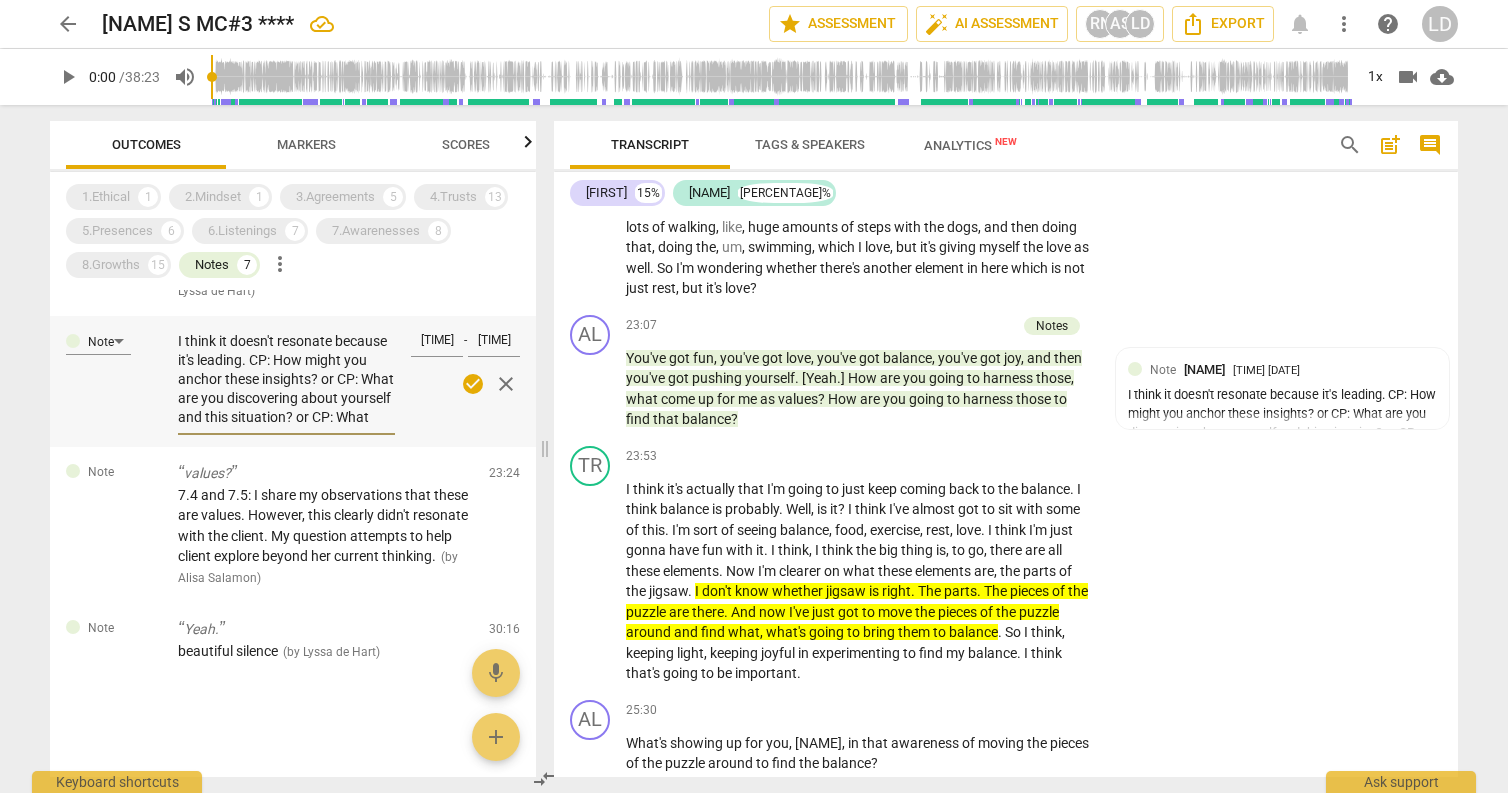 click on "I think it doesn't resonate because it's leading. CP: How might you anchor these insights? or CP: What are you discovering about yourself and this situation? or CP: What needs to be harnessed to continue to support you?" at bounding box center [286, 380] 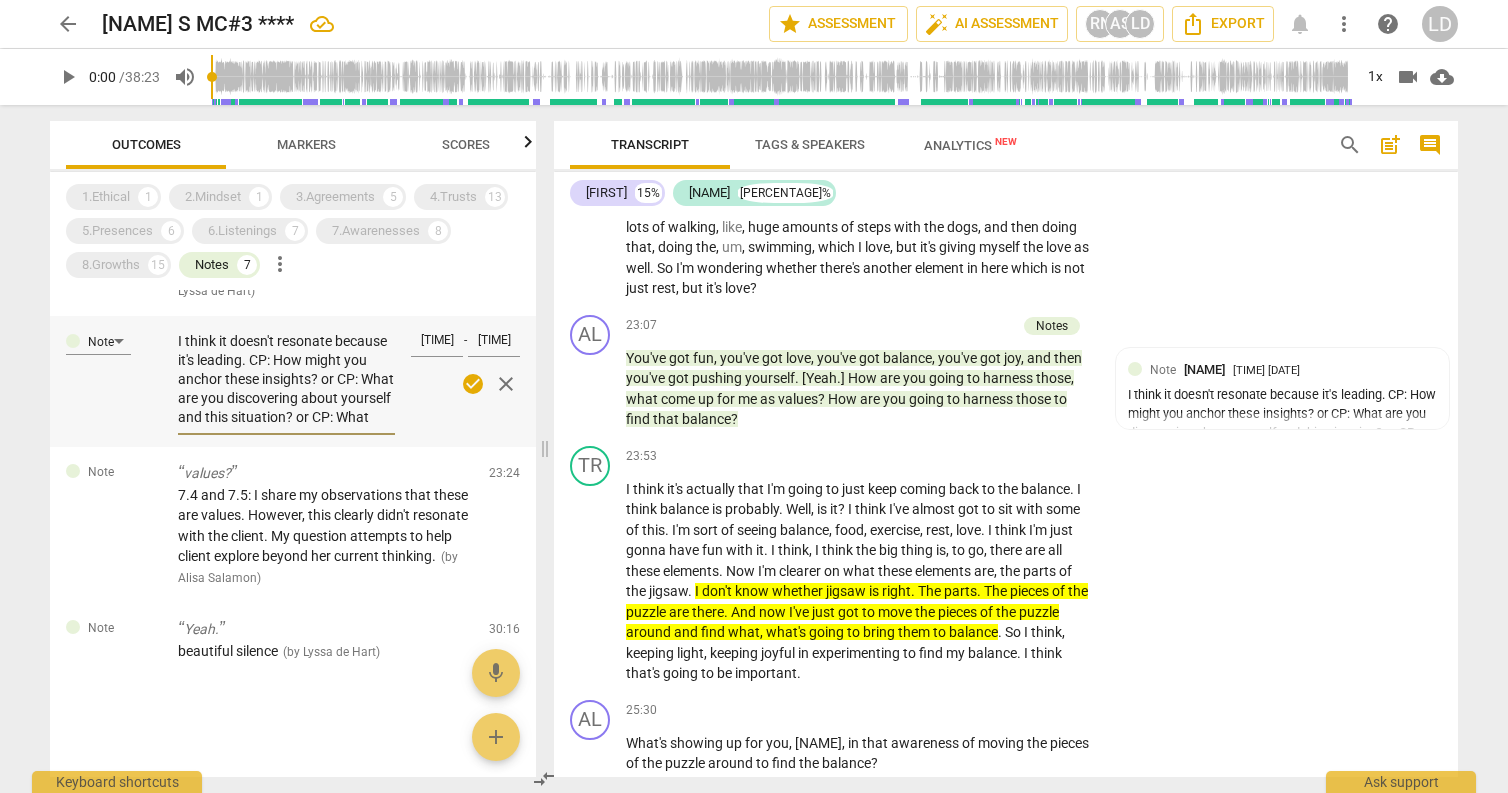 type on "I think it doesn't resonate because it's leading. CCP: How might you anchor these insights? or CP: What are you discovering about yourself and this situation? or CP: What needs to be harnessed to continue to support you?" 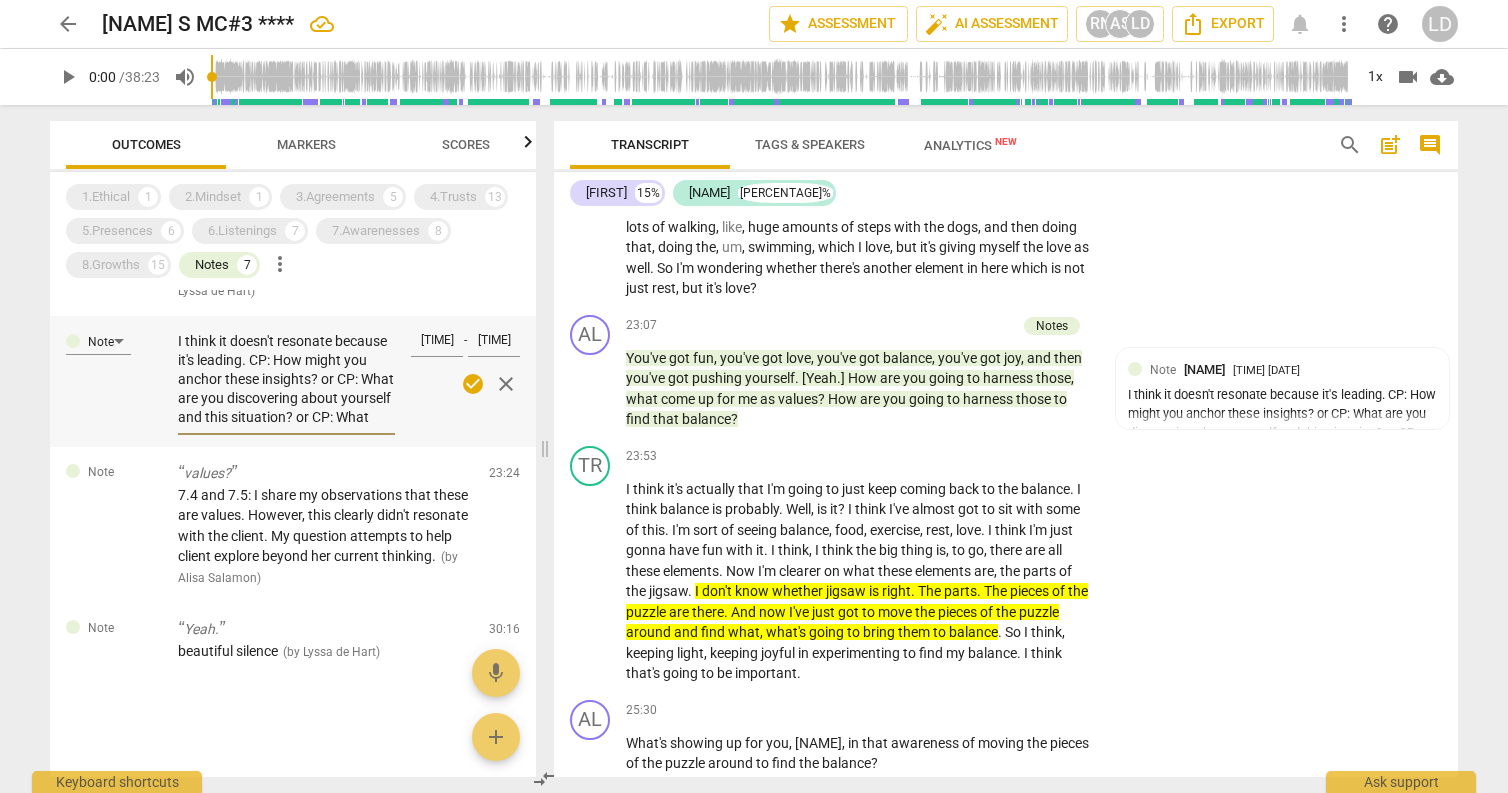 type on "I think it doesn't resonate because it's leading. CCP: How might you anchor these insights? or CP: What are you discovering about yourself and this situation? or CP: What needs to be harnessed to continue to support you?" 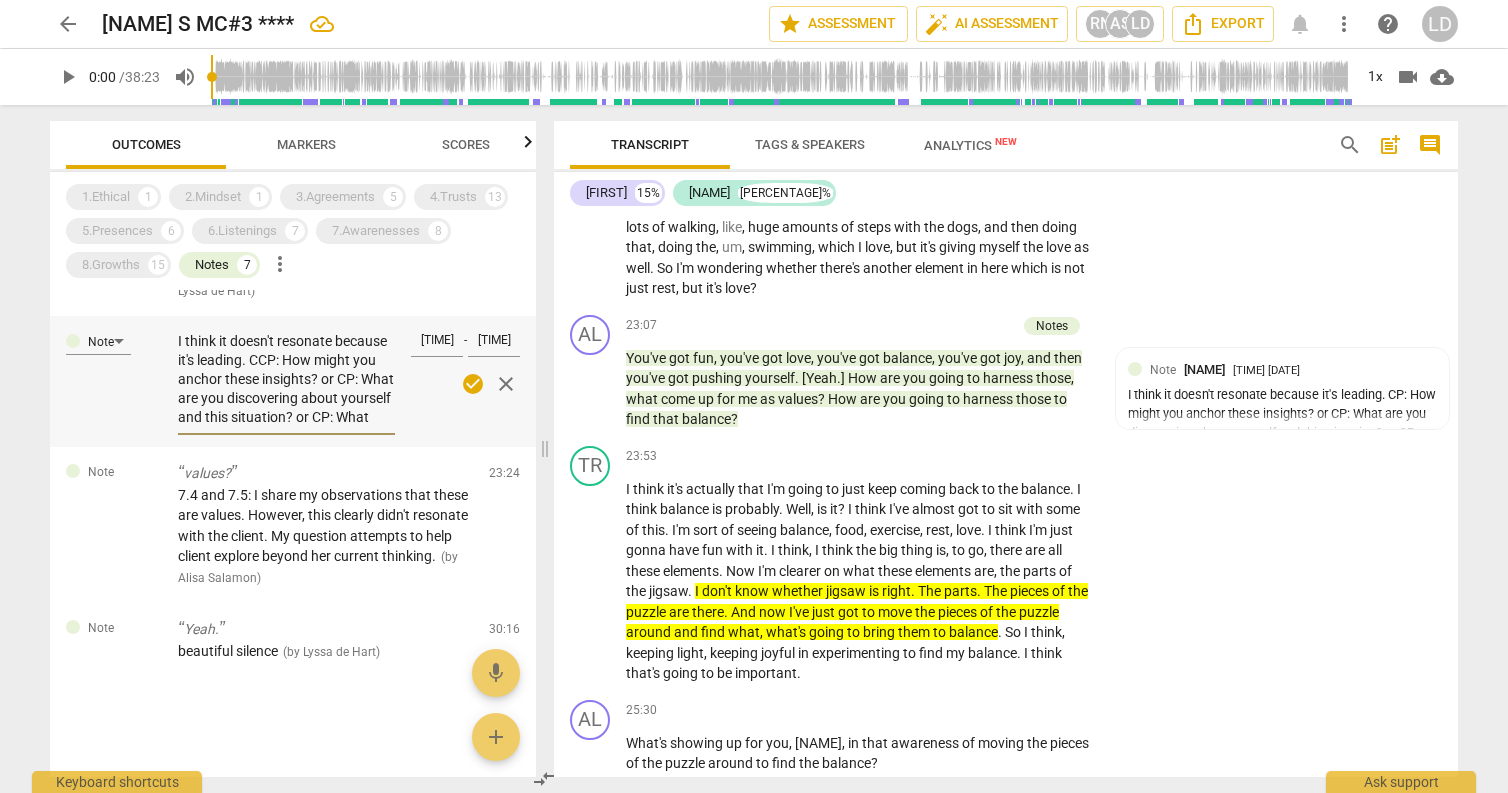 type on "I think it doesn't resonate because it's leading. CPCP: How might you anchor these insights? or CP: What are you discovering about yourself and this situation? or CP: What needs to be harnessed to continue to support you?" 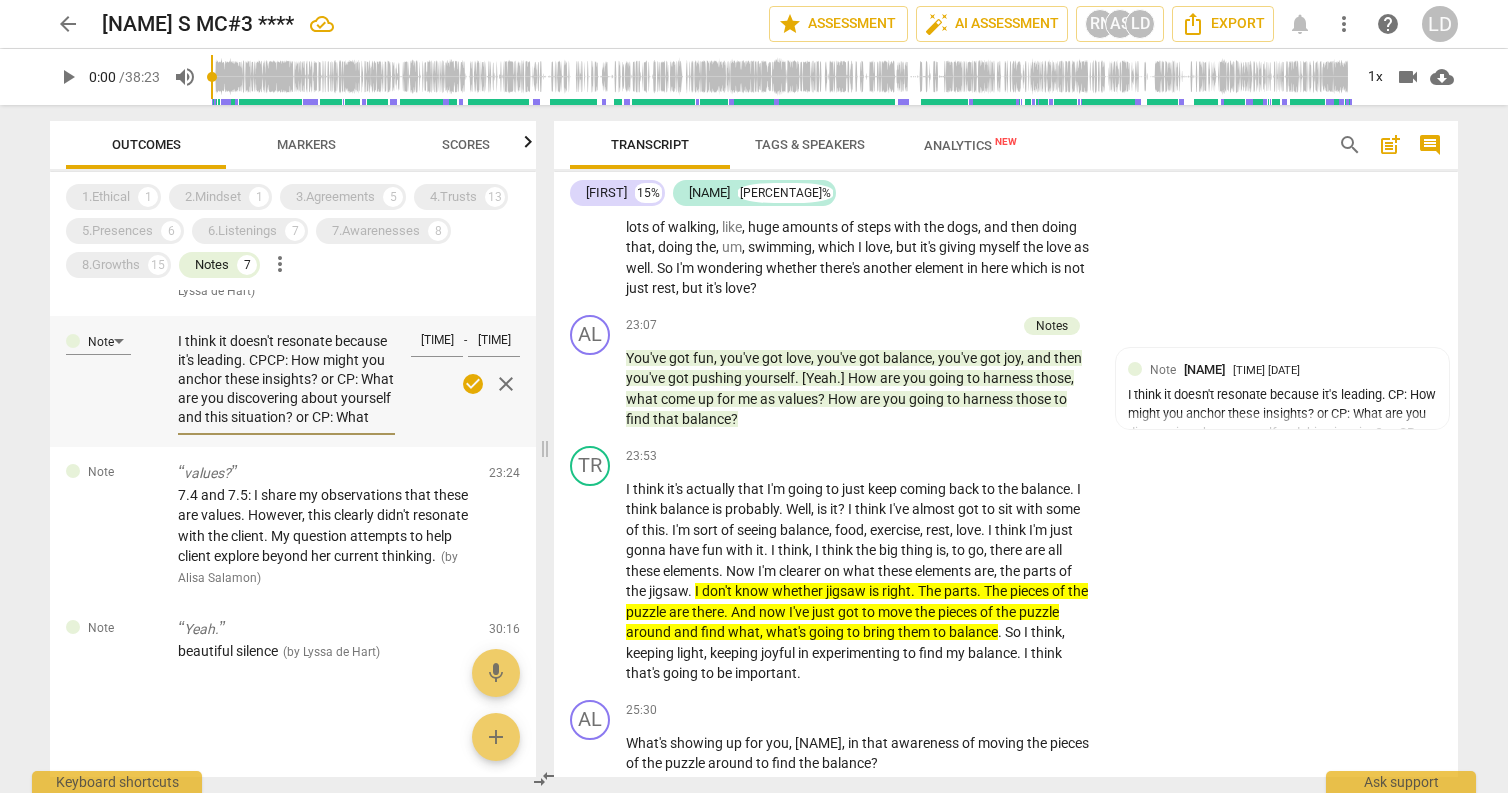 type on "I think it doesn't resonate because it's leading. CP:CP: How might you anchor these insights? or CP: What are you discovering about yourself and this situation? or CP: What needs to be harnessed to continue to support you?" 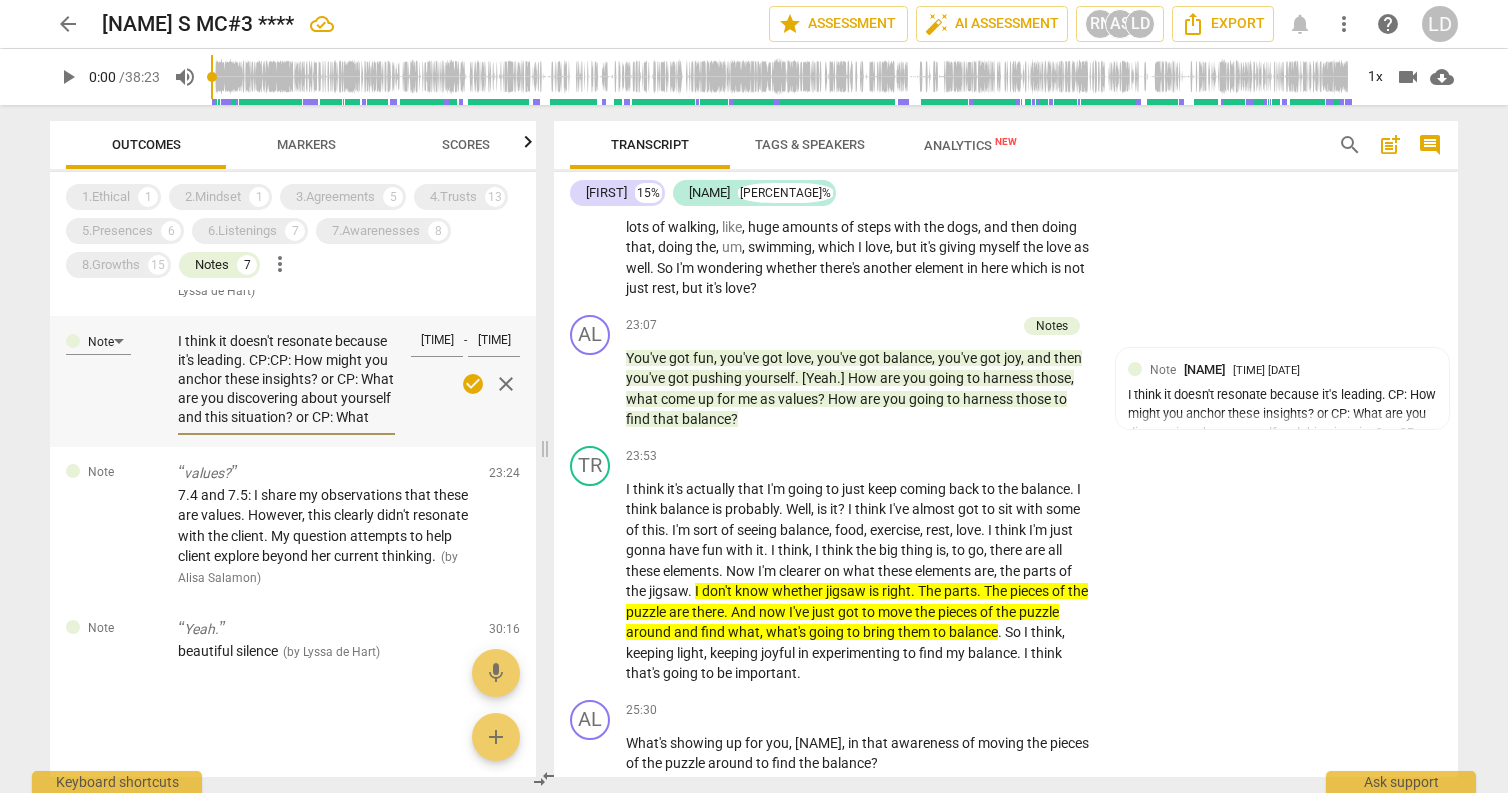 type on "I think it doesn't resonate because it's leading. CP: CP: How might you anchor these insights? or CP: What are you discovering about yourself and this situation? or CP: What needs to be harnessed to continue to support you?" 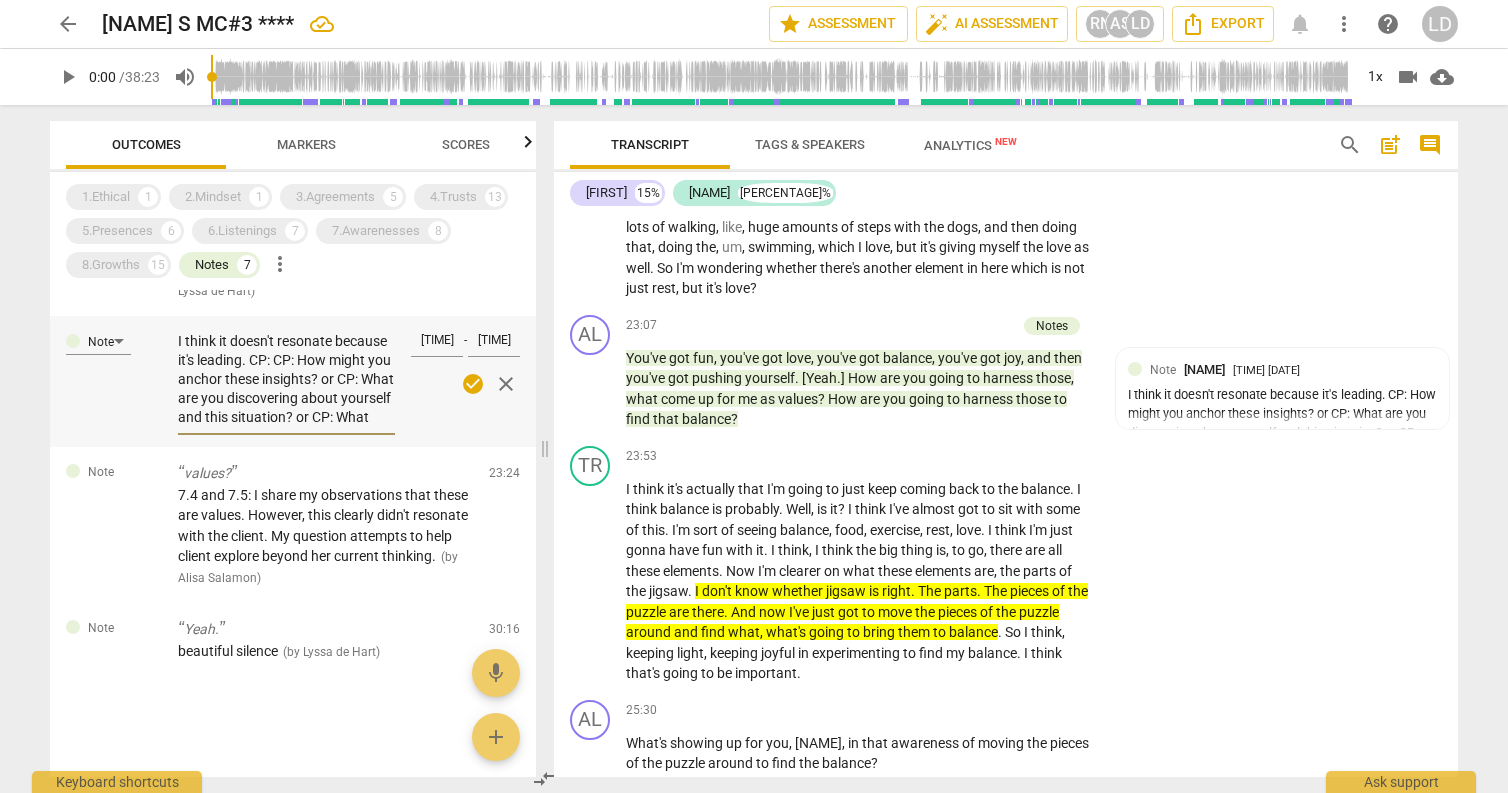 type on "I think it doesn't resonate because it's leading. CP: TCP: How might you anchor these insights? or CP: What are you discovering about yourself and this situation? or CP: What needs to be harnessed to continue to support you?" 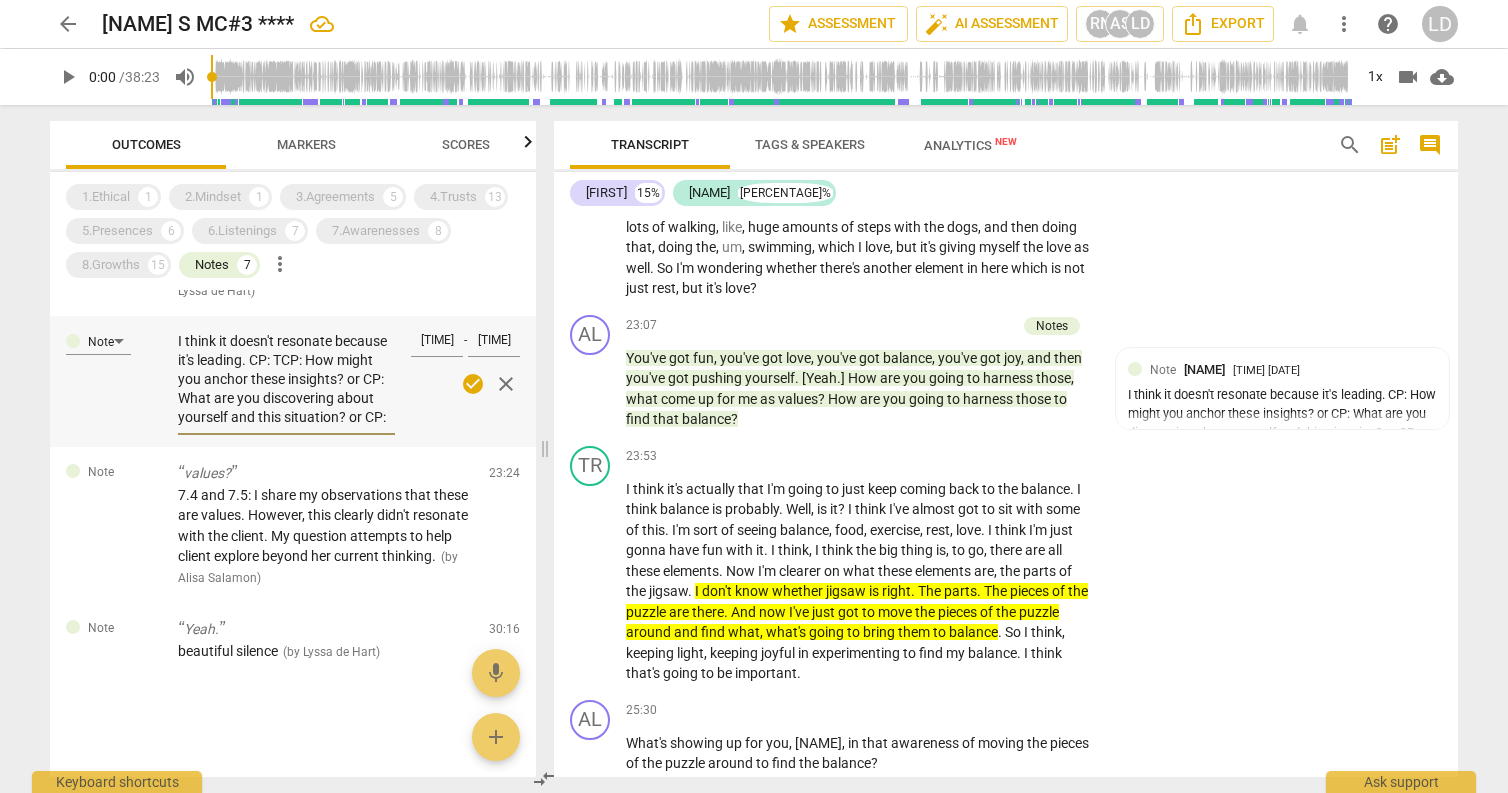 type on "I think it doesn't resonate because it's leading. CP: That'CP: How might you anchor these insights? or CP: What are you discovering about yourself and this situation? or CP: What needs to be harnessed to continue to support you?" 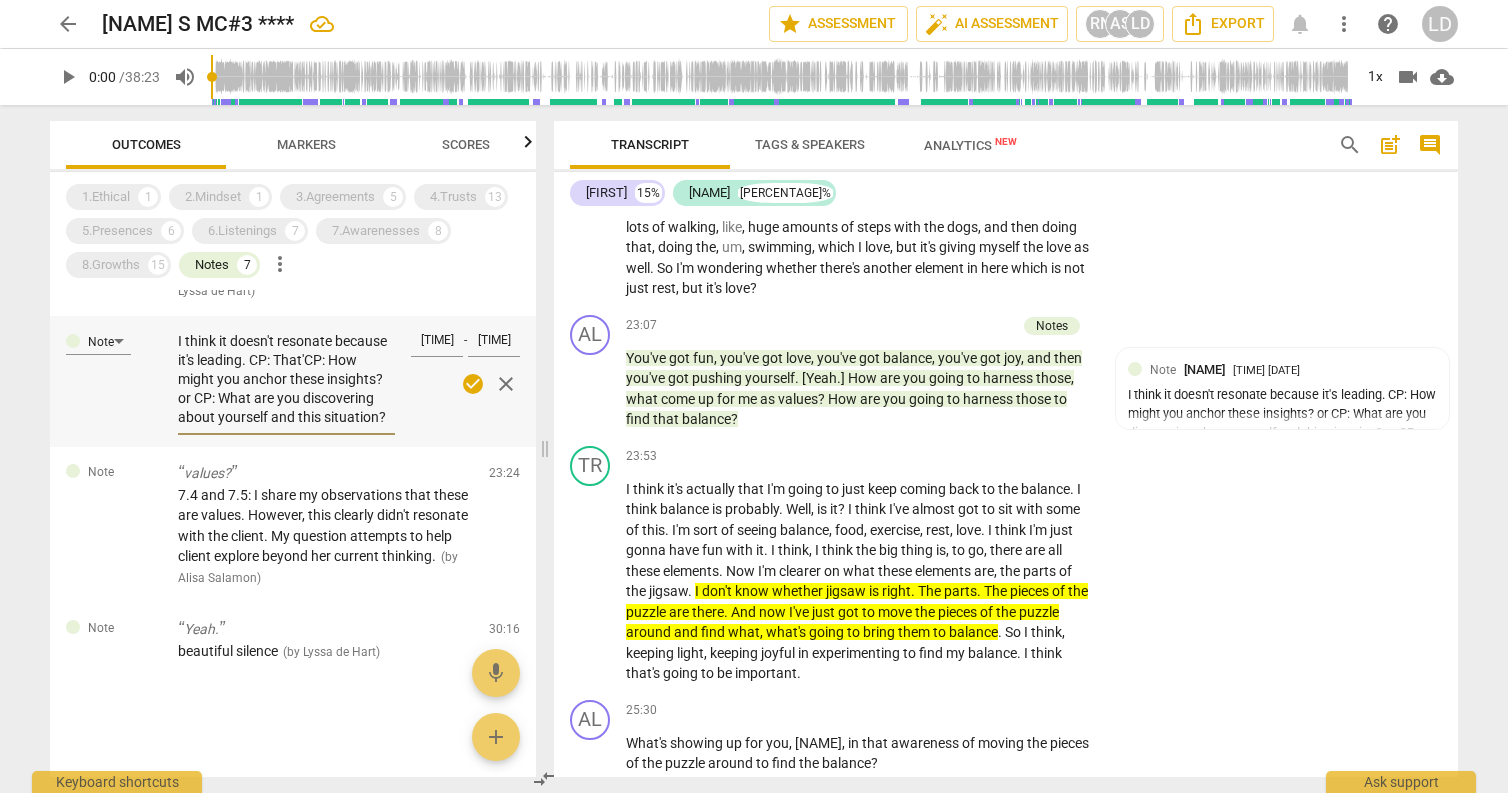 type on "I think it doesn't resonate because it's leading. CP: ThaCP: How might you anchor these insights? or CP: What are you discovering about yourself and this situation? or CP: What needs to be harnessed to continue to support you?" 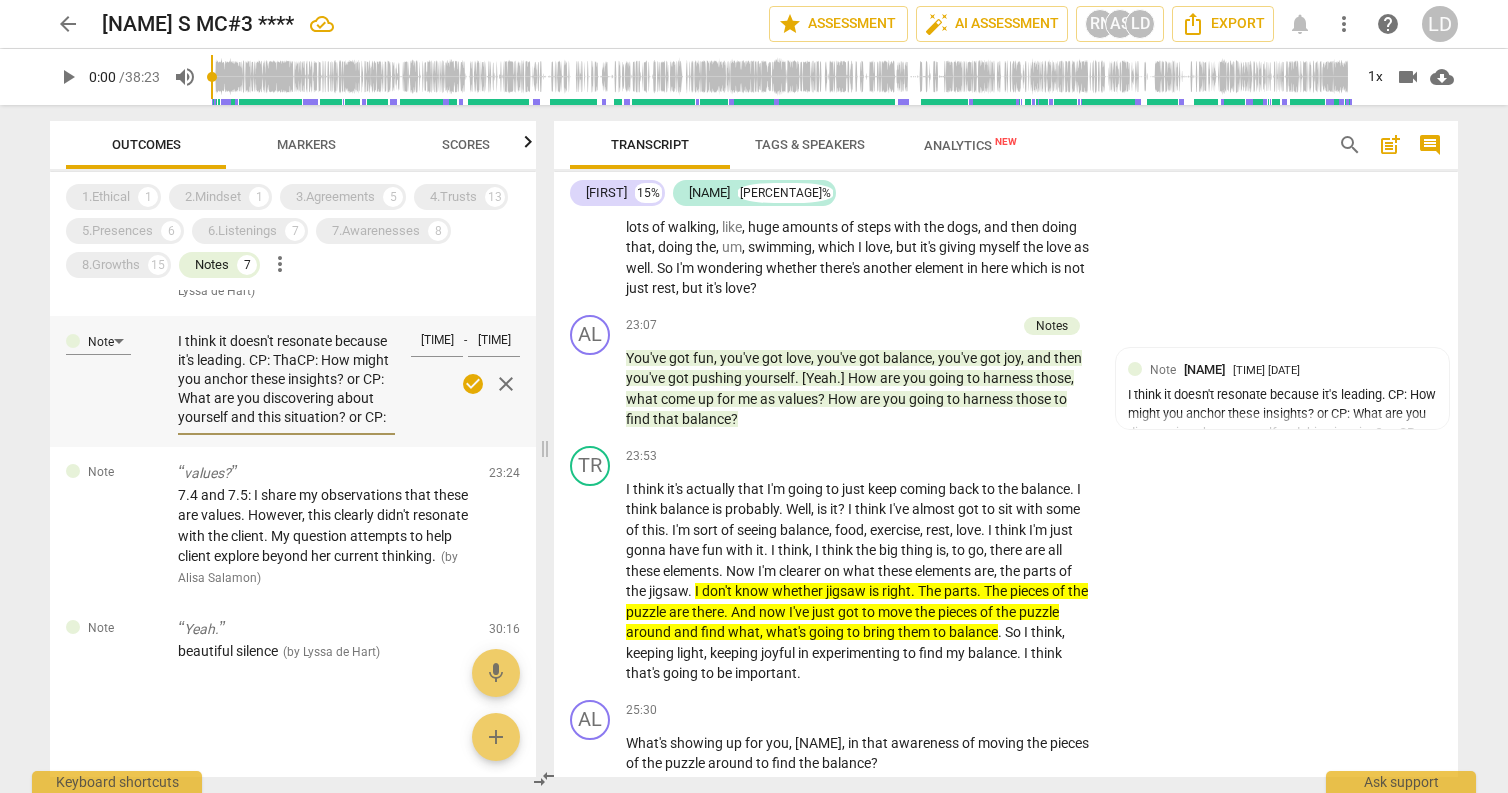 type on "I think it doesn't resonate because it's leading. CP: That's a great question you just asked, what other elements are bubbling up? CP: How might you anchor these insights? or CP: What are you discovering about yourself and this situation? or CP: What needs to be harnessed to continue to support you?" 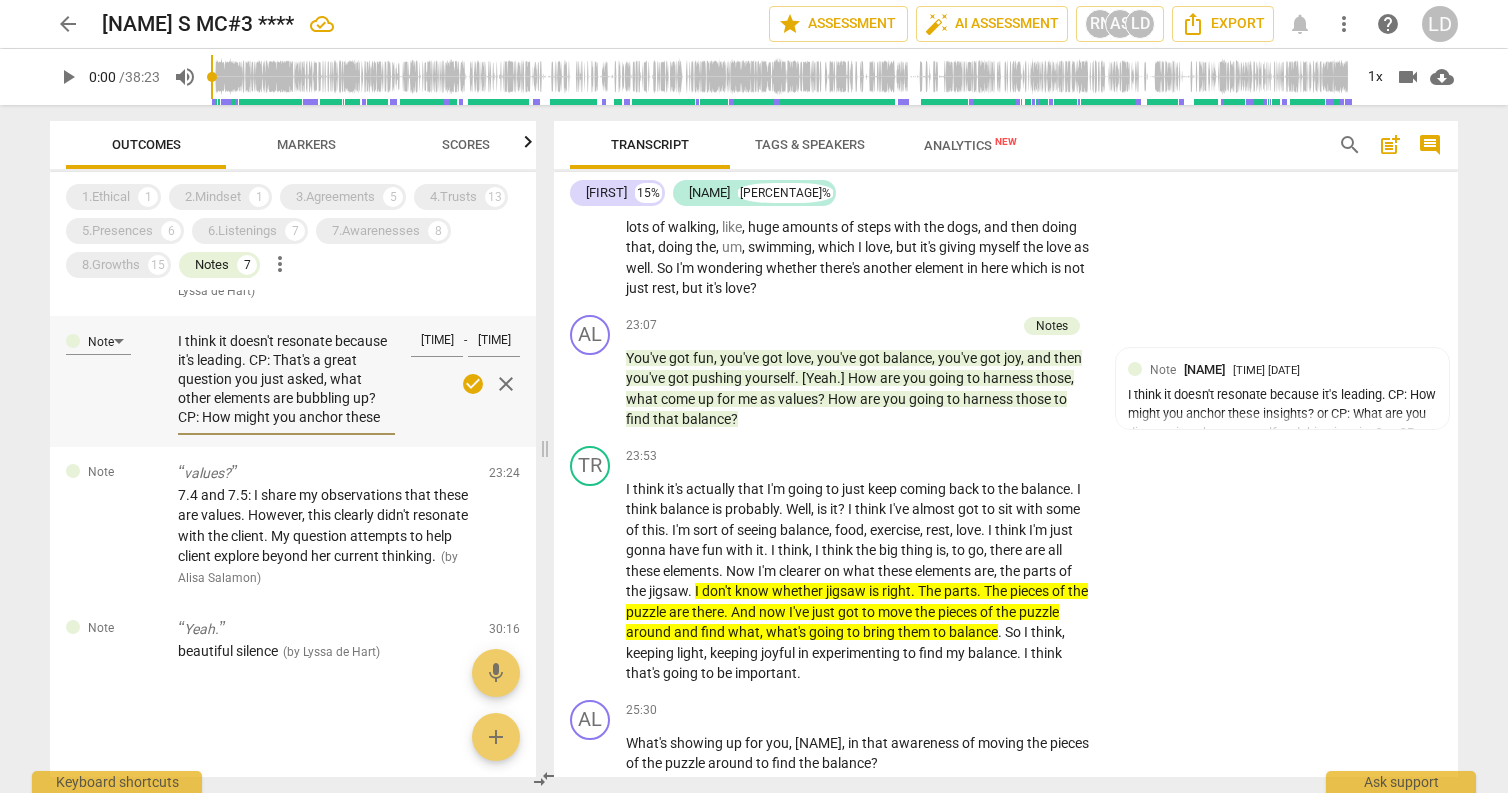 type on "I think it doesn't resonate because it's leading. CP: That'CP: How might you anchor these insights? or CP: What are you discovering about yourself and this situation? or CP: What needs to be harnessed to continue to support you?" 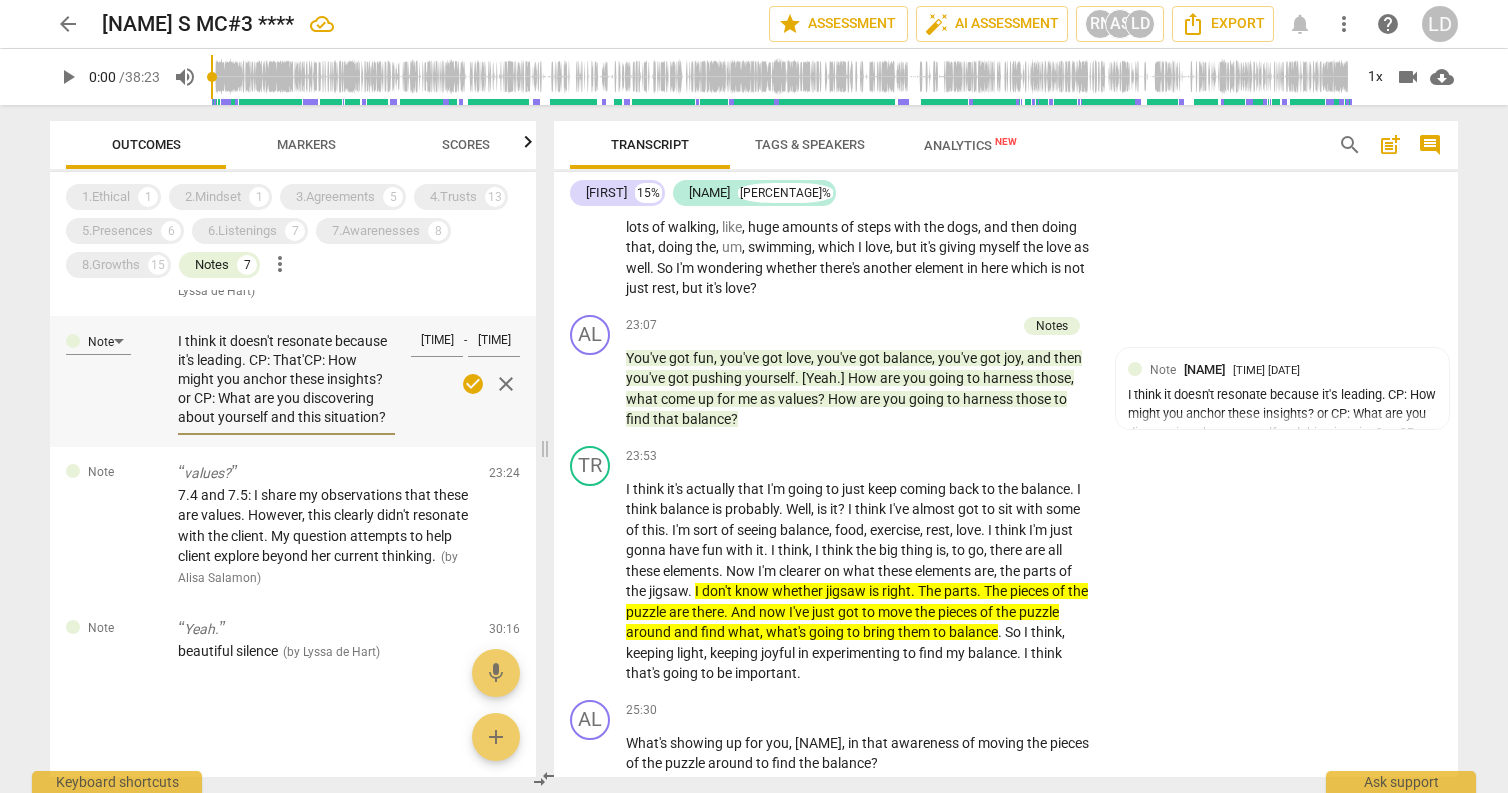 type on "I think it doesn't resonate because it's leading. CP: That'sCP: How might you anchor these insights? or CP: What are you discovering about yourself and this situation? or CP: What needs to be harnessed to continue to support you?" 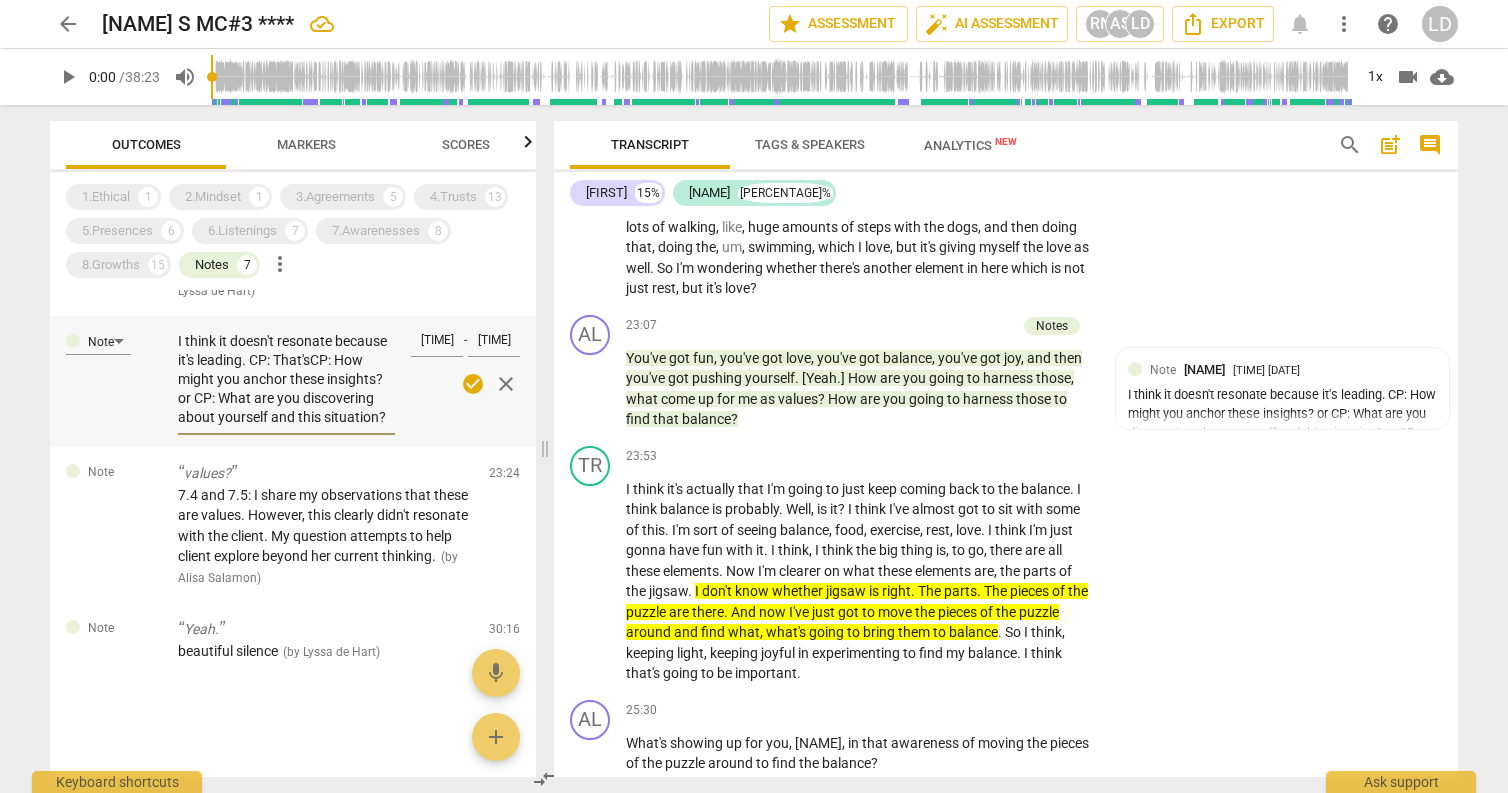 type on "I think it doesn't resonate because it's leading. CP: That's CP: How might you anchor these insights? or CP: What are you discovering about yourself and this situation? or CP: What needs to be harnessed to continue to support you?" 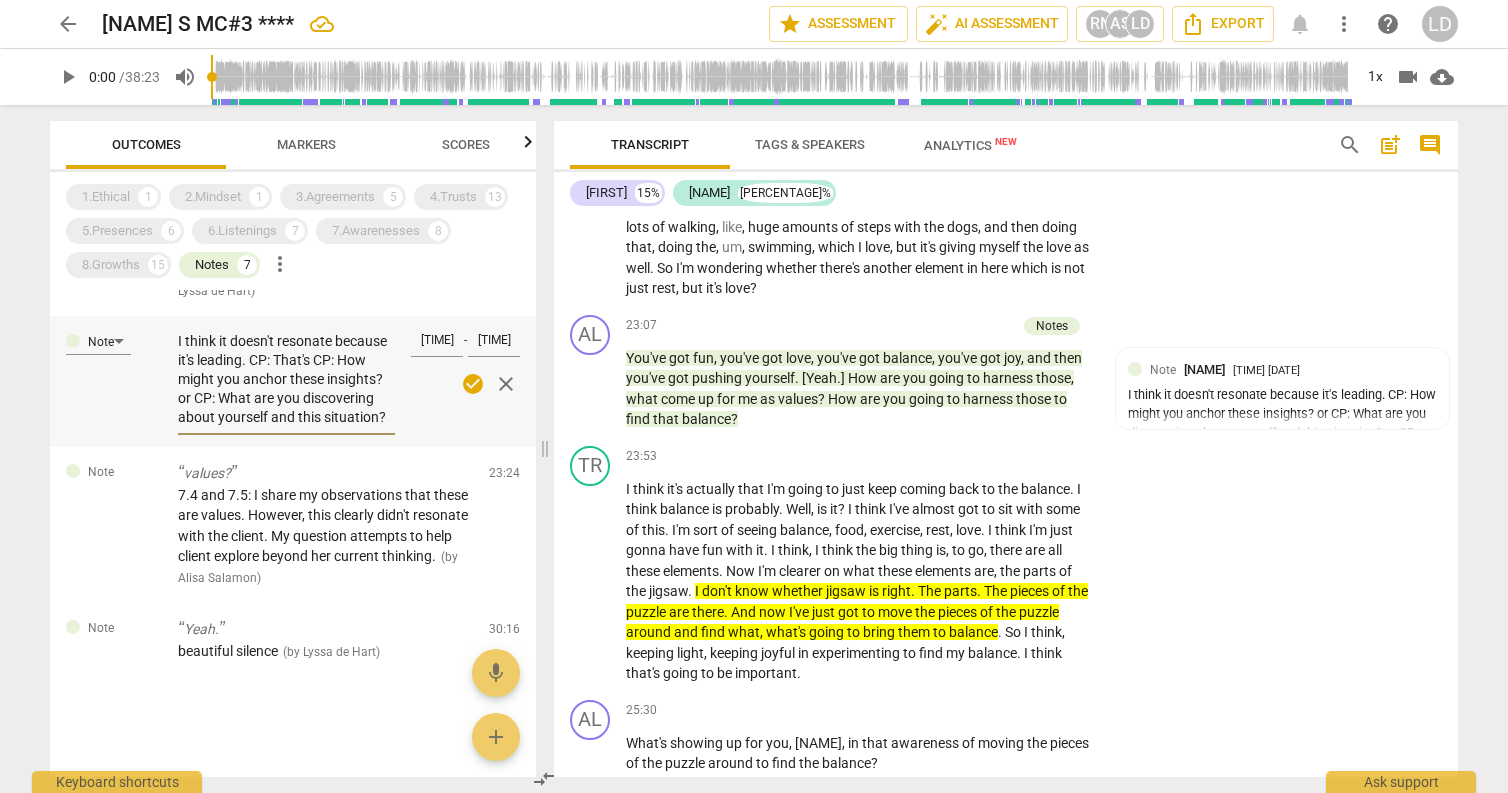 type on "I think it doesn't resonate because it's leading. CP: That's a great question you just asked, what other elements are bubbling up? CP: How might you anchor these insights? or CP: What are you discovering about yourself and this situation? or CP: What needs to be harnessed to continue to support you?" 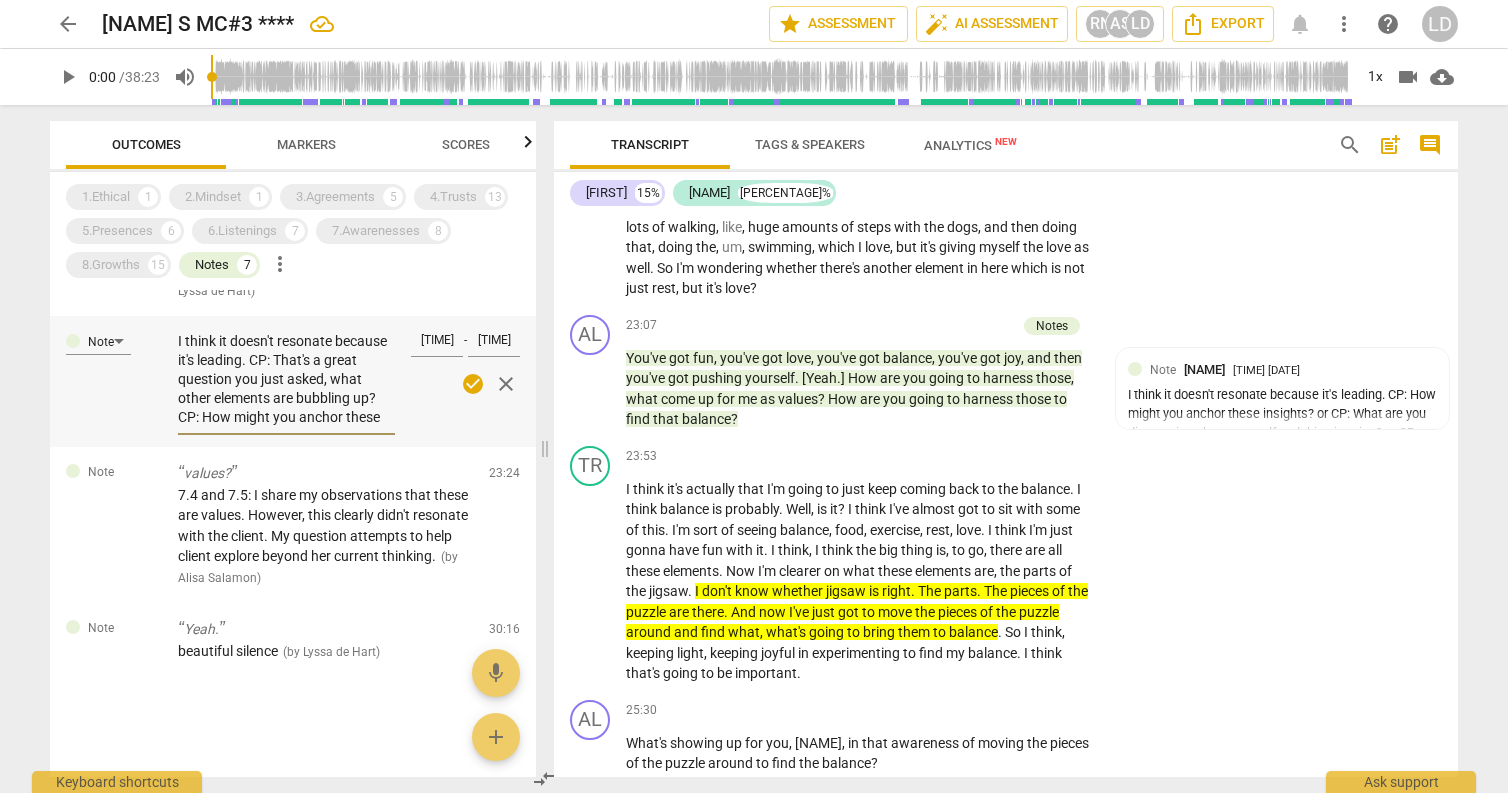 type on "I think it doesn't resonate because it's leading. CP: That's a CP: How might you anchor these insights? or CP: What are you discovering about yourself and this situation? or CP: What needs to be harnessed to continue to support you?" 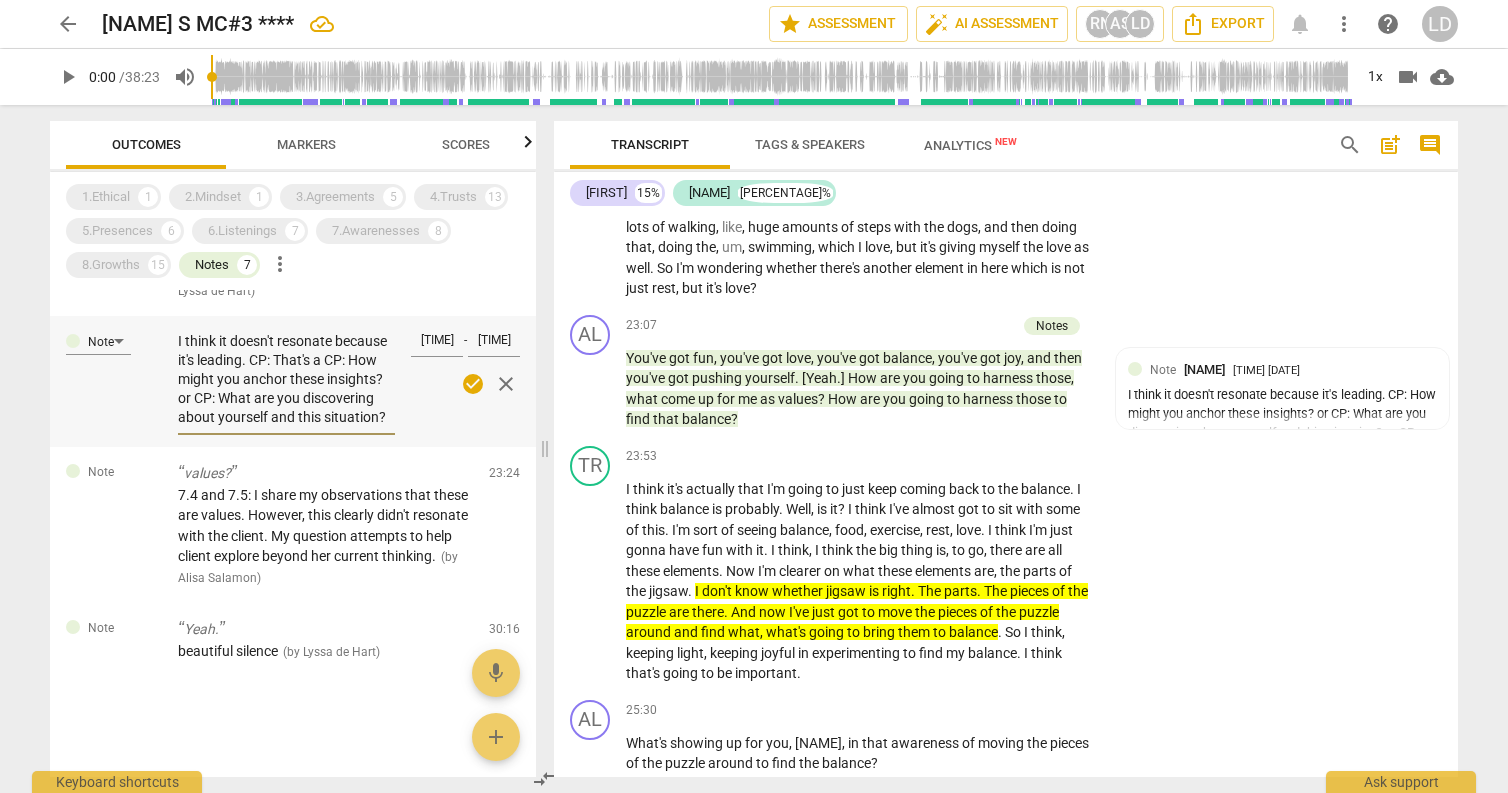 type on "I think it doesn't resonate because it's leading. CP: That's a gCP: How might you anchor these insights? or CP: What are you discovering about yourself and this situation? or CP: What needs to be harnessed to continue to support you?" 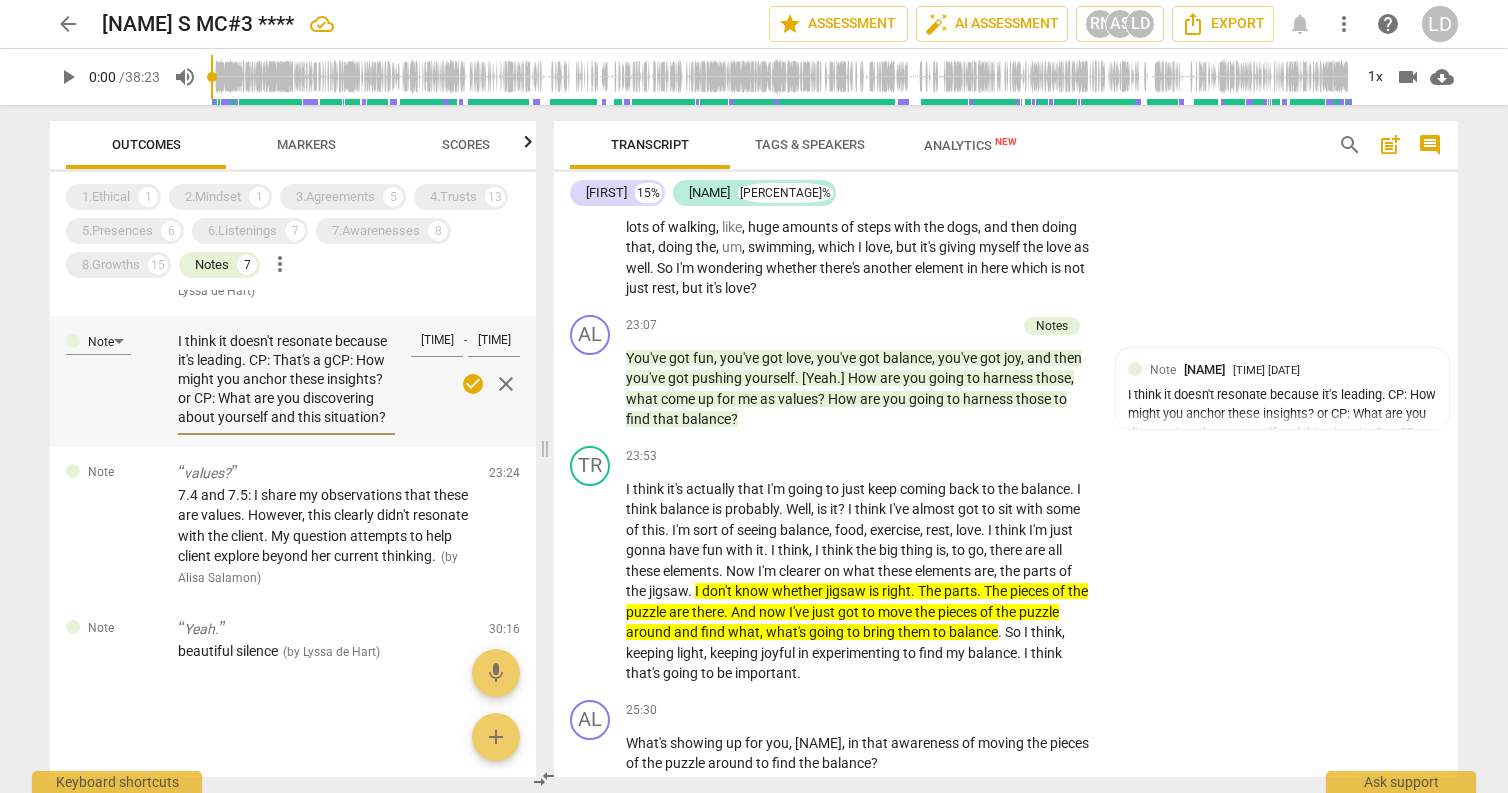 type on "I think it doesn't resonate because it's leading. CP: That's a great question you just asked, what other elements are bubbling up? CP: How might you anchor these insights? or CP: What are you discovering about yourself and this situation? or CP: What needs to be harnessed to continue to support you?" 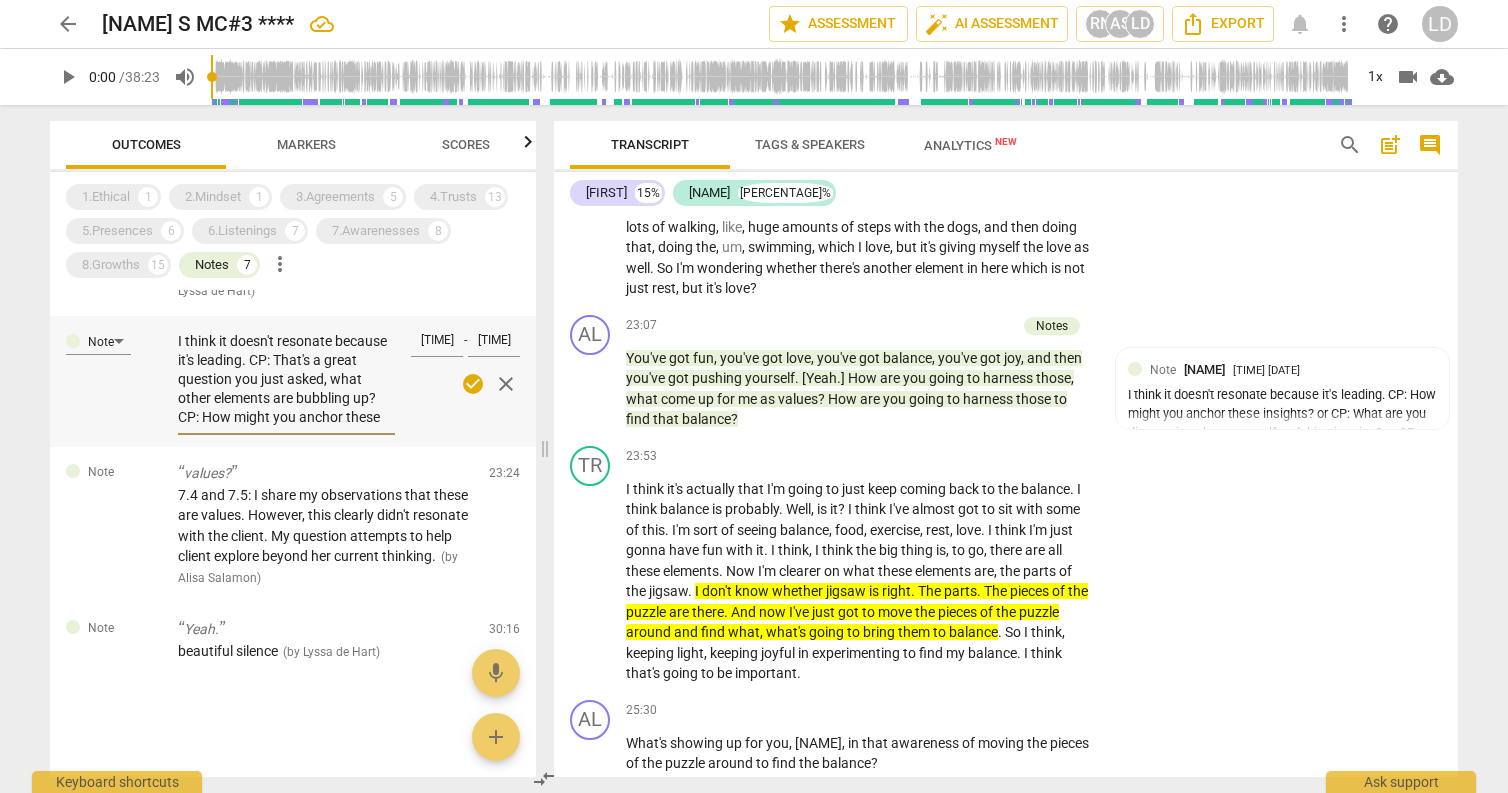 type on "I think it doesn't resonate because it's leading. CP: That's a greCP: How might you anchor these insights? or CP: What are you discovering about yourself and this situation? or CP: What needs to be harnessed to continue to support you?" 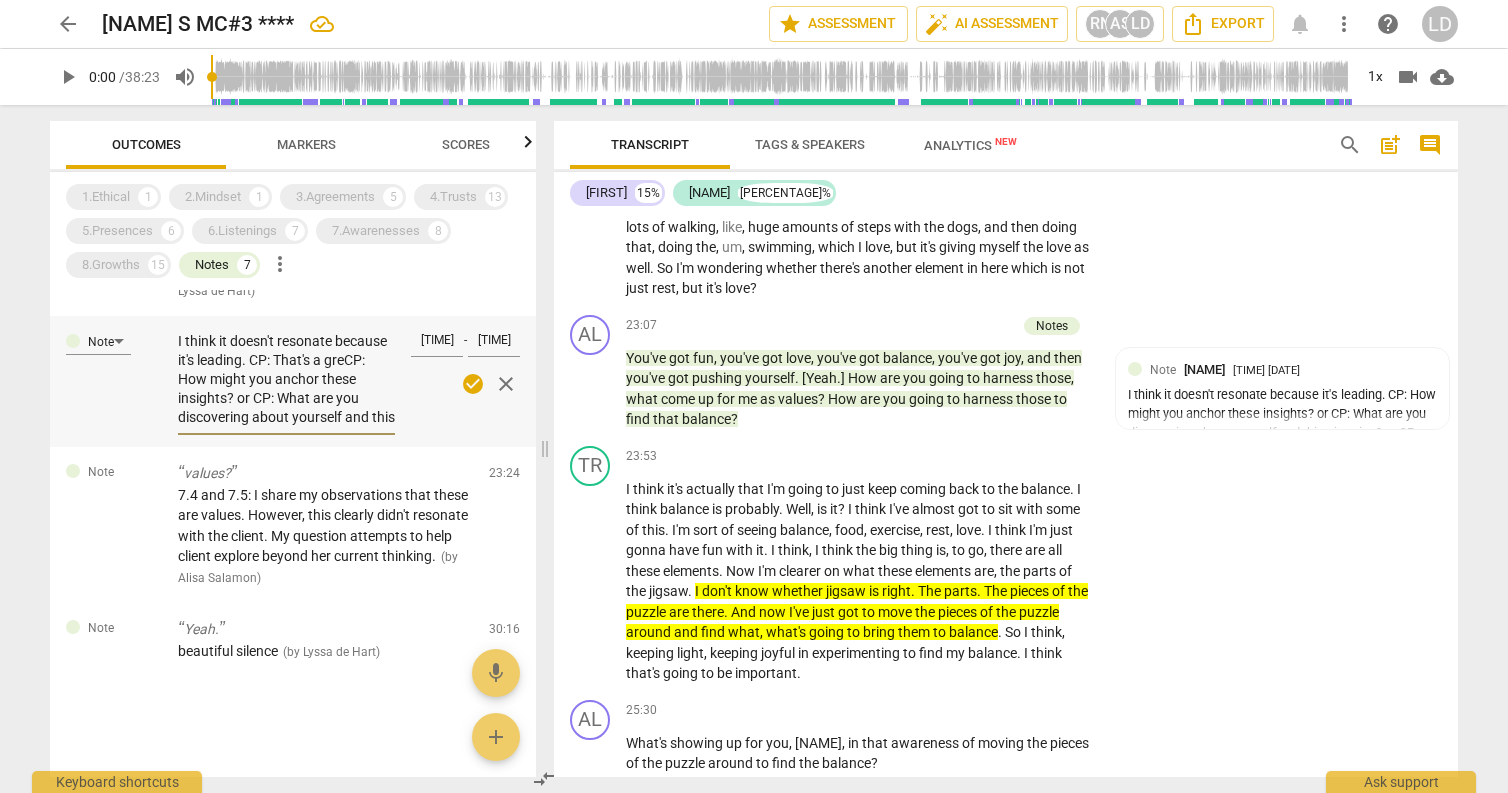 type on "I think it doesn't resonate because it's leading. CP: That's a greaCP: How might you anchor these insights? or CP: What are you discovering about yourself and this situation? or CP: What needs to be harnessed to continue to support you?" 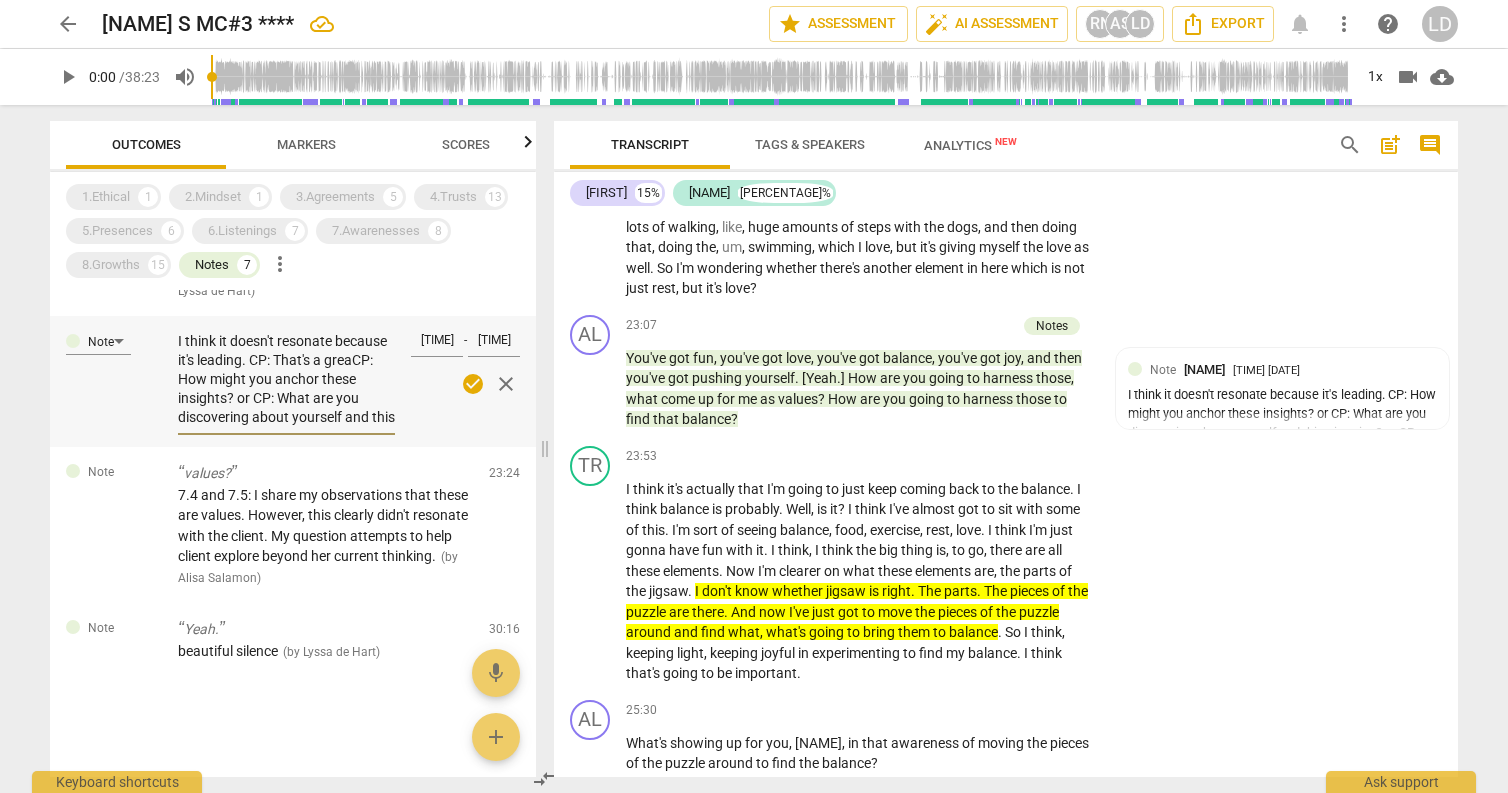 type on "I think it doesn't resonate because it's leading. CP: That's a greatCP: How might you anchor these insights? or CP: What are you discovering about yourself and this situation? or CP: What needs to be harnessed to continue to support you?" 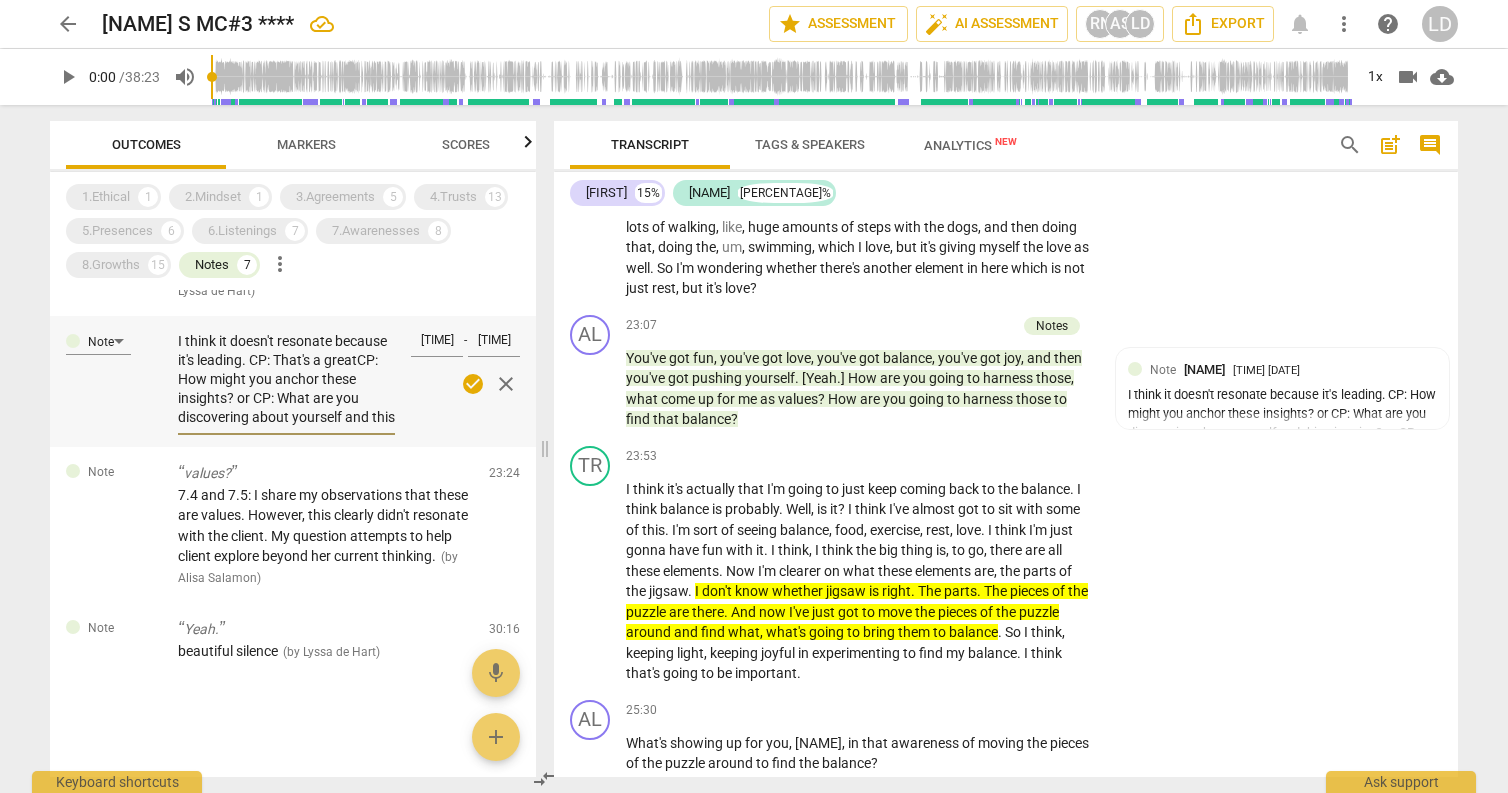 type on "I think it doesn't resonate because it's leading. CP: That's a great CP: How might you anchor these insights? or CP: What are you discovering about yourself and this situation? or CP: What needs to be harnessed to continue to support you?" 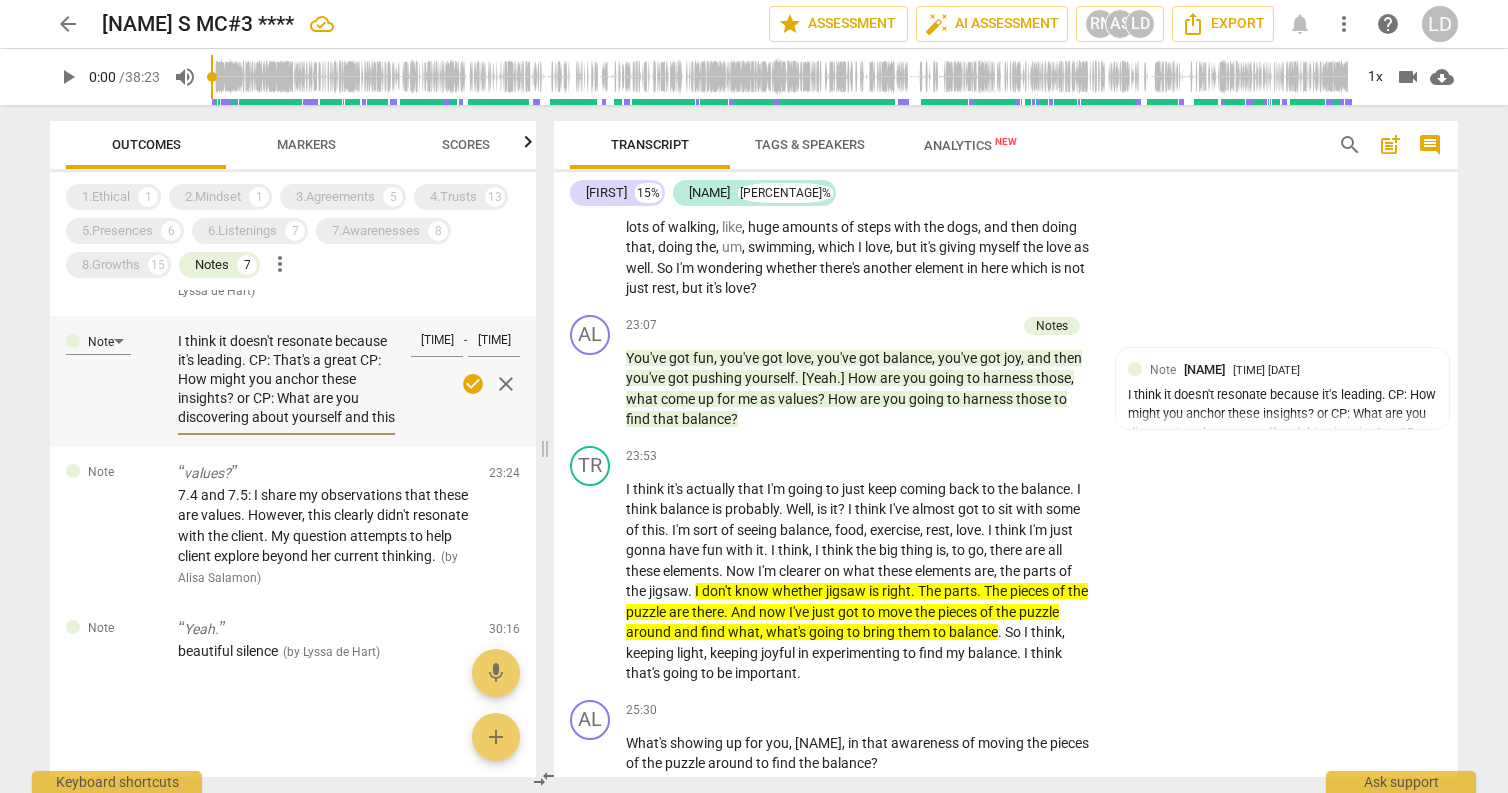 type on "I think it doesn't resonate because it's leading. CP: That's a great qCP: How might you anchor these insights? or CP: What are you discovering about yourself and this situation? or CP: What needs to be harnessed to continue to support you?" 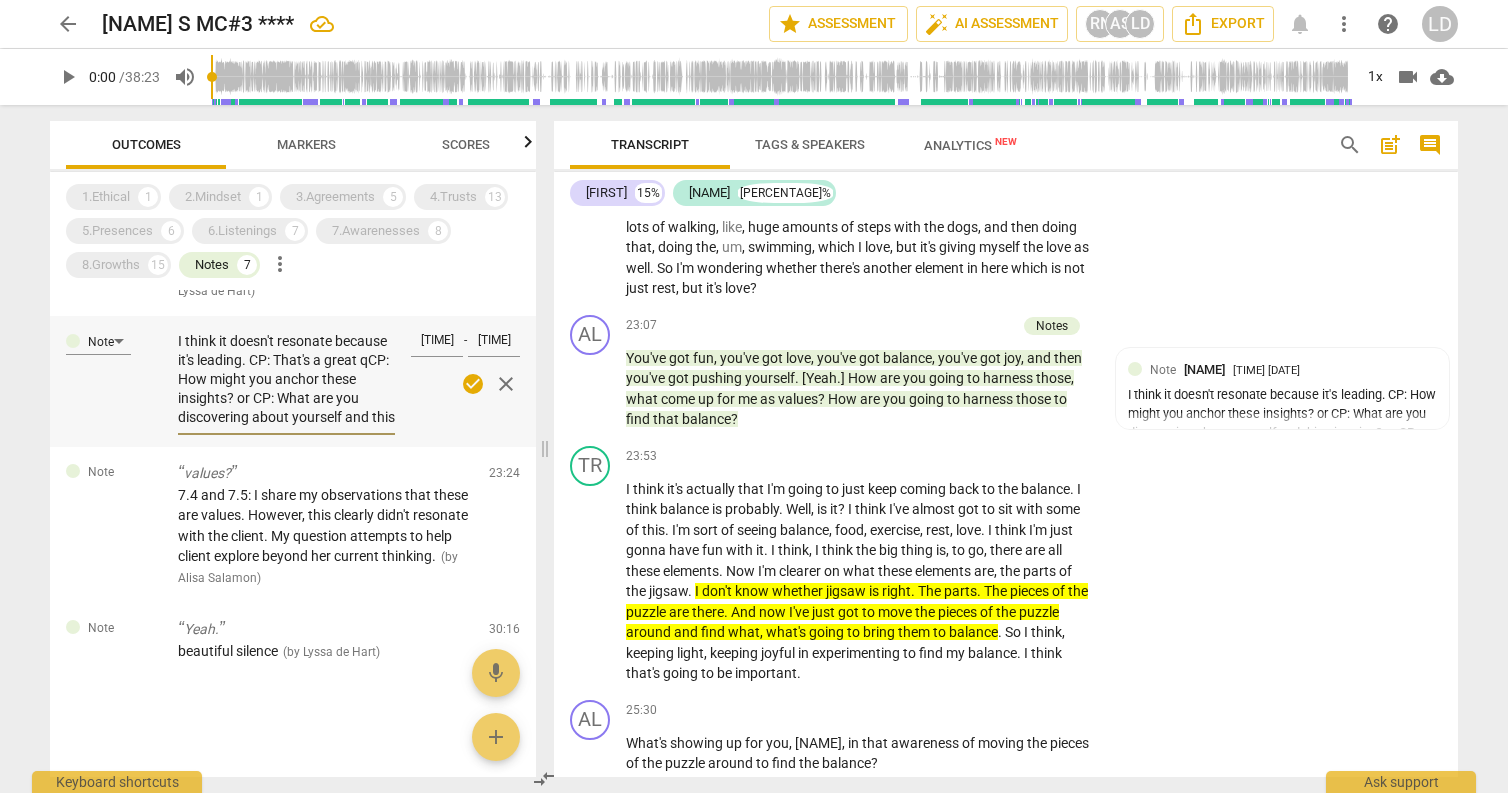 type on "I think it doesn't resonate because it's leading. CP: That's a great quCP: How might you anchor these insights? or CP: What are you discovering about yourself and this situation? or CP: What needs to be harnessed to continue to support you?" 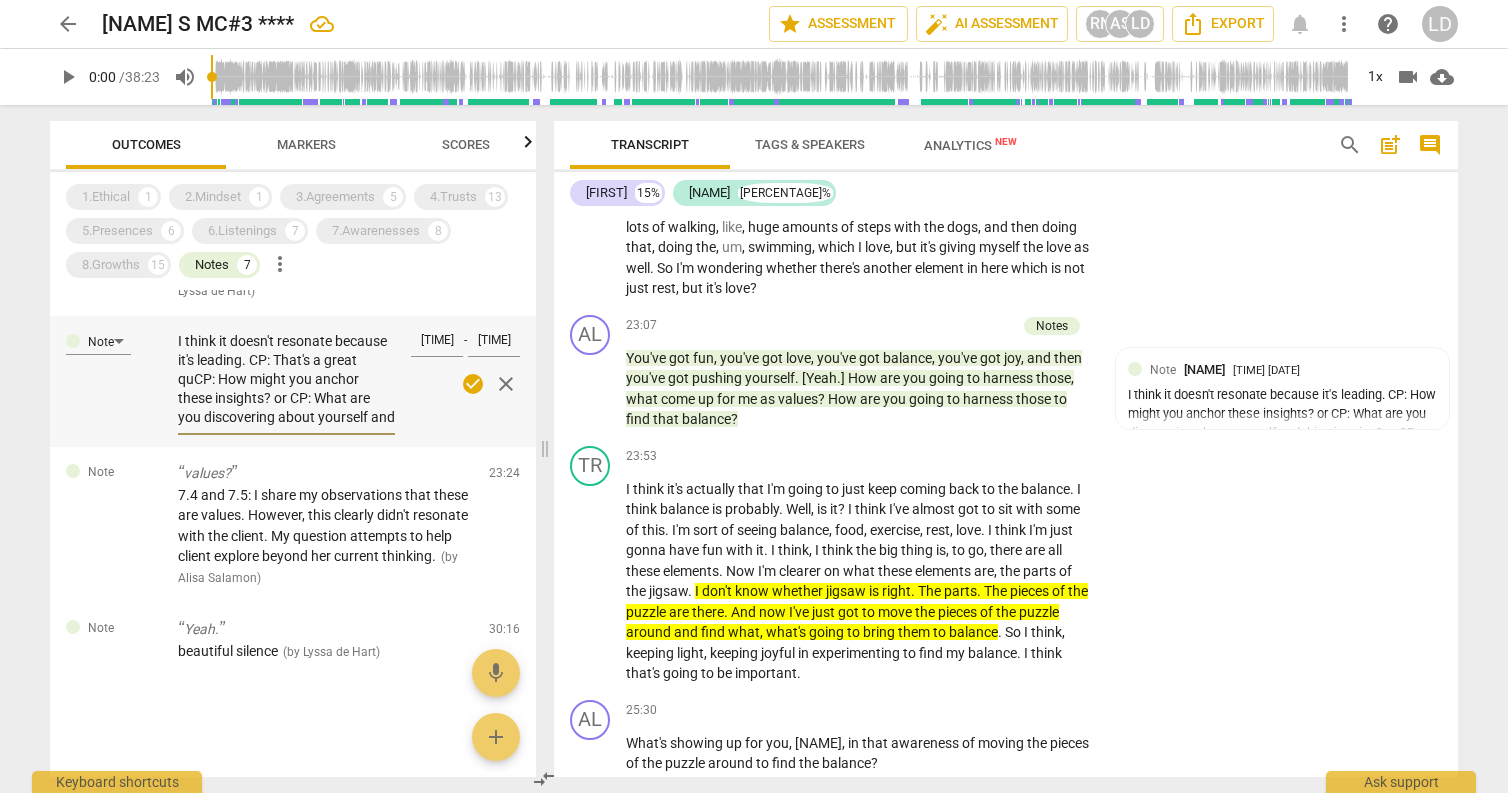 type on "I think it doesn't resonate because it's leading. CP: That's a great queCP: How might you anchor these insights? or CP: What are you discovering about yourself and this situation? or CP: What needs to be harnessed to continue to support you?" 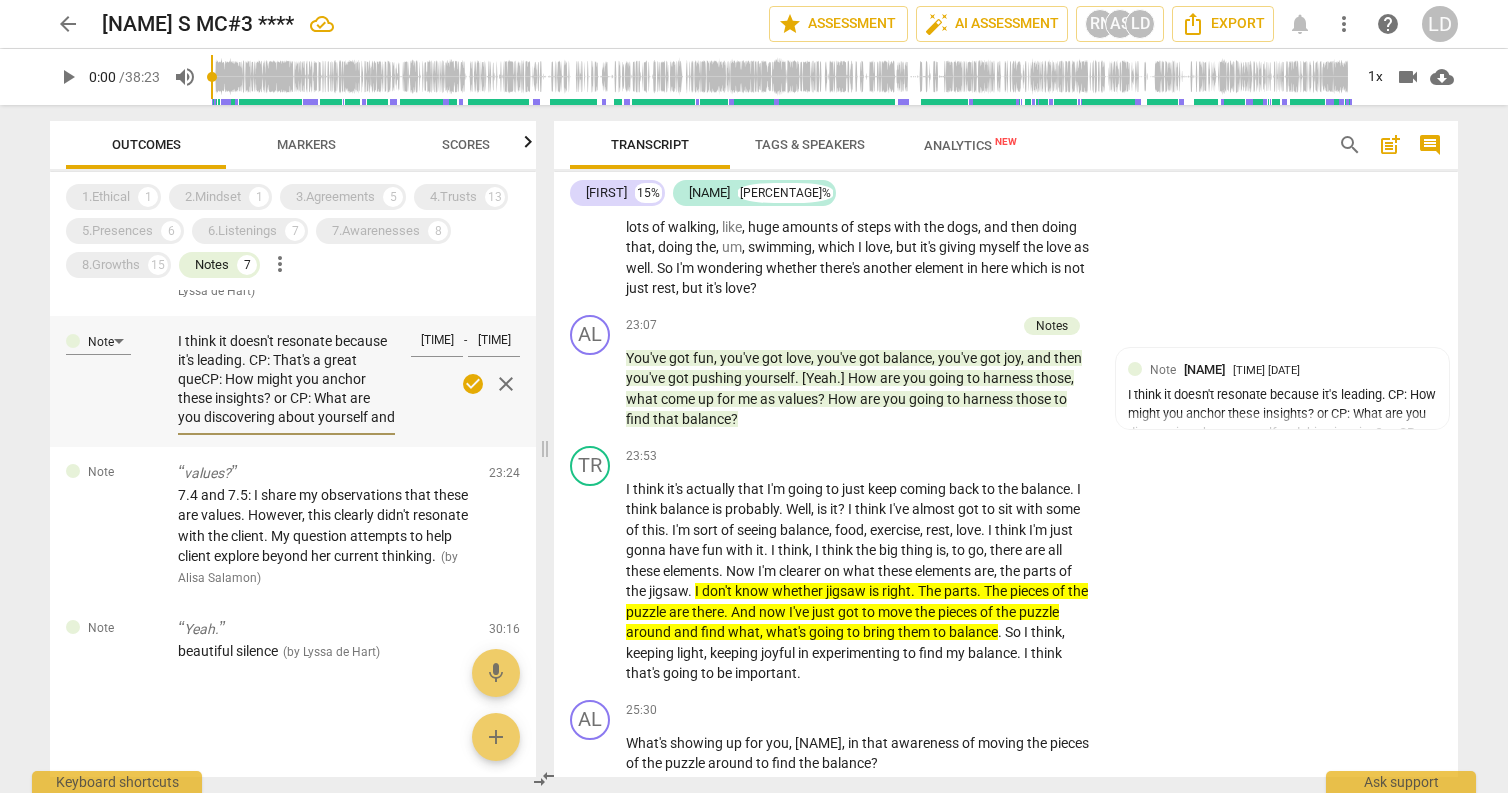 type on "I think it doesn't resonate because it's leading. CP: That's a great question you just asked, what other elements are bubbling up? CP: How might you anchor these insights? or CP: What are you discovering about yourself and this situation? or CP: What needs to be harnessed to continue to support you?" 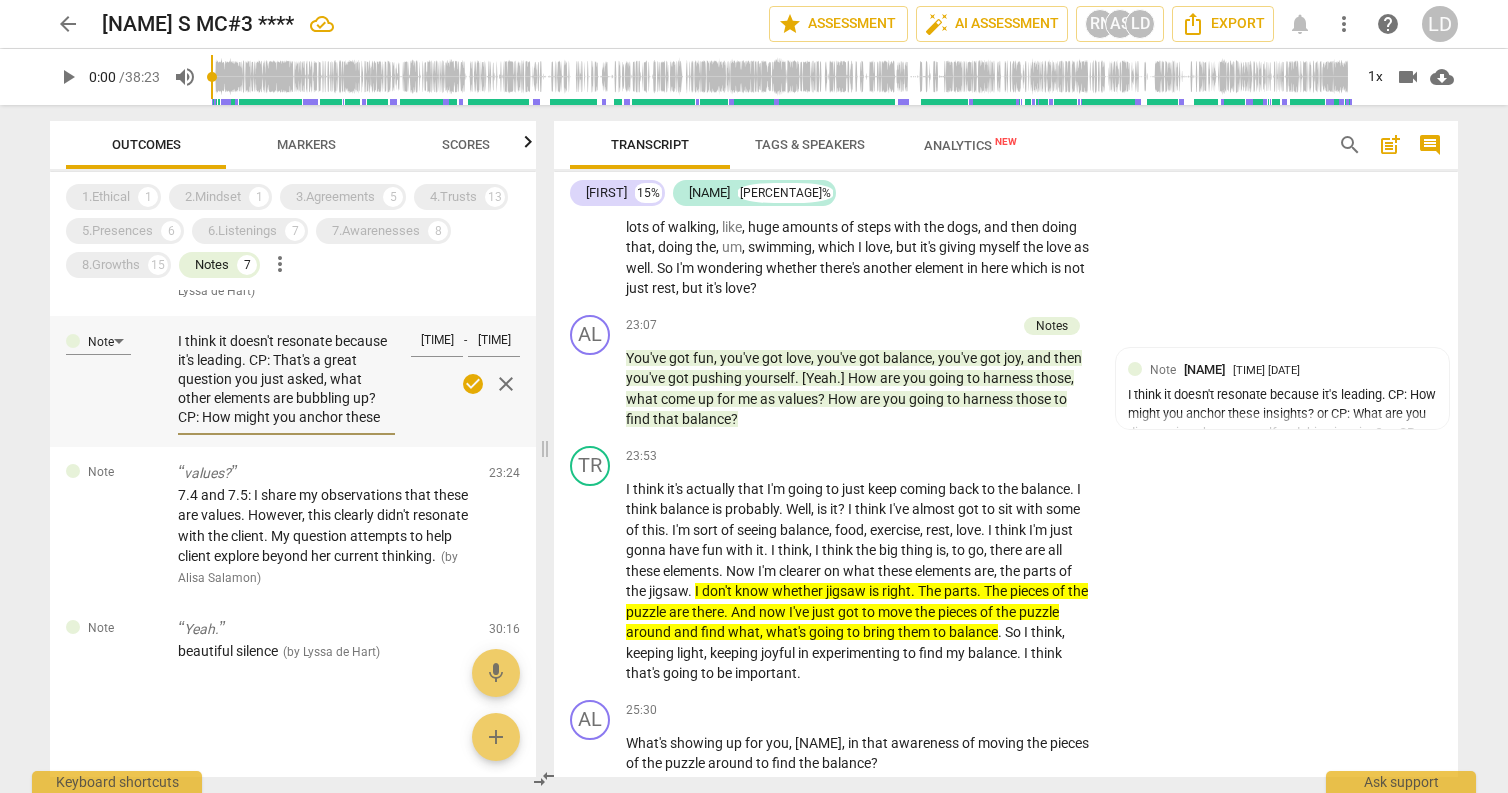 type on "I think it doesn't resonate because it's leading. CP: That's a great questCP: How might you anchor these insights? or CP: What are you discovering about yourself and this situation? or CP: What needs to be harnessed to continue to support you?" 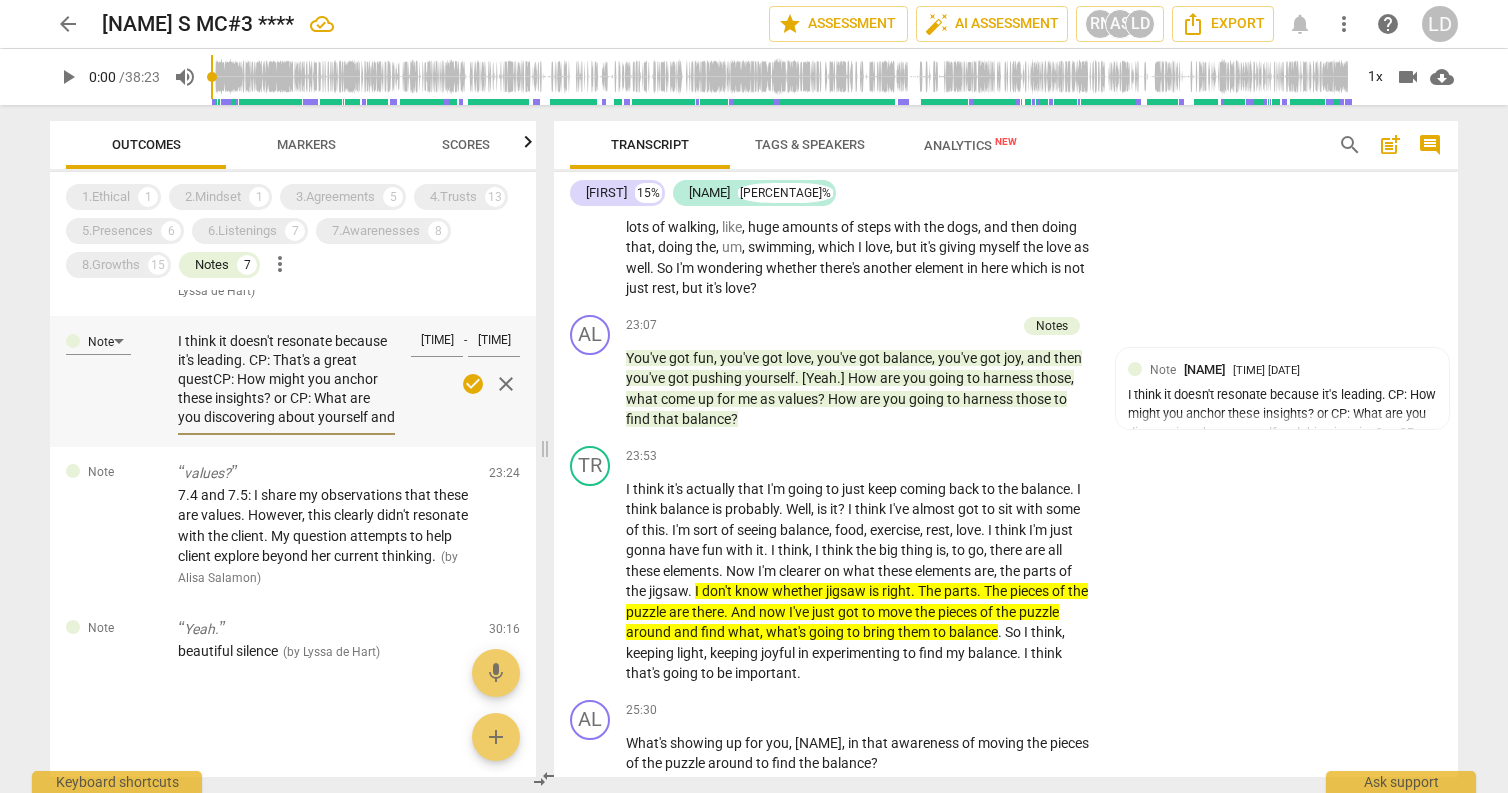 type on "I think it doesn't resonate because it's leading. CP: That's a great question you just asked, what other elements are bubbling up? CP: How might you anchor these insights? or CP: What are you discovering about yourself and this situation? or CP: What needs to be harnessed to continue to support you?" 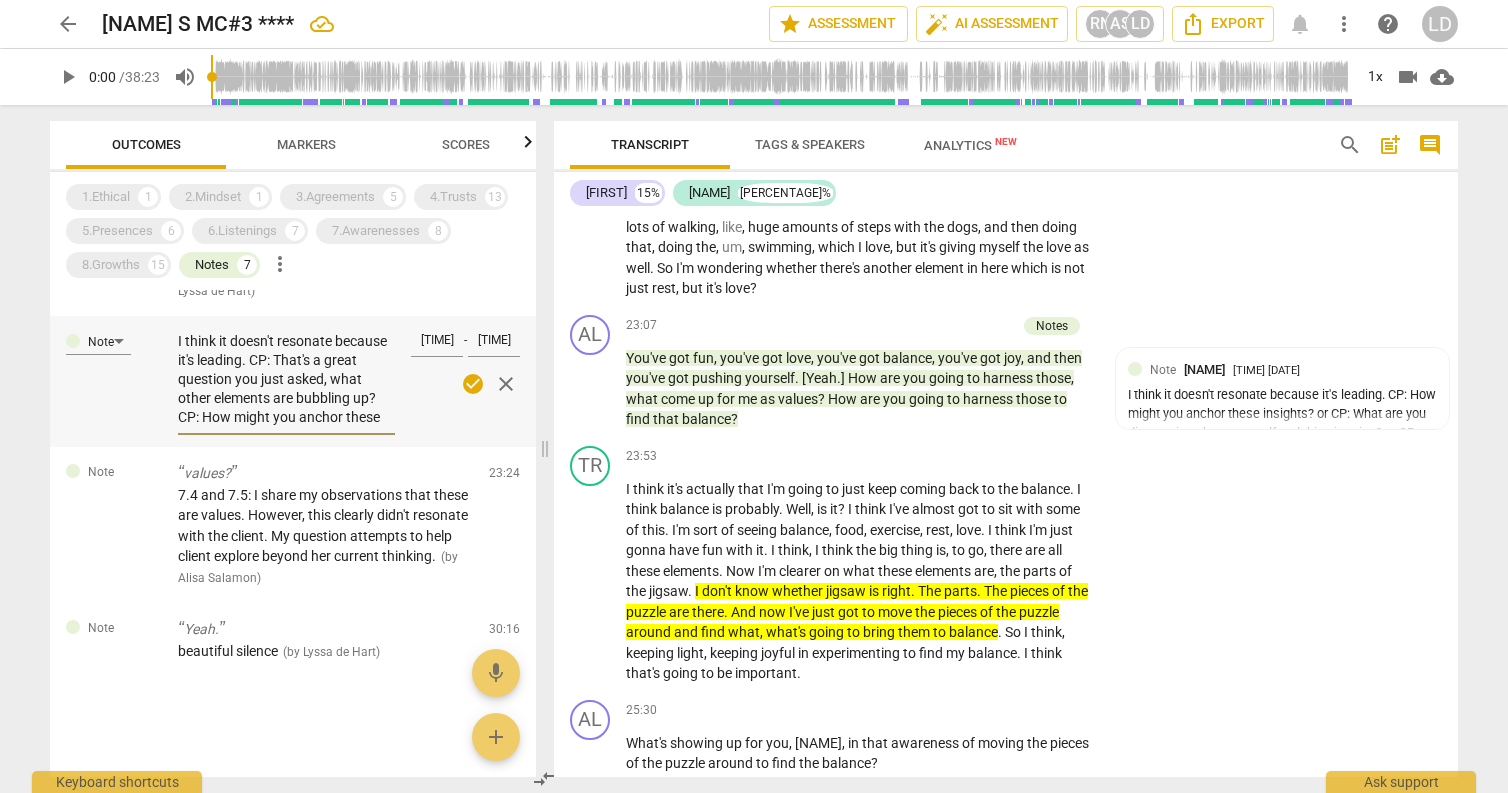 type on "I think it doesn't resonate because it's leading. CP: That's a great questioCP: How might you anchor these insights? or CP: What are you discovering about yourself and this situation? or CP: What needs to be harnessed to continue to support you?" 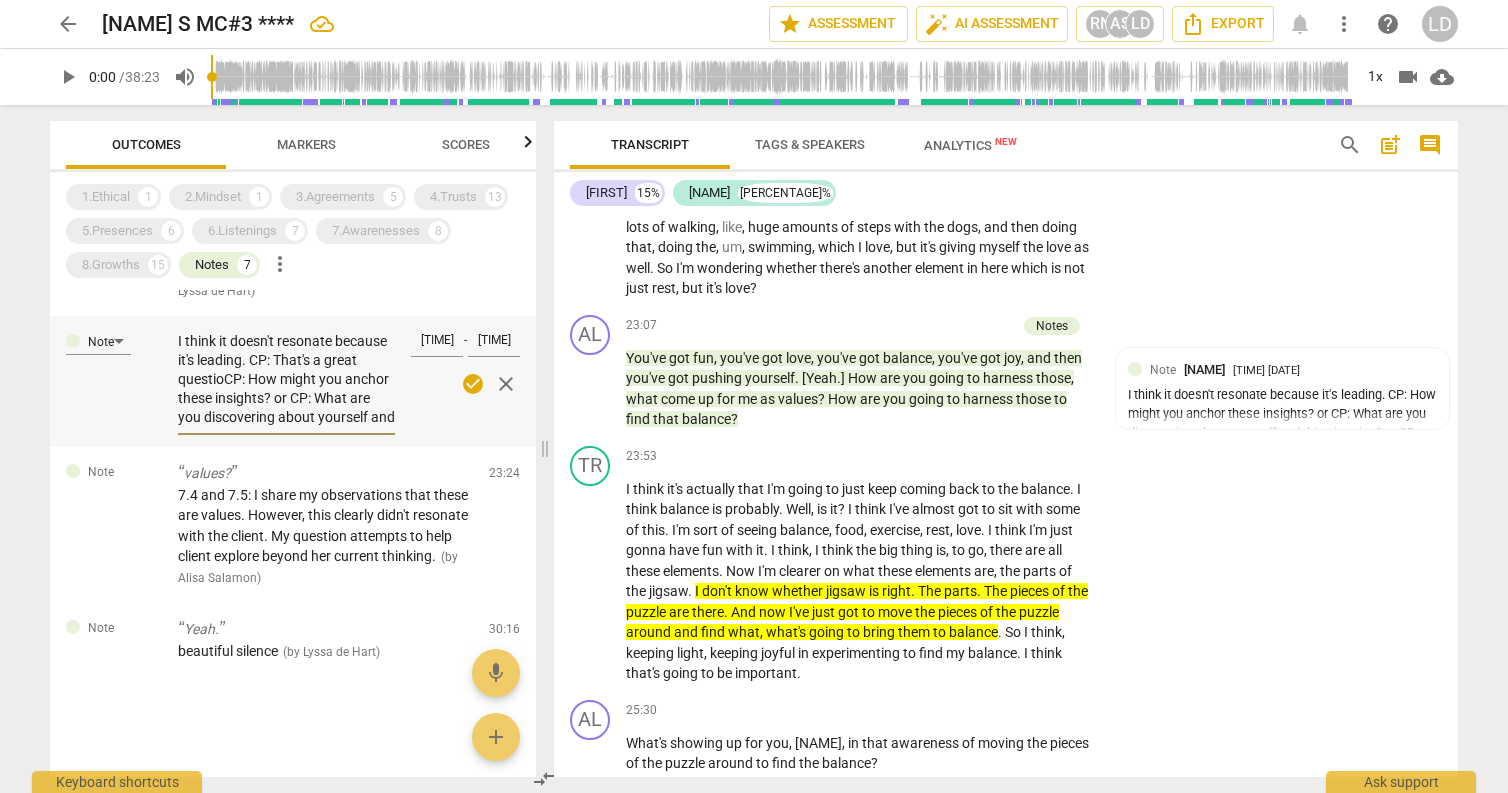 type on "I think it doesn't resonate because it's leading. CP: That's a great questionCP: How might you anchor these insights? or CP: What are you discovering about yourself and this situation? or CP: What needs to be harnessed to continue to support you?" 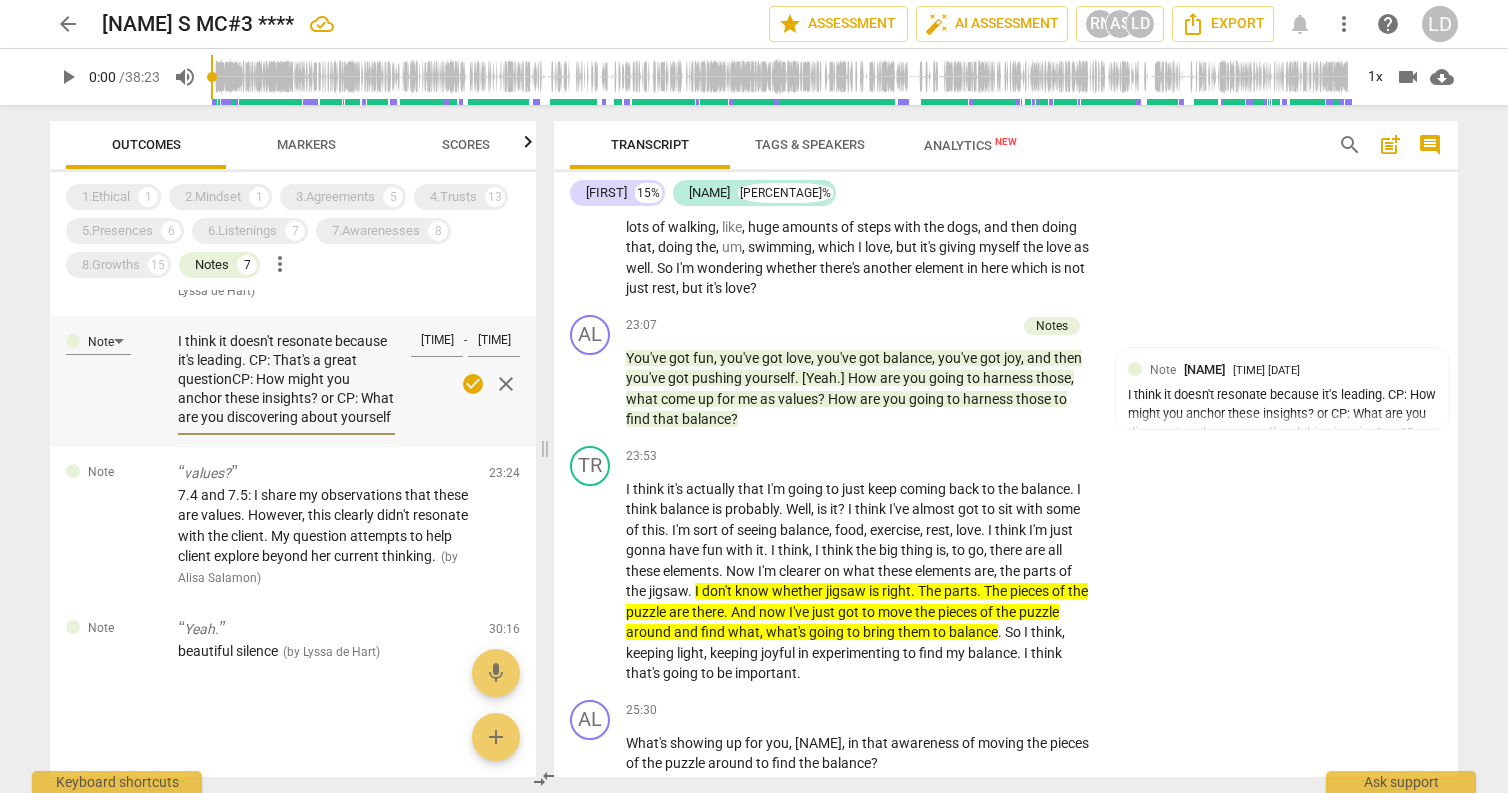 type on "I think it doesn't resonate because it's leading. CP: That's a great question CP: How might you anchor these insights? or CP: What are you discovering about yourself and this situation? or CP: What needs to be harnessed to continue to support you?" 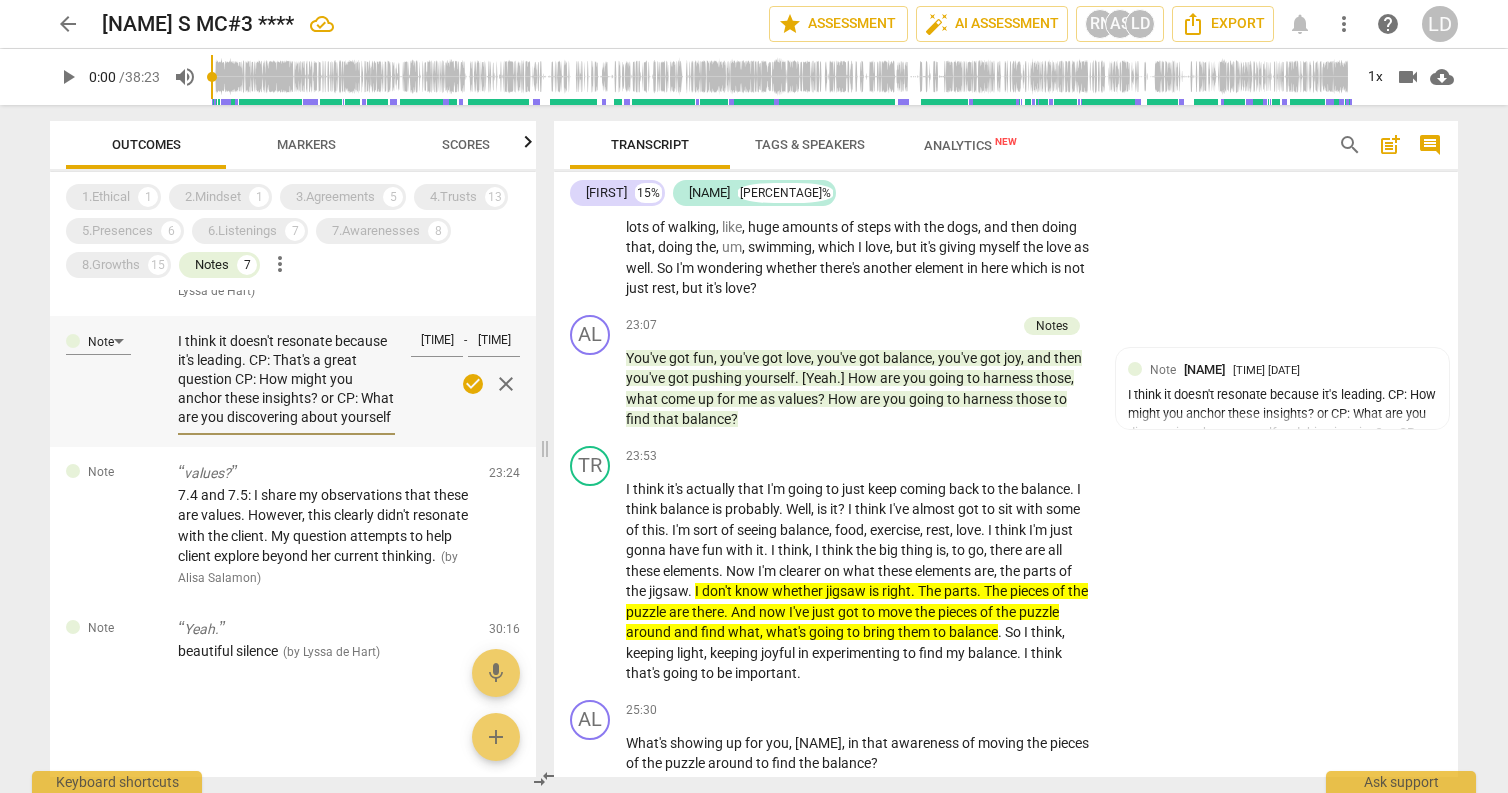 type on "I think it doesn't resonate because it's leading. CP: That's a great question youCP: How might you anchor these insights? or CP: What are you discovering about yourself and this situation? or CP: What needs to be harnessed to continue to support you?" 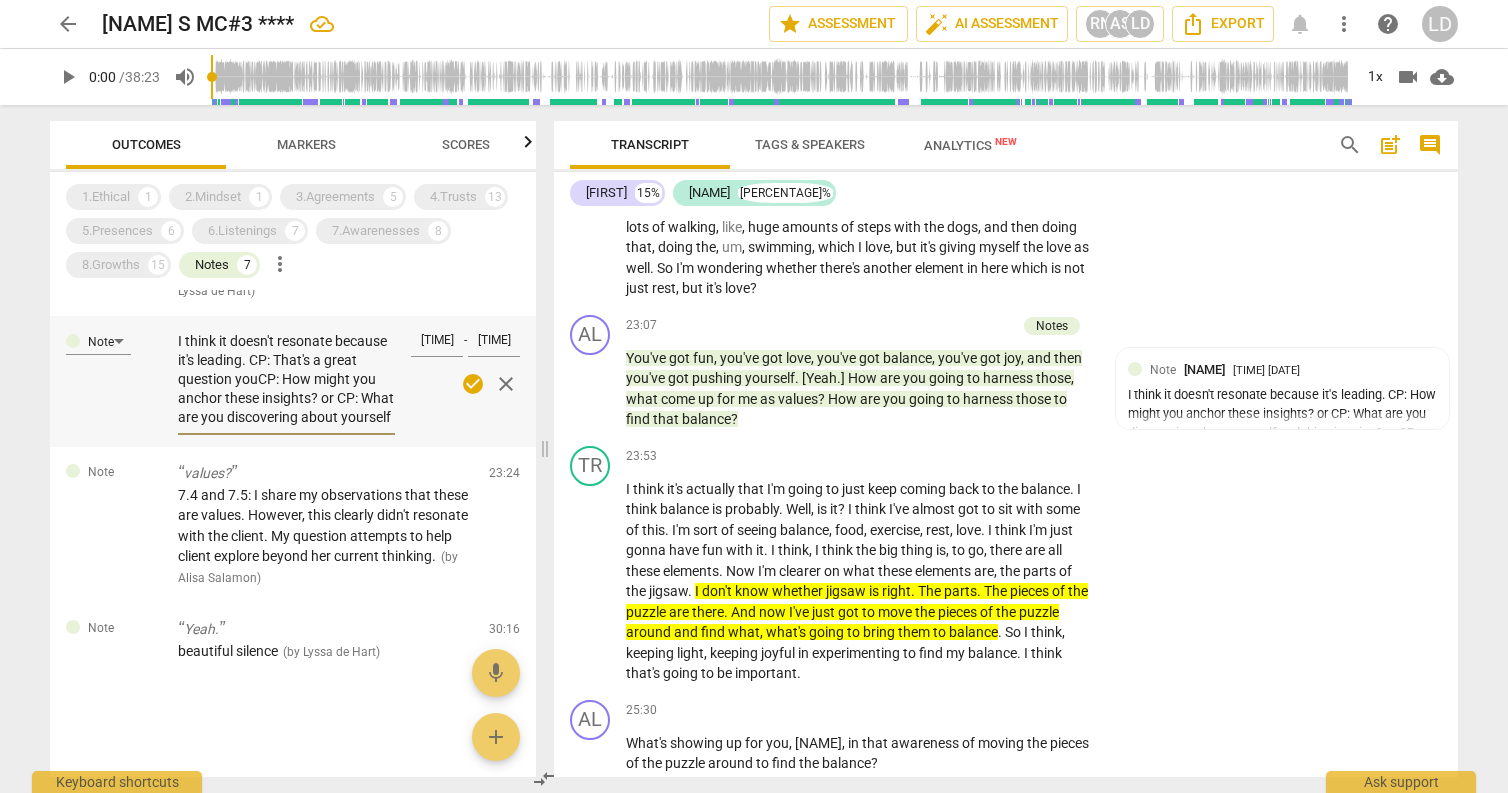 type on "I think it doesn't resonate because it's leading. CP: That's a great question you just asked, what other elements are bubbling up? CP: How might you anchor these insights? or CP: What are you discovering about yourself and this situation? or CP: What needs to be harnessed to continue to support you?" 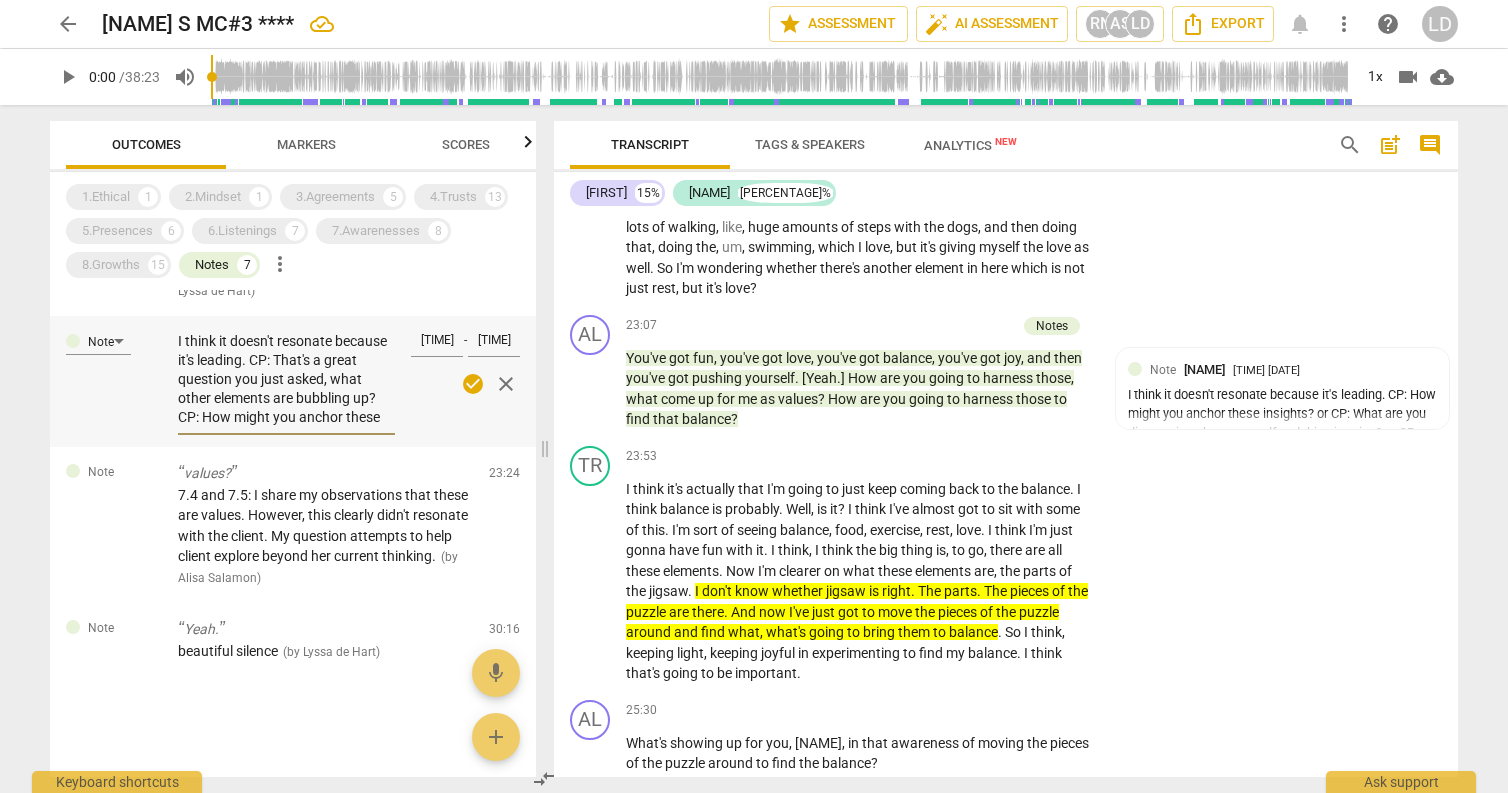type on "I think it doesn't resonate because it's leading. CP: That's a great question youCP: How might you anchor these insights? or CP: What are you discovering about yourself and this situation? or CP: What needs to be harnessed to continue to support you?" 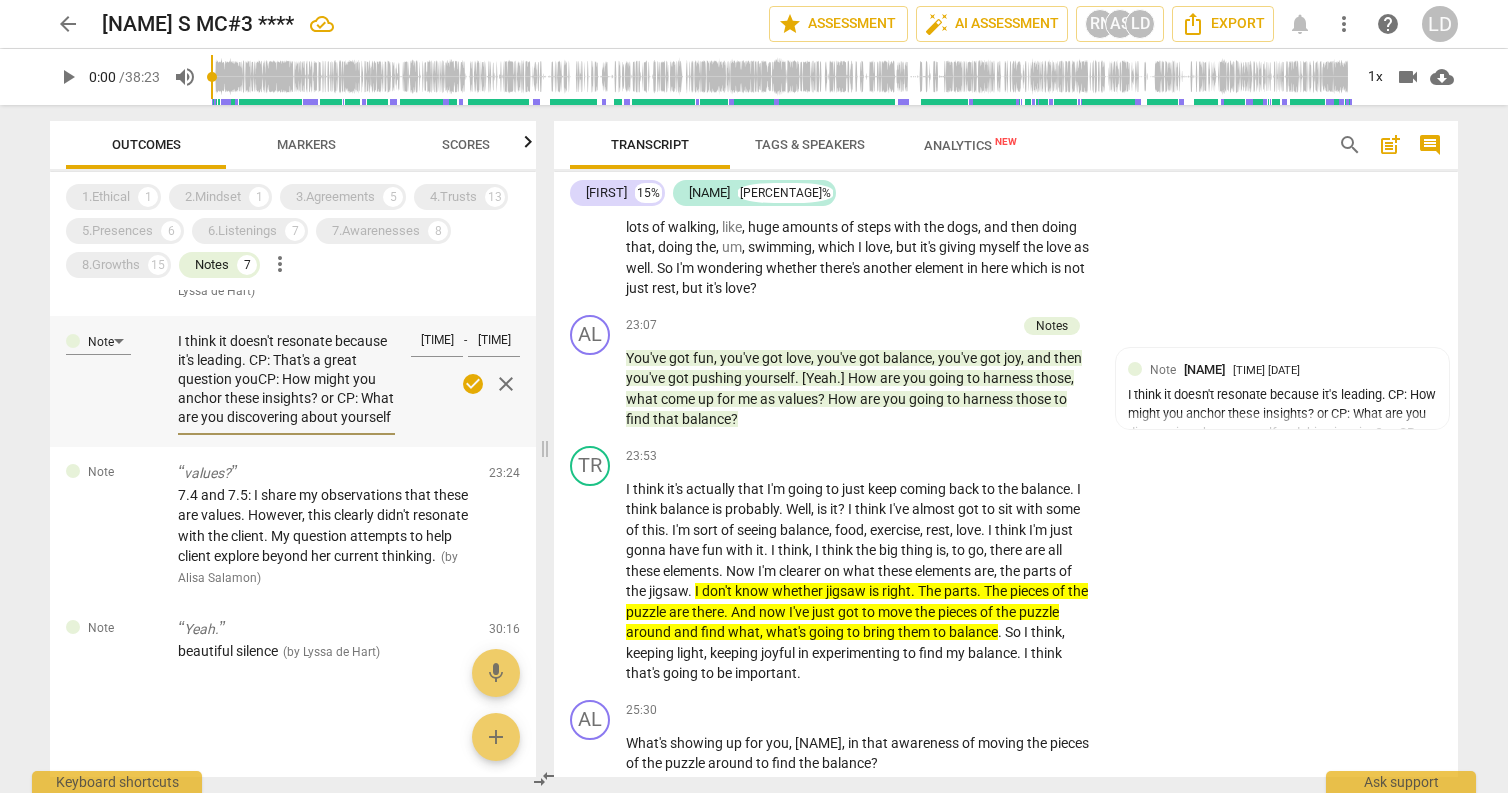 type on "I think it doesn't resonate because it's leading. CP: That's a great question you just asked, what other elements are bubbling up? CP: How might you anchor these insights? or CP: What are you discovering about yourself and this situation? or CP: What needs to be harnessed to continue to support you?" 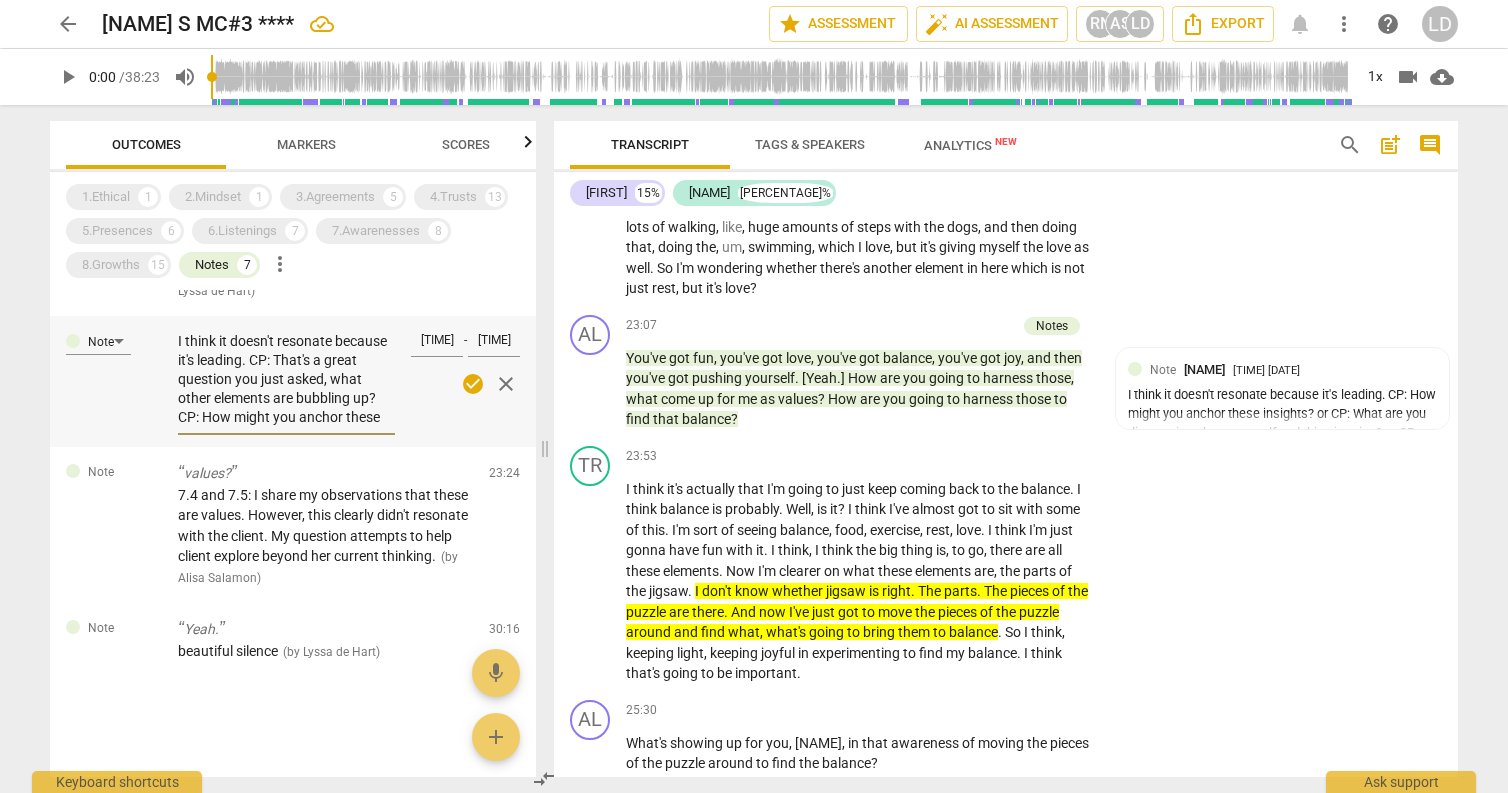 type on "I think it doesn't resonate because it's leading. CP: That's a great question you jCP: How might you anchor these insights? or CP: What are you discovering about yourself and this situation? or CP: What needs to be harnessed to continue to support you?" 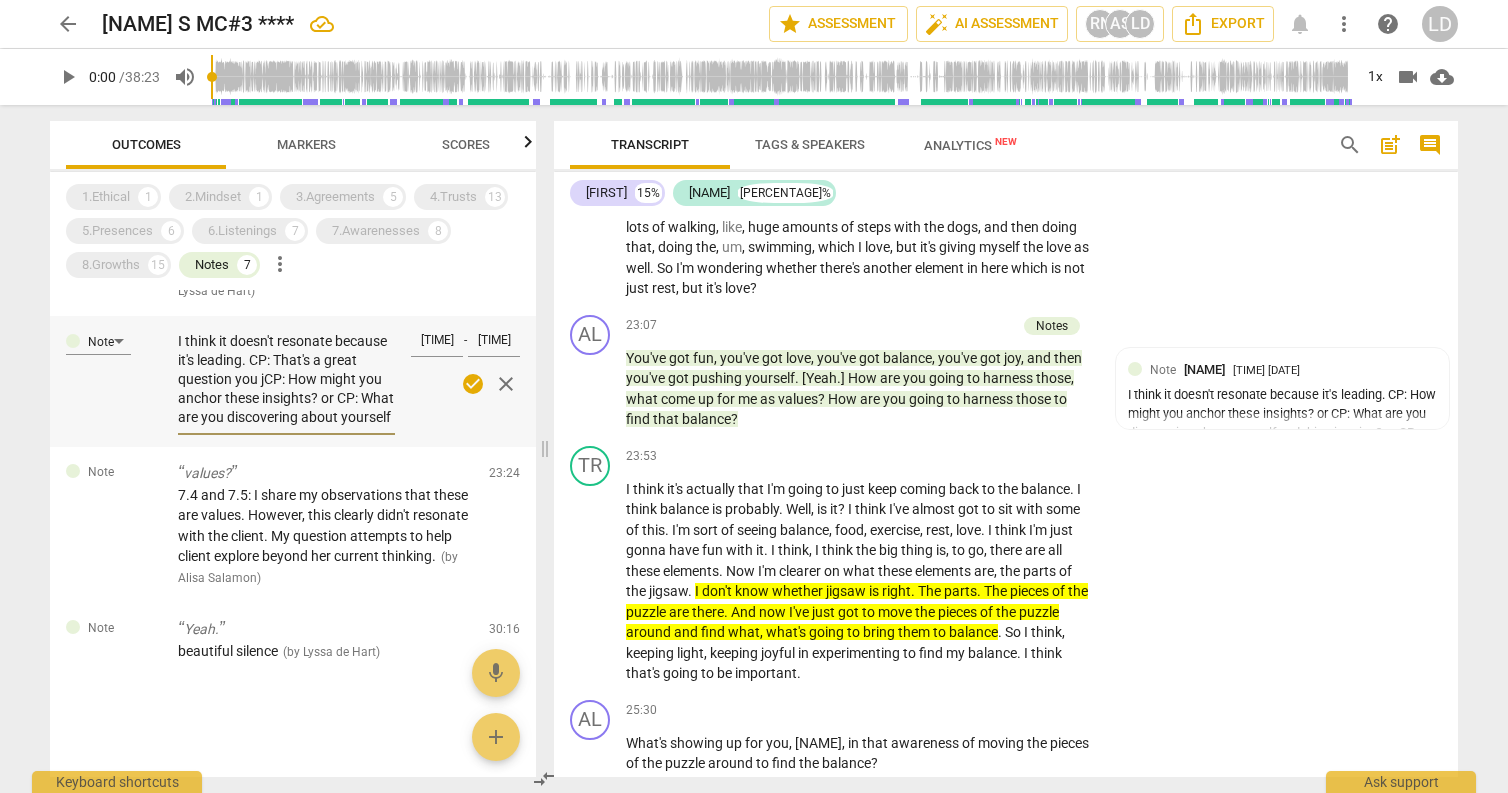 type on "I think it doesn't resonate because it's leading. CP: That's a great question you juCP: How might you anchor these insights? or CP: What are you discovering about yourself and this situation? or CP: What needs to be harnessed to continue to support you?" 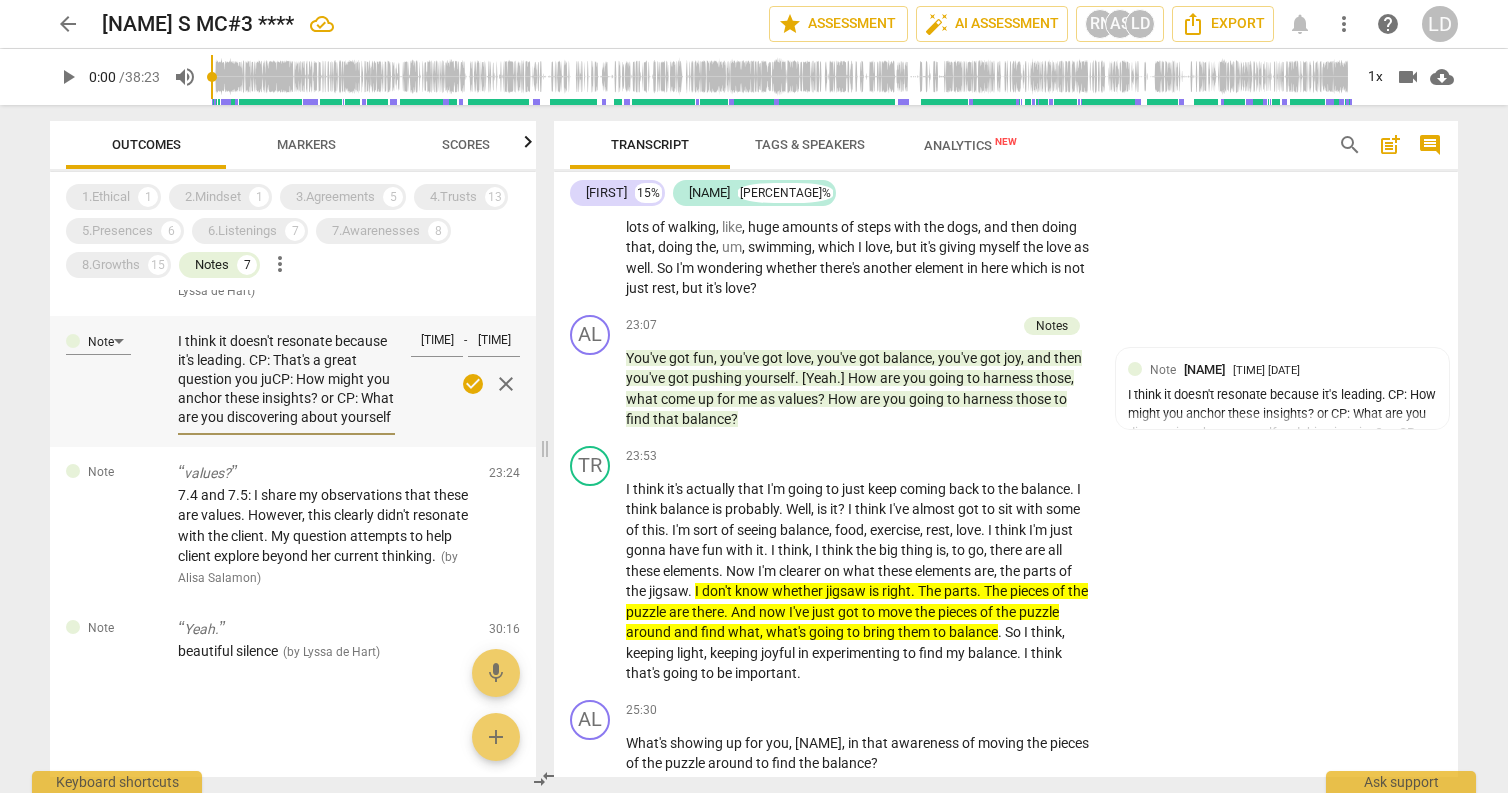 type on "I think it doesn't resonate because it's leading. CP: That's a great question you jusCP: How might you anchor these insights? or CP: What are you discovering about yourself and this situation? or CP: What needs to be harnessed to continue to support you?" 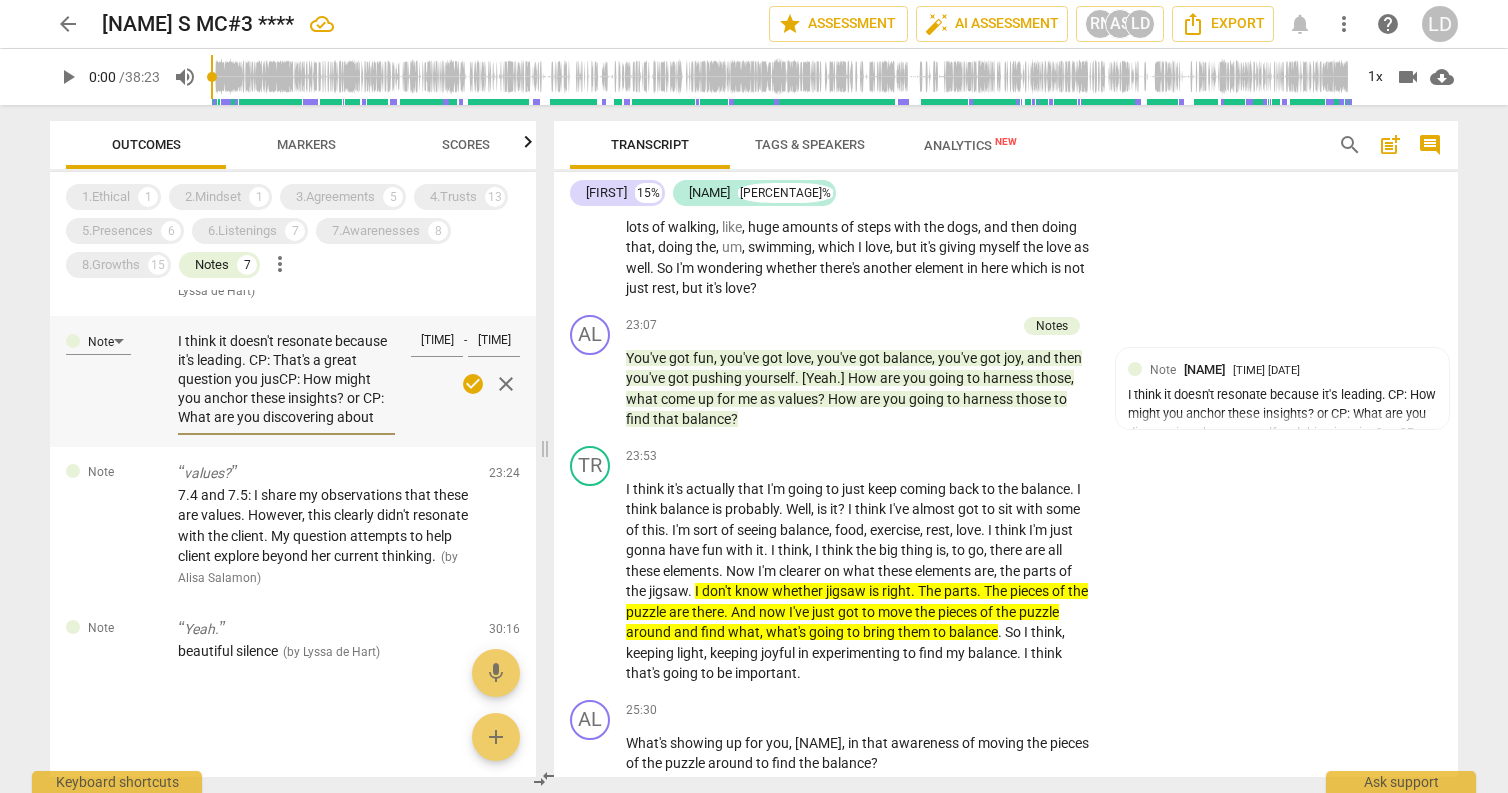 type on "I think it doesn't resonate because it's leading. CP: That's a great question you justCP: How might you anchor these insights? or CP: What are you discovering about yourself and this situation? or CP: What needs to be harnessed to continue to support you?" 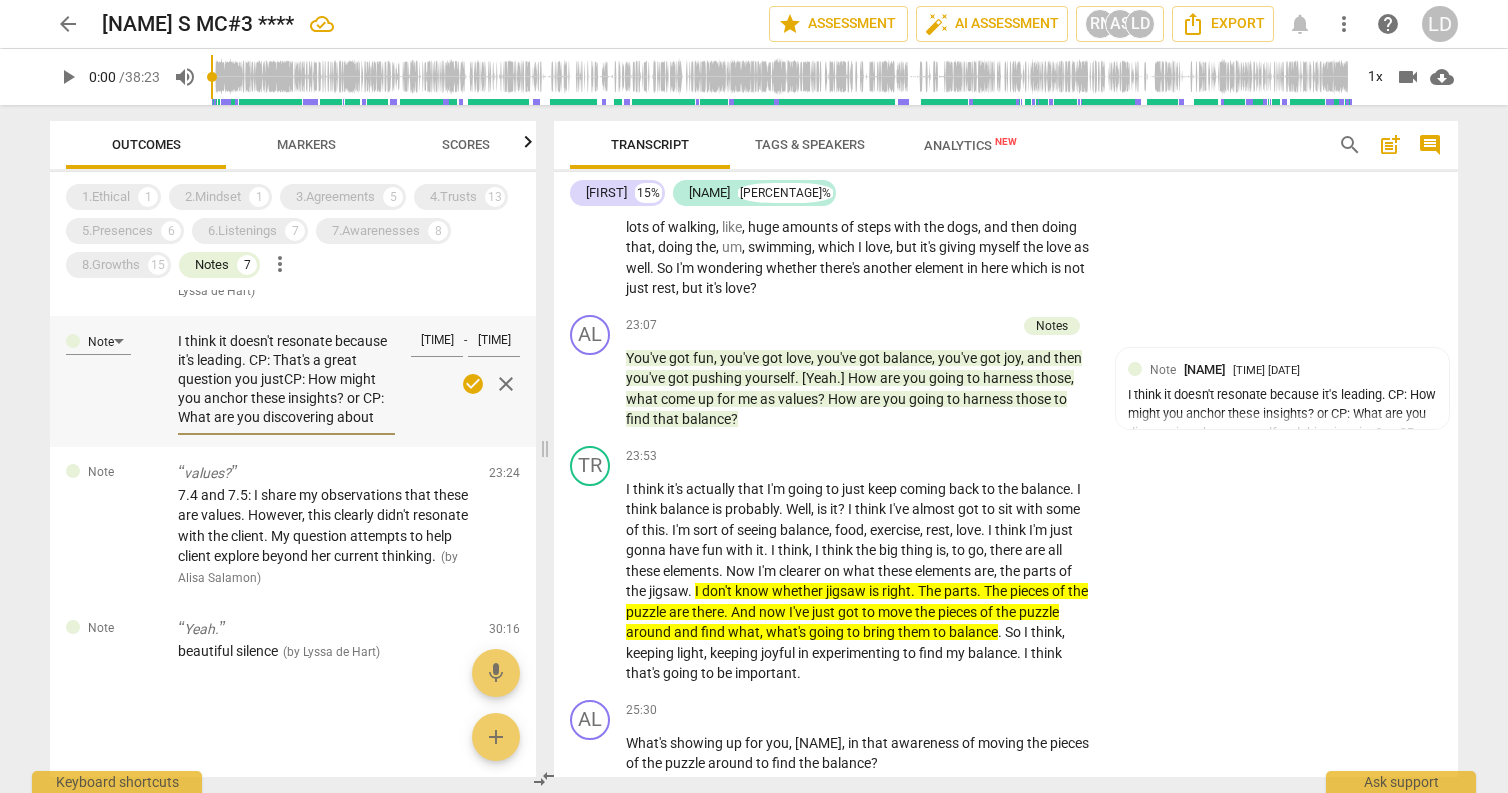type on "I think it doesn't resonate because it's leading. CP: That's a great question you just asked, what other elements are bubbling up? CP: How might you anchor these insights? or CP: What are you discovering about yourself and this situation? or CP: What needs to be harnessed to continue to support you?" 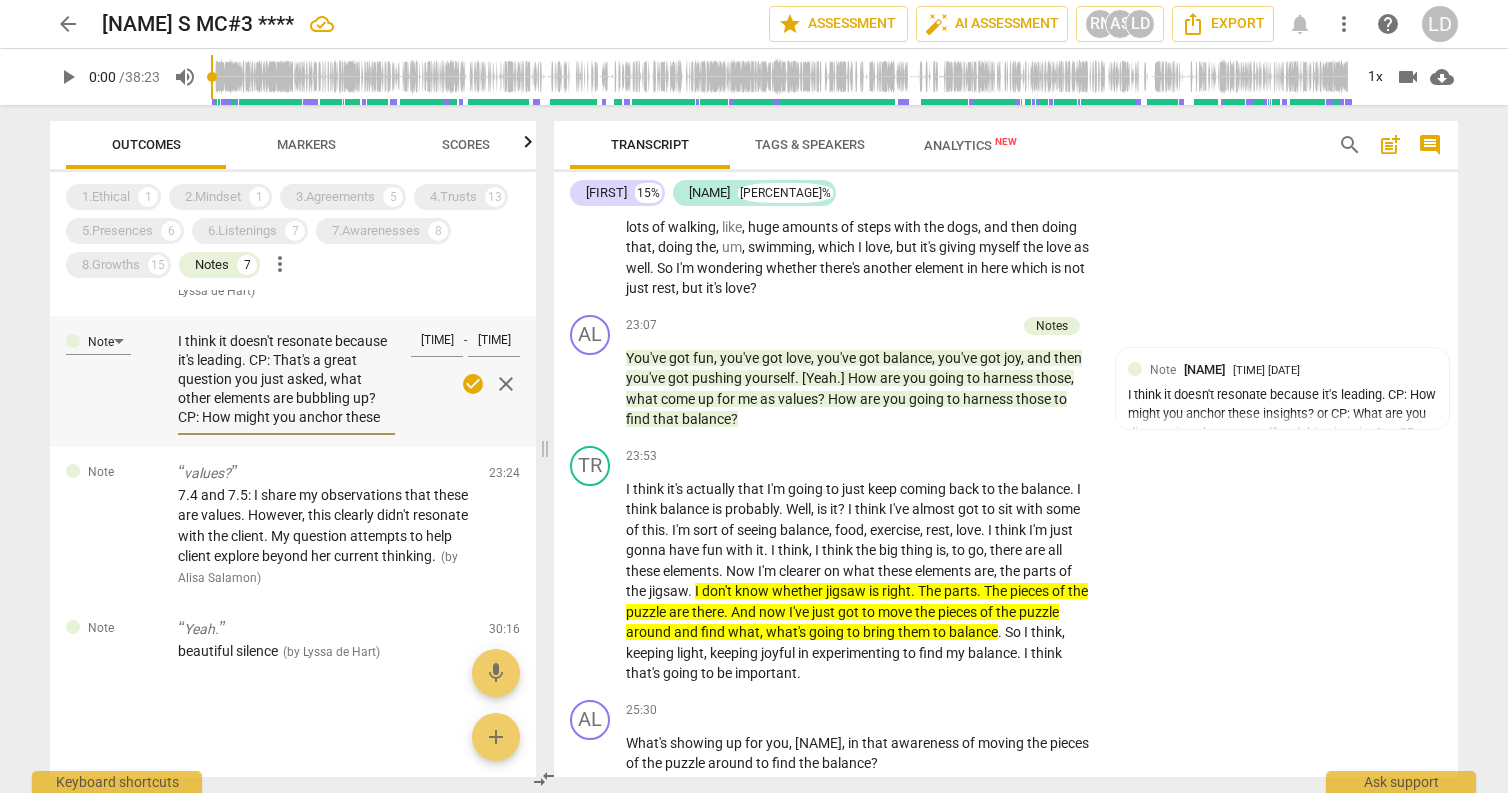 type on "I think it doesn't resonate because it's leading. CP: That's a great question you just aCP: How might you anchor these insights? or CP: What are you discovering about yourself and this situation? or CP: What needs to be harnessed to continue to support you?" 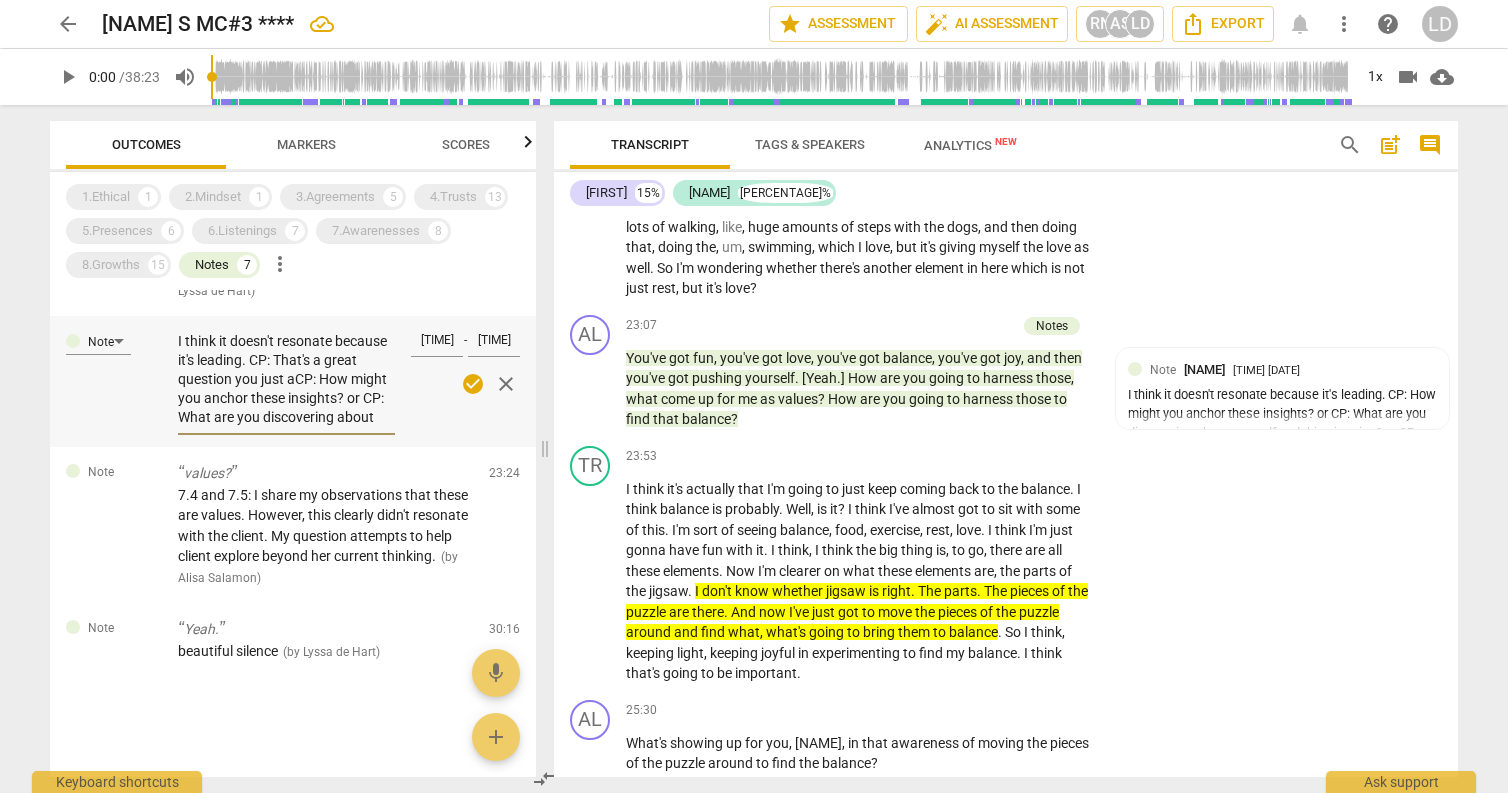 type on "I think it doesn't resonate because it's leading. CP: That's a great question you just asCP: How might you anchor these insights? or CP: What are you discovering about yourself and this situation? or CP: What needs to be harnessed to continue to support you?" 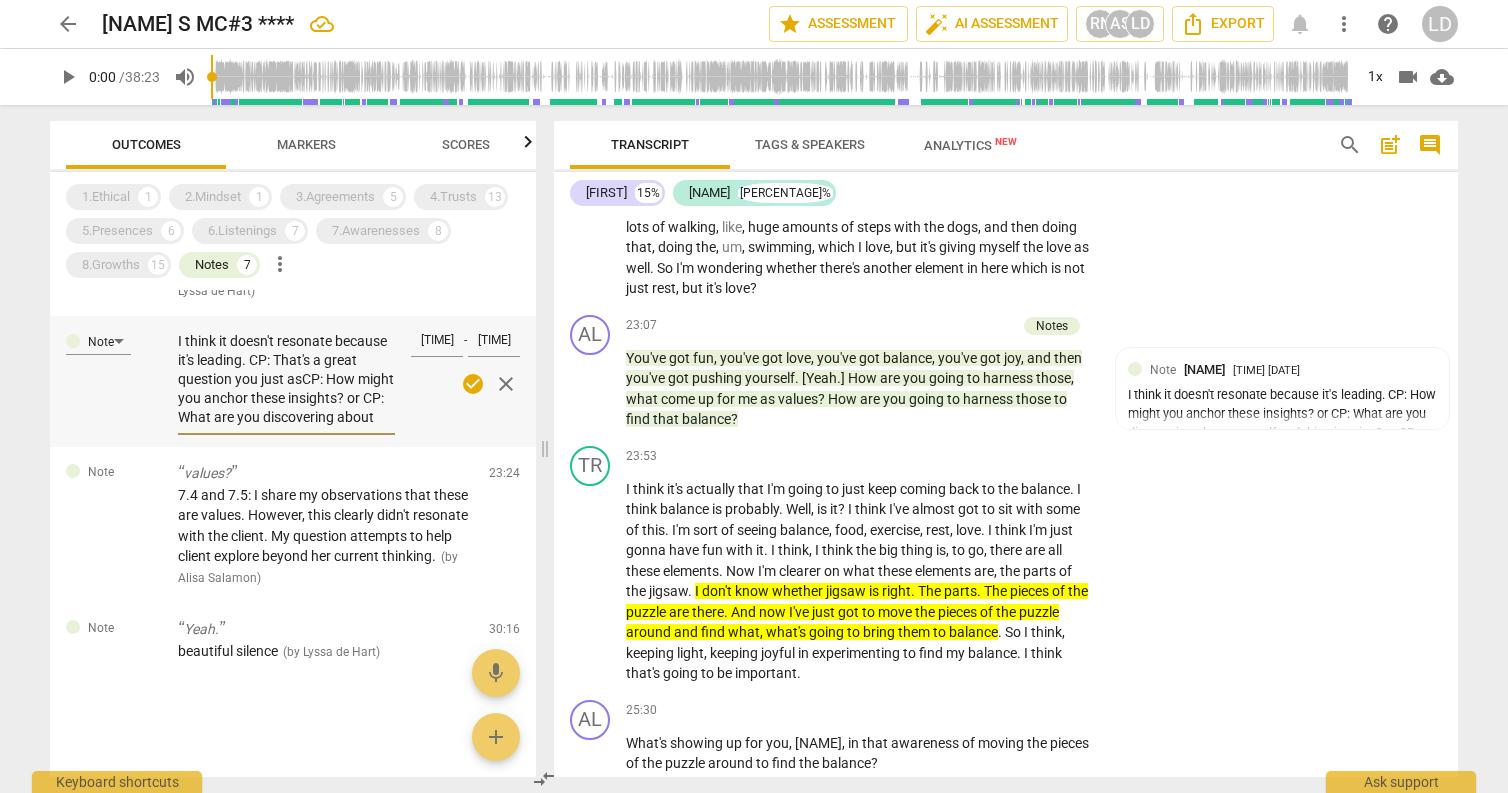 type on "I think it doesn't resonate because it's leading. CP: That's a great question you just askCP: How might you anchor these insights? or CP: What are you discovering about yourself and this situation? or CP: What needs to be harnessed to continue to support you?" 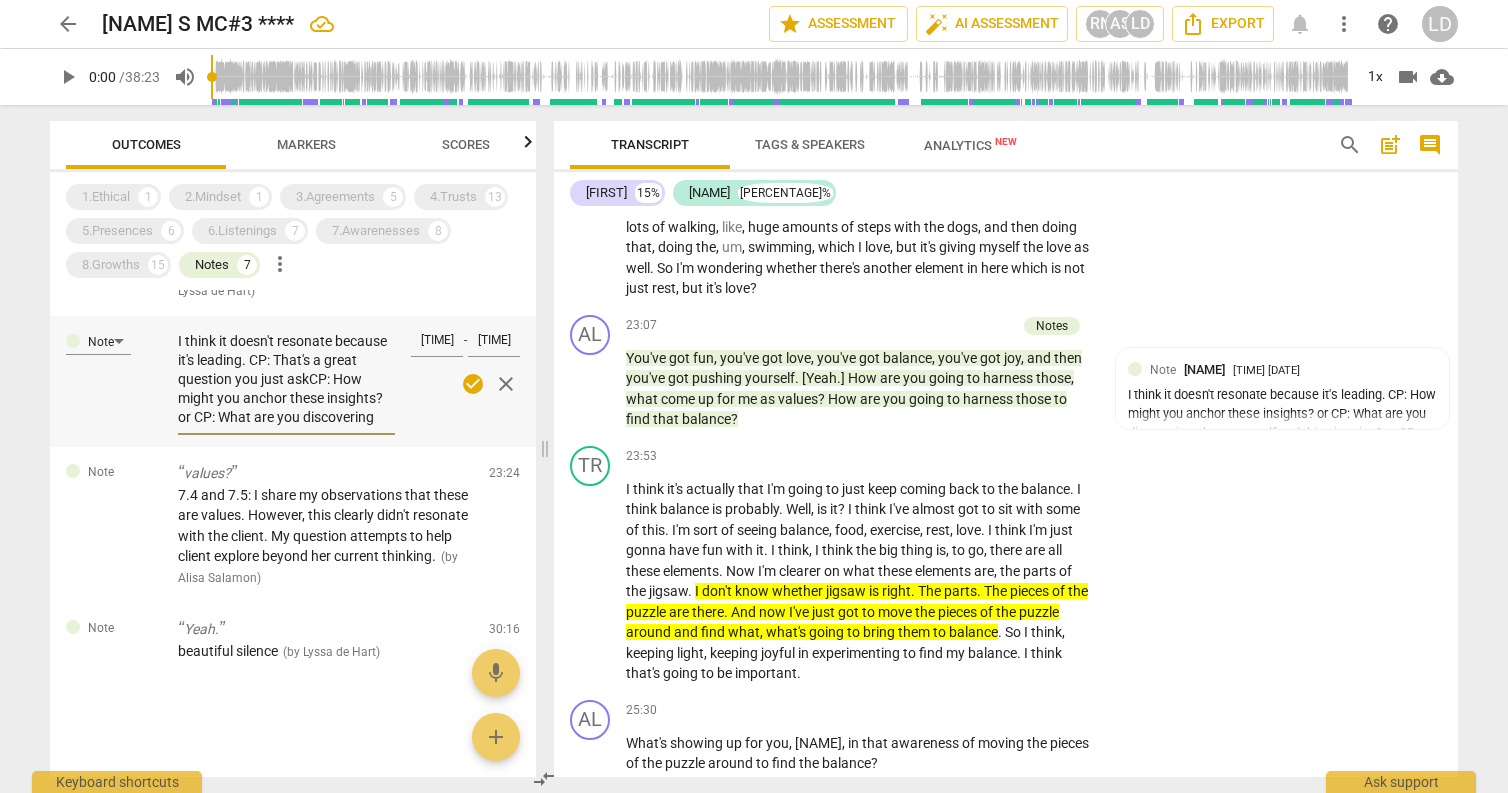type on "I think it doesn't resonate because it's leading. CP: That's a great question you just asked, what other elements are bubbling up? CP: How might you anchor these insights? or CP: What are you discovering about yourself and this situation? or CP: What needs to be harnessed to continue to support you?" 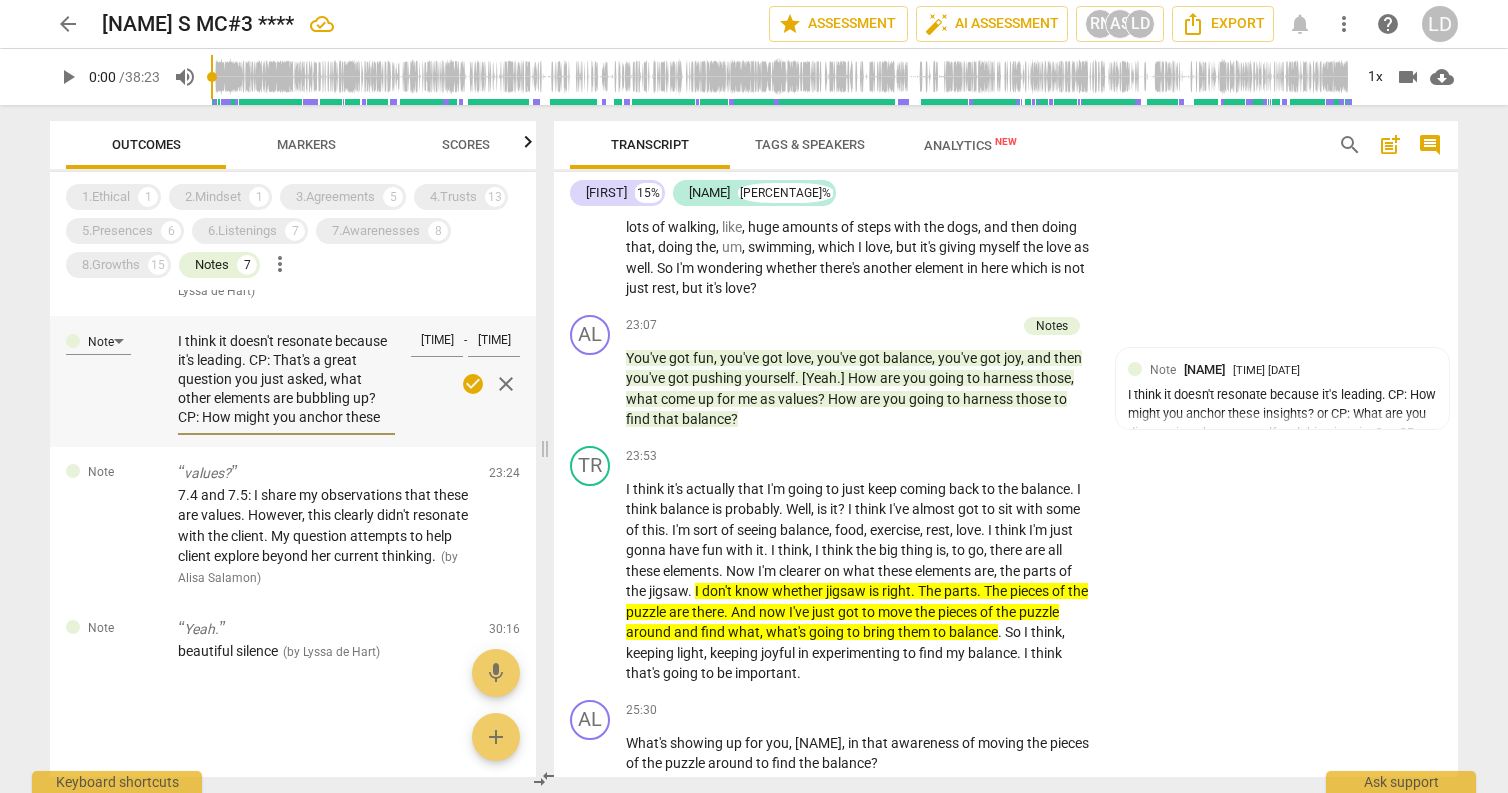 type on "I think it doesn't resonate because it's leading. CP: That's a great question you just askedCP: How might you anchor these insights? or CP: What are you discovering about yourself and this situation? or CP: What needs to be harnessed to continue to support you?" 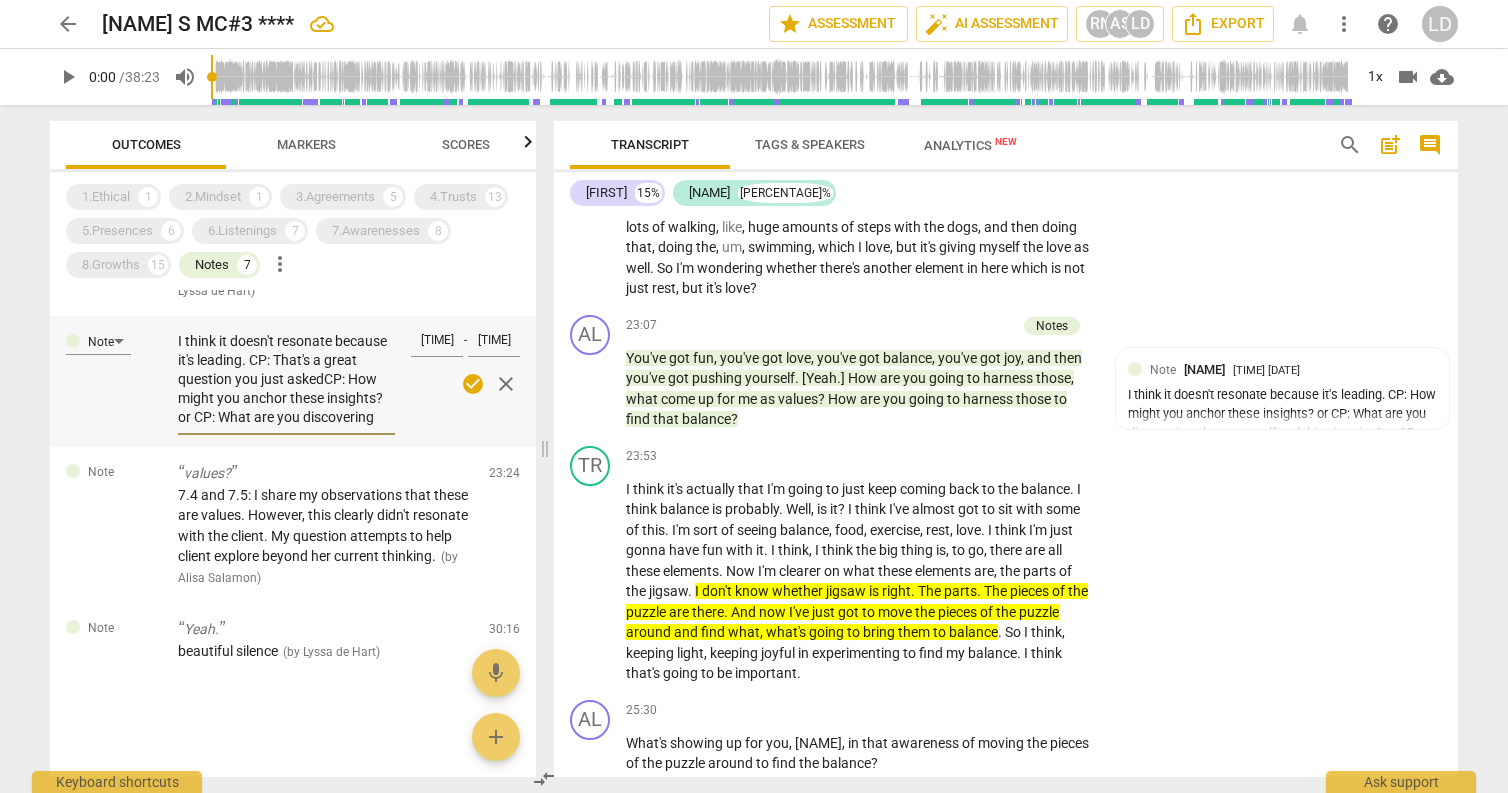 type on "I think it doesn't resonate because it's leading. CP: That's a great question you just asked,CP: How might you anchor these insights? or CP: What are you discovering about yourself and this situation? or CP: What needs to be harnessed to continue to support you?" 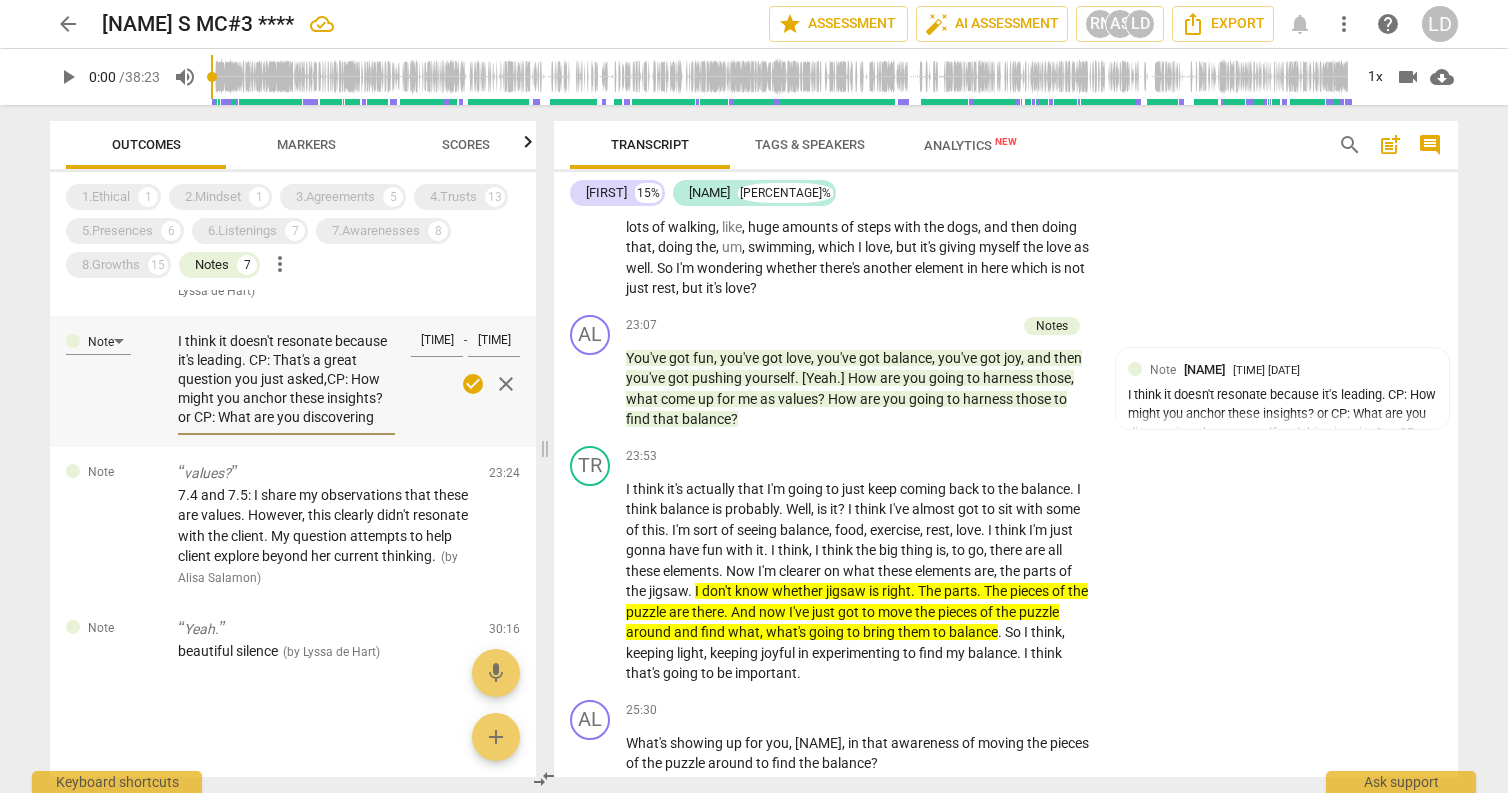 type on "I think it doesn't resonate because it's leading. CP: That's a great question you just asked, CP: How might you anchor these insights? or CP: What are you discovering about yourself and this situation? or CP: What needs to be harnessed to continue to support you?" 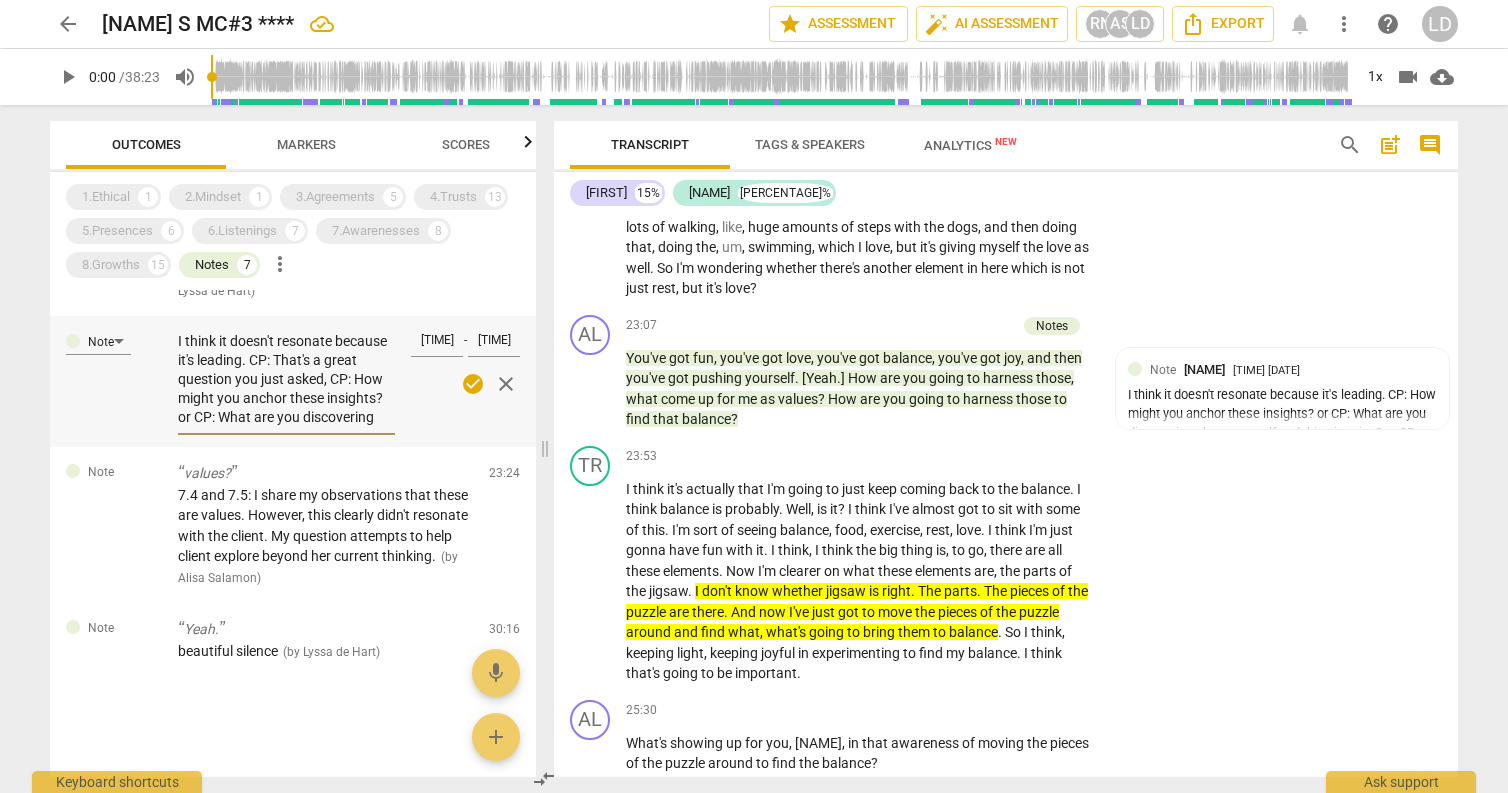 type on "I think it doesn't resonate because it's leading. CP: That's a great question you just asked, wCP: How might you anchor these insights? or CP: What are you discovering about yourself and this situation? or CP: What needs to be harnessed to continue to support you?" 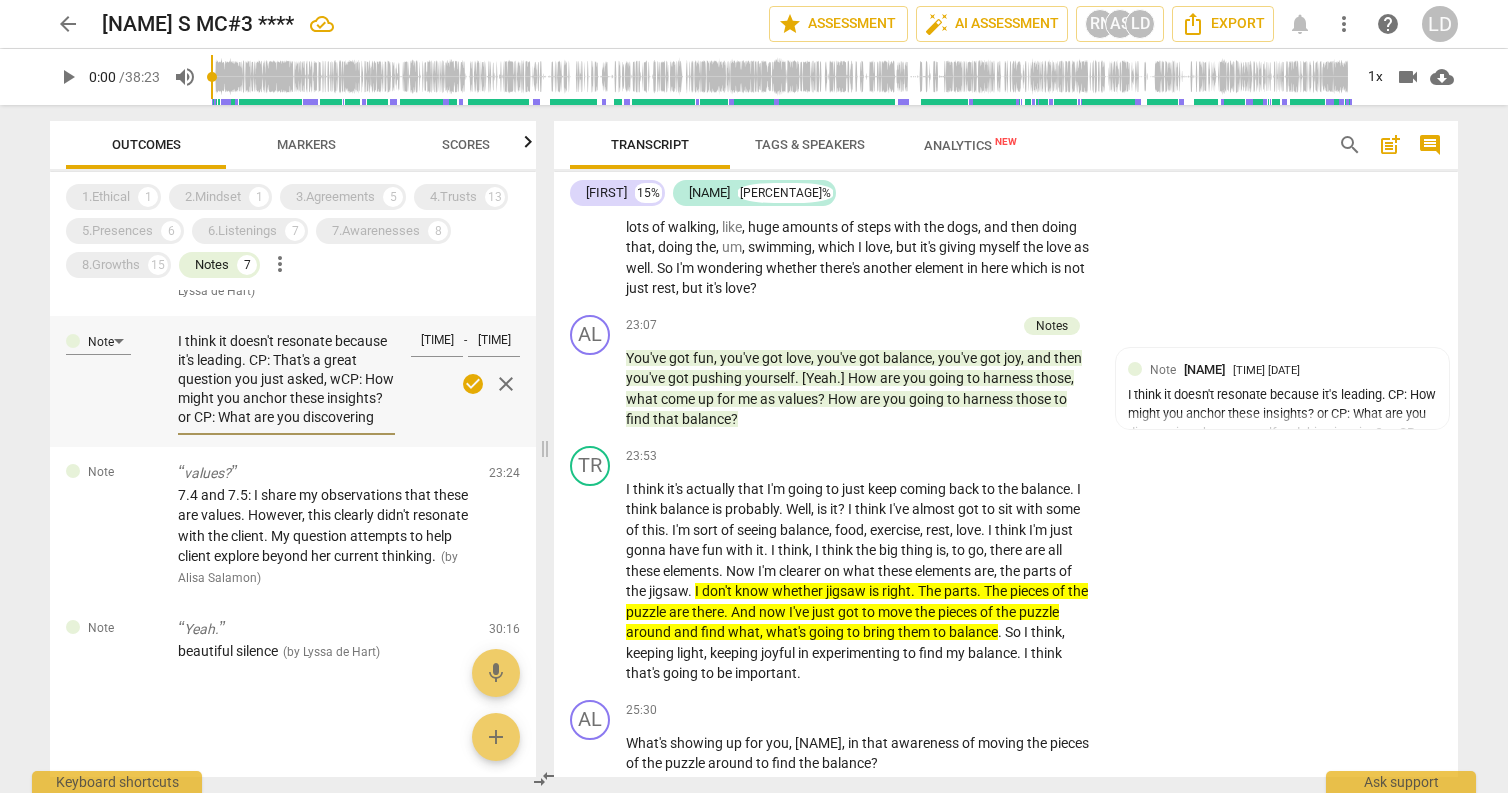 type on "I think it doesn't resonate because it's leading. CP: That's a great question you just asked, whCP: How might you anchor these insights? or CP: What are you discovering about yourself and this situation? or CP: What needs to be harnessed to continue to support you?" 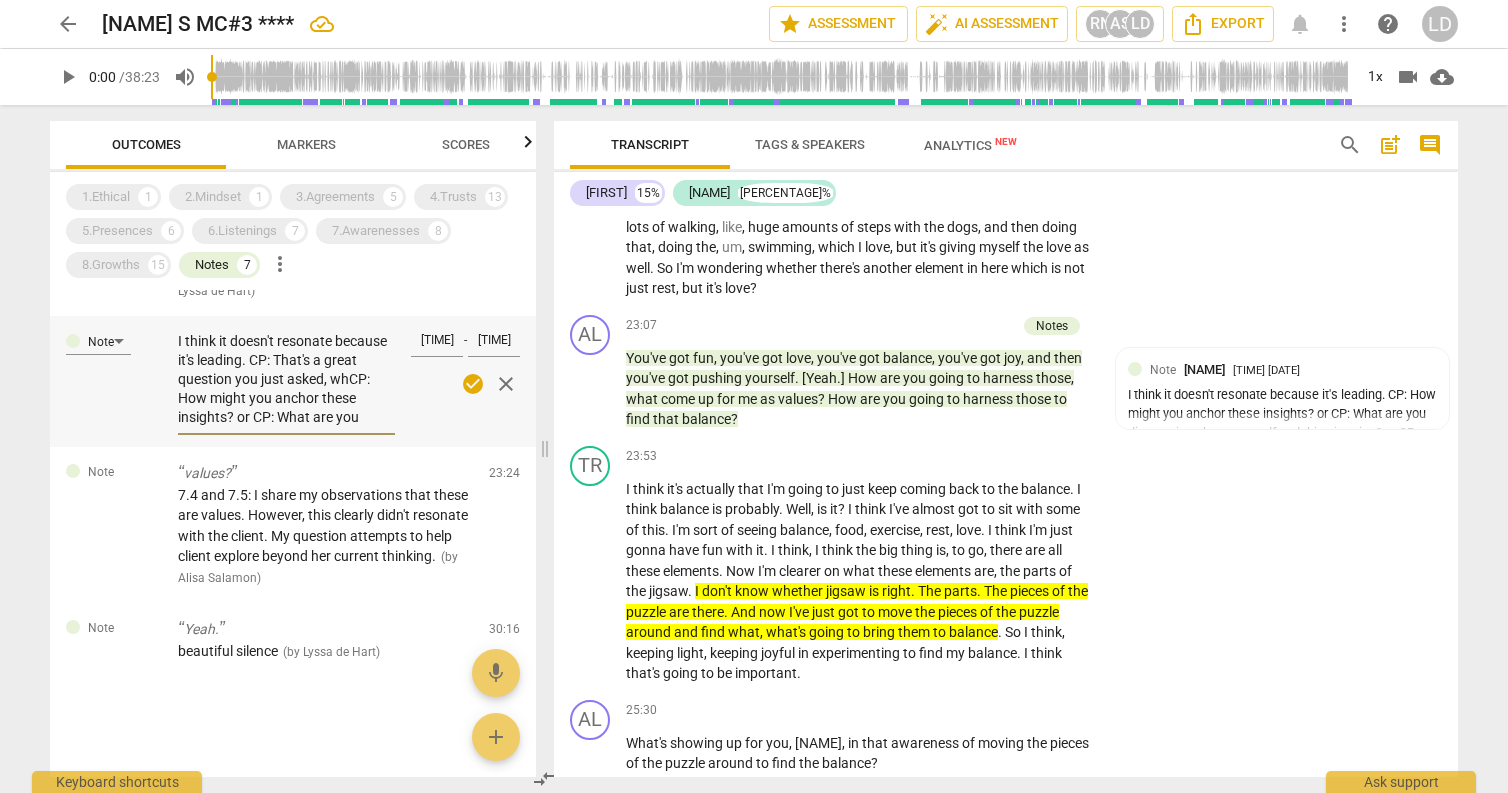 type on "I think it doesn't resonate because it's leading. CP: That's a great question you just asked, whaCP: How might you anchor these insights? or CP: What are you discovering about yourself and this situation? or CP: What needs to be harnessed to continue to support you?" 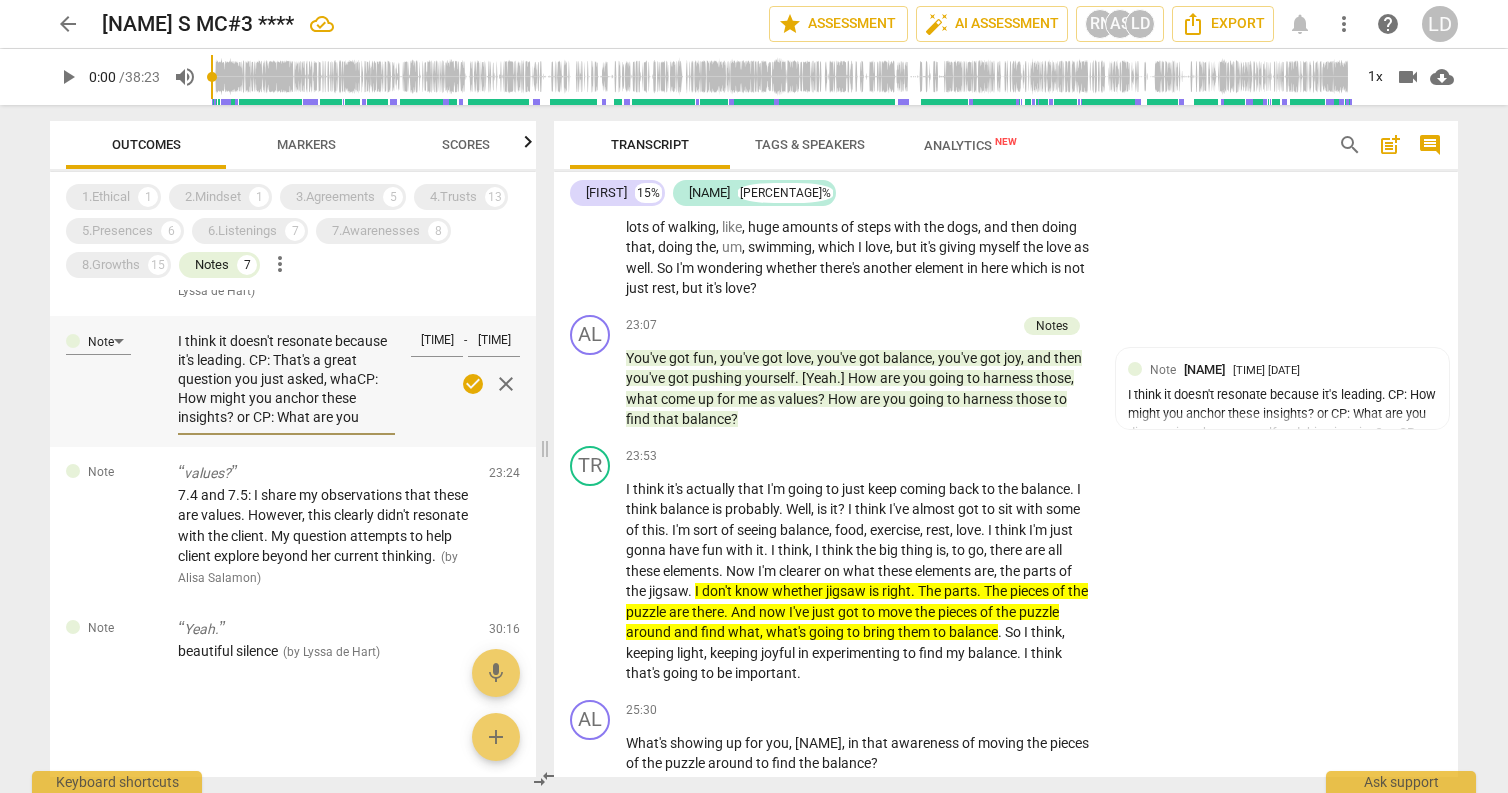 type on "I think it doesn't resonate because it's leading. CP: That's a great question you just asked, whatCP: How might you anchor these insights? or CP: What are you discovering about yourself and this situation? or CP: What needs to be harnessed to continue to support you?" 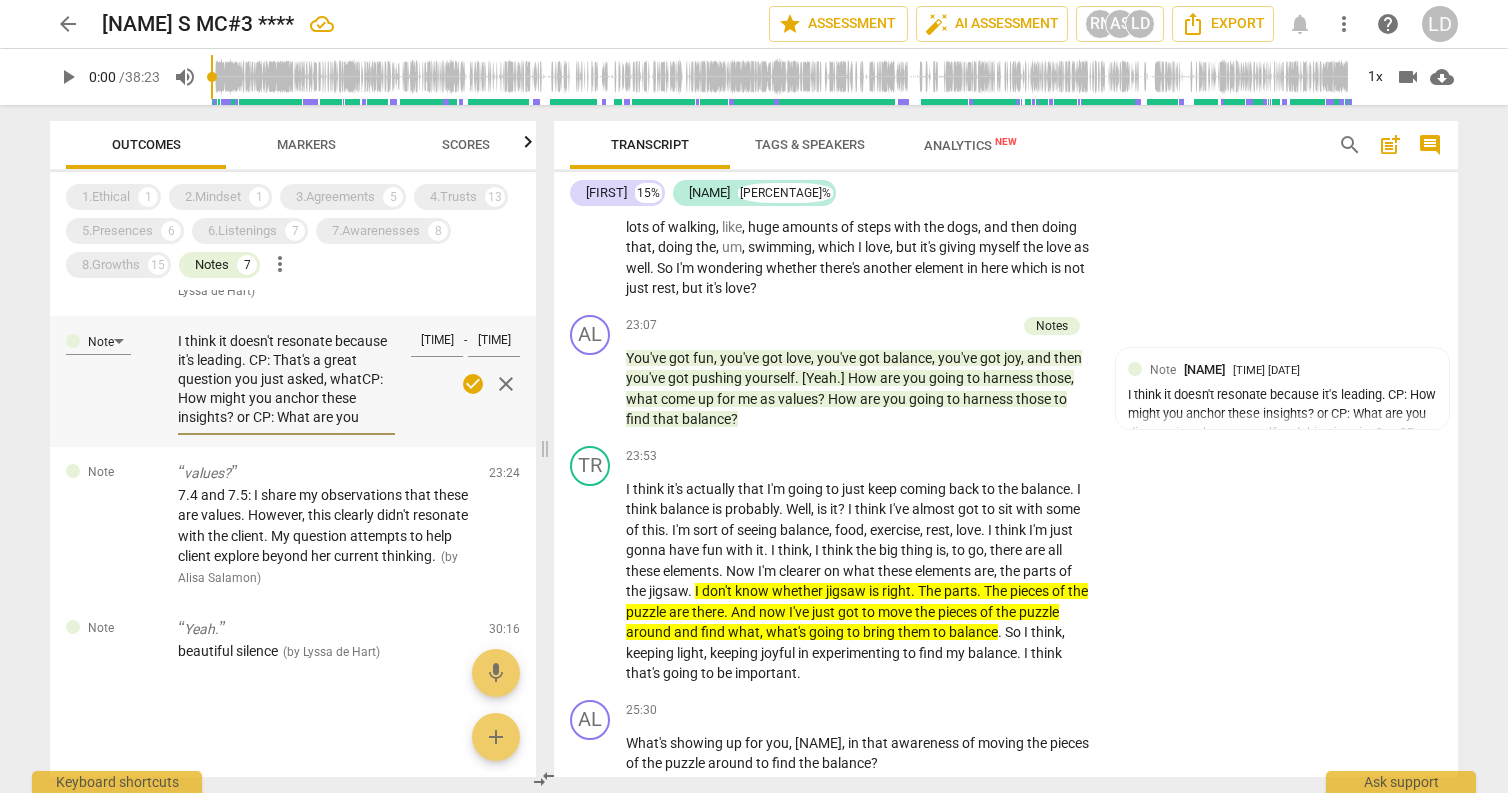 type on "I think it doesn't resonate because it's leading. CP: That's a great question you just asked, what CP: How might you anchor these insights? or CP: What are you discovering about yourself and this situation? or CP: What needs to be harnessed to continue to support you?" 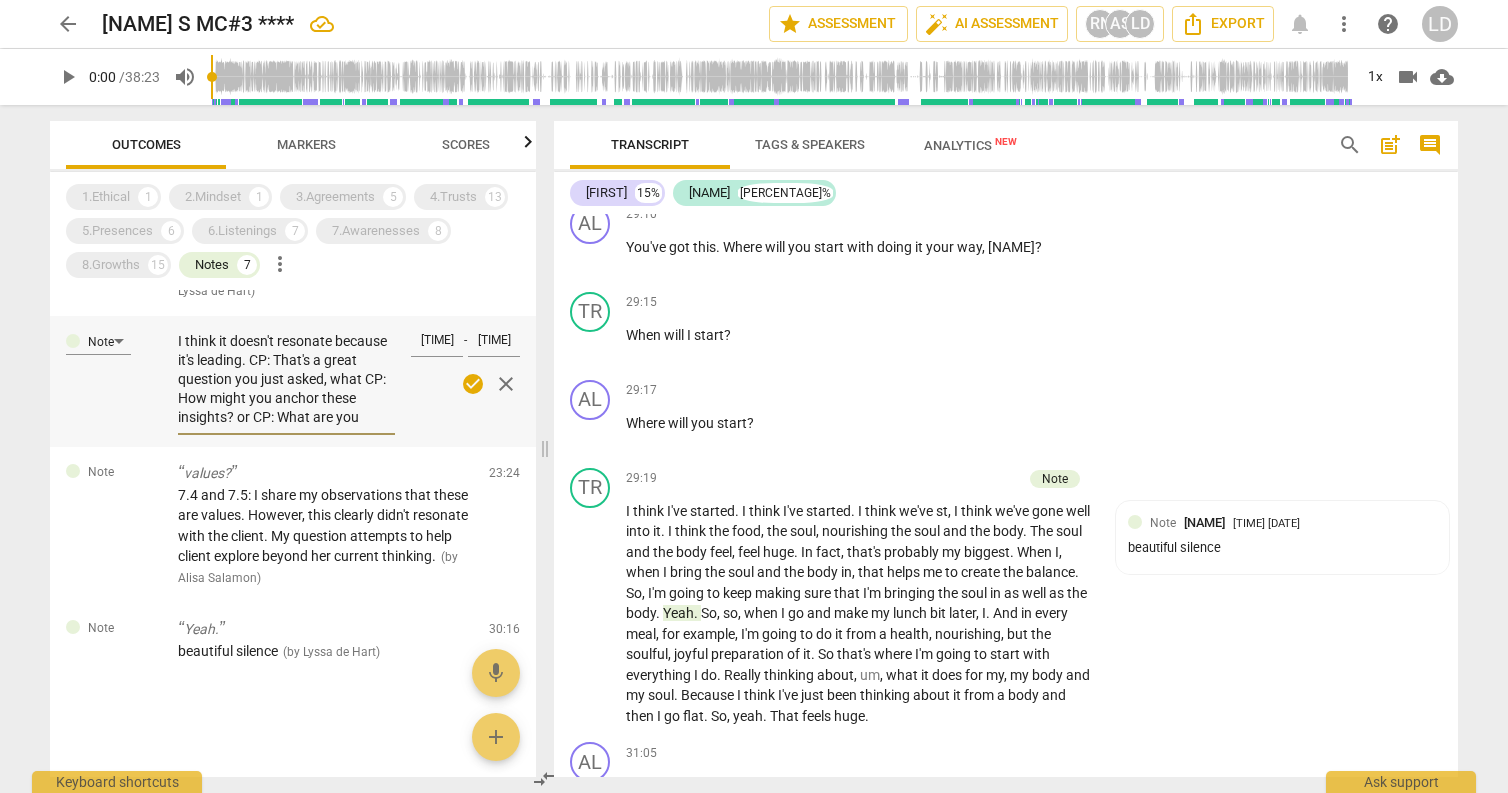 scroll, scrollTop: 6996, scrollLeft: 0, axis: vertical 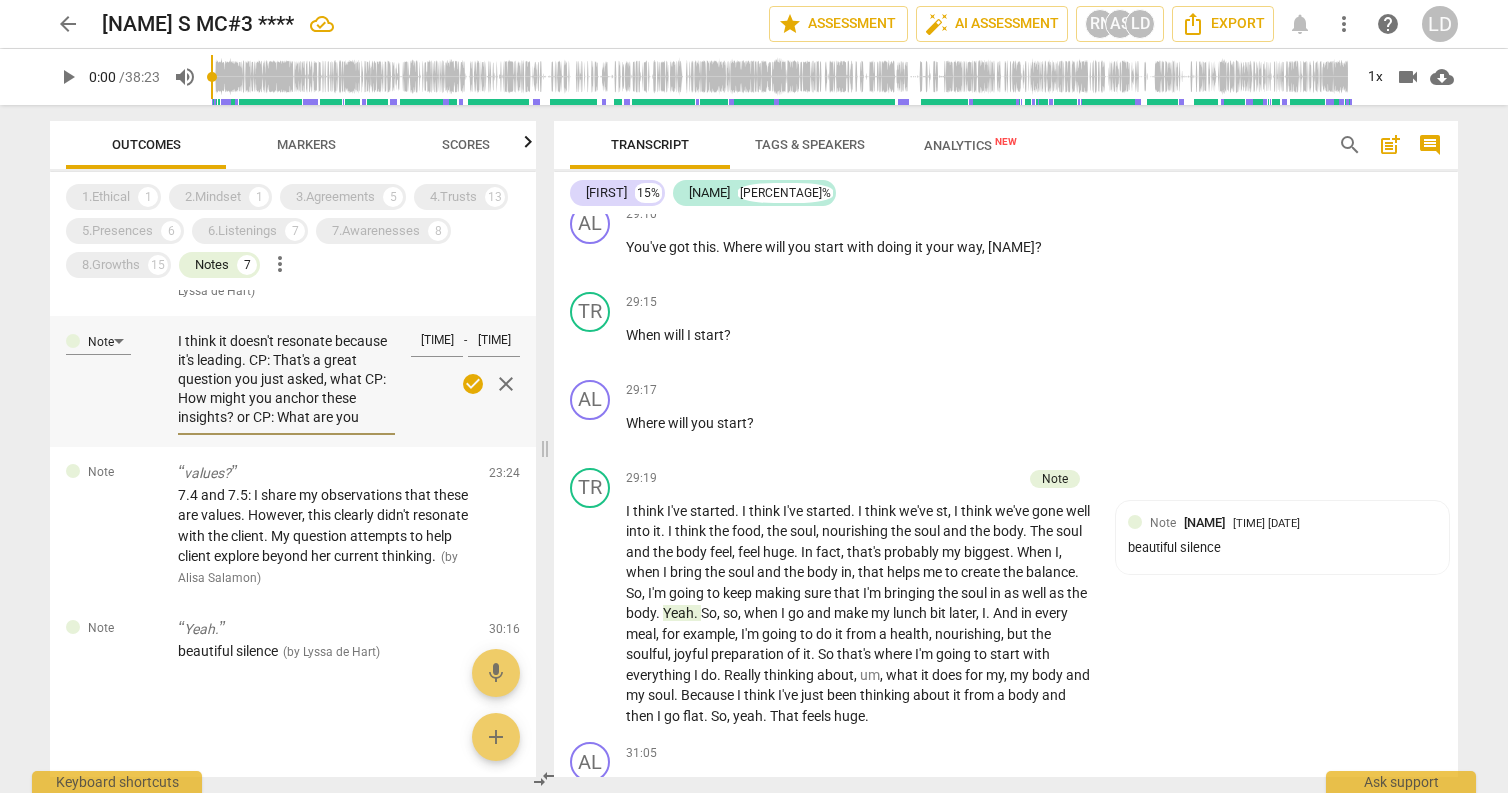 type on "I think it doesn't resonate because it's leading. CP: That's a great question you just asked, what other elements are bubbling up? CP: How might you anchor these insights? or CP: What are you discovering about yourself and this situation? or CP: What needs to be harnessed to continue to support you?" 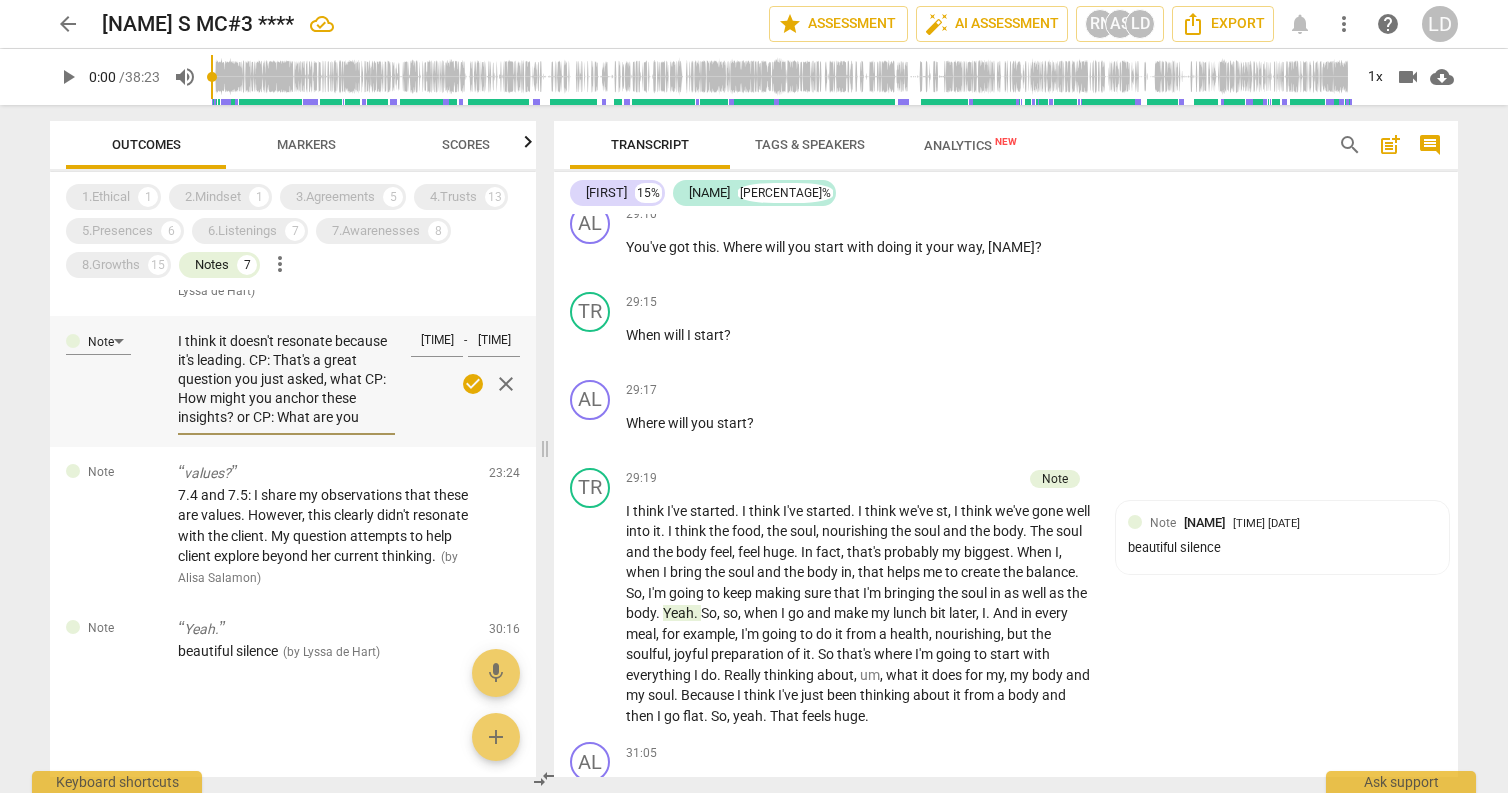 type on "I think it doesn't resonate because it's leading. CP: That's a great question you just asked, what other elements are bubbling up? CP: How might you anchor these insights? or CP: What are you discovering about yourself and this situation? or CP: What needs to be harnessed to continue to support you?" 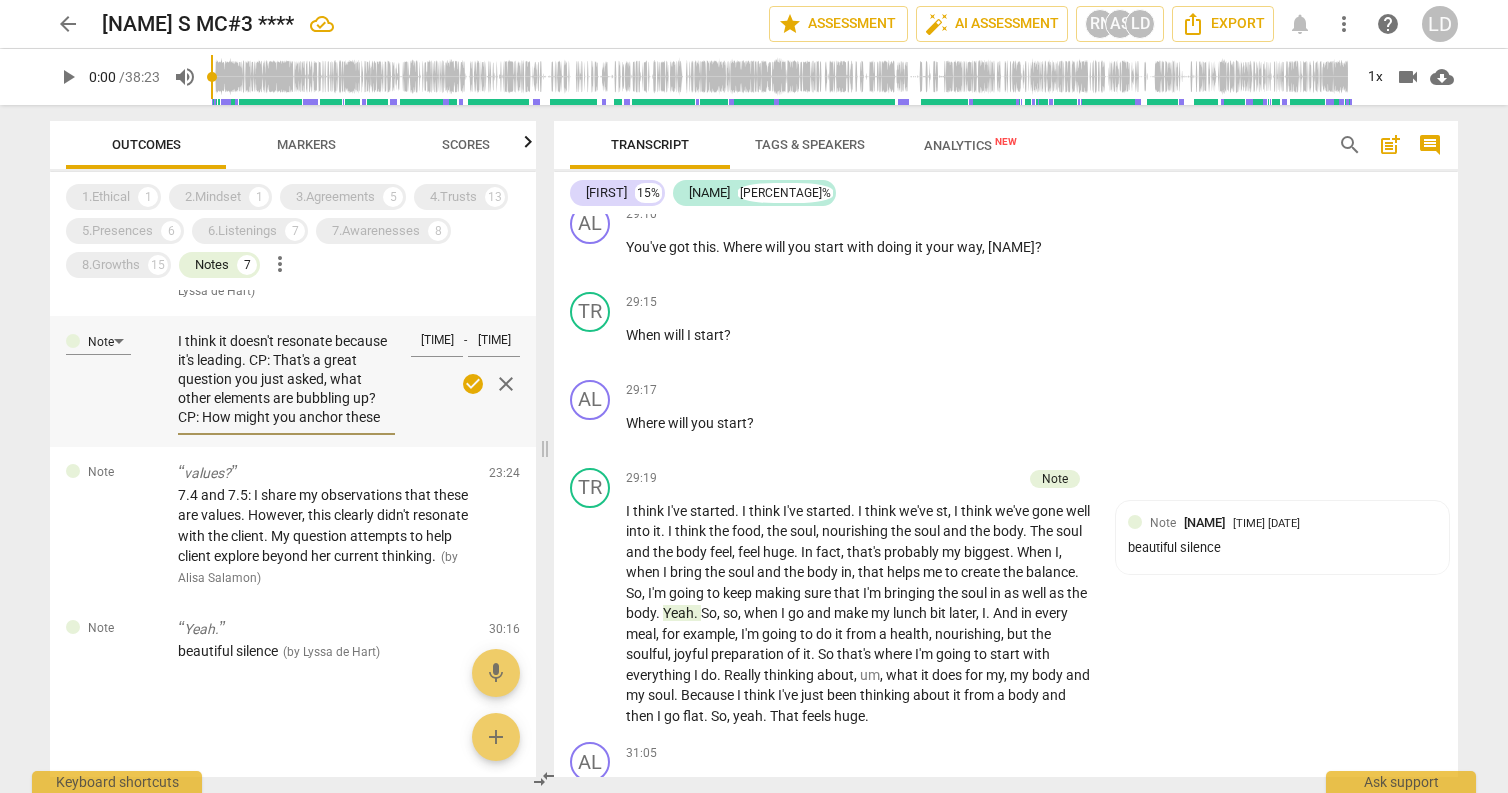 type on "I think it doesn't resonate because it's leading. CP: That's a great question you just asked, what whCP: How might you anchor these insights? or CP: What are you discovering about yourself and this situation? or CP: What needs to be harnessed to continue to support you?" 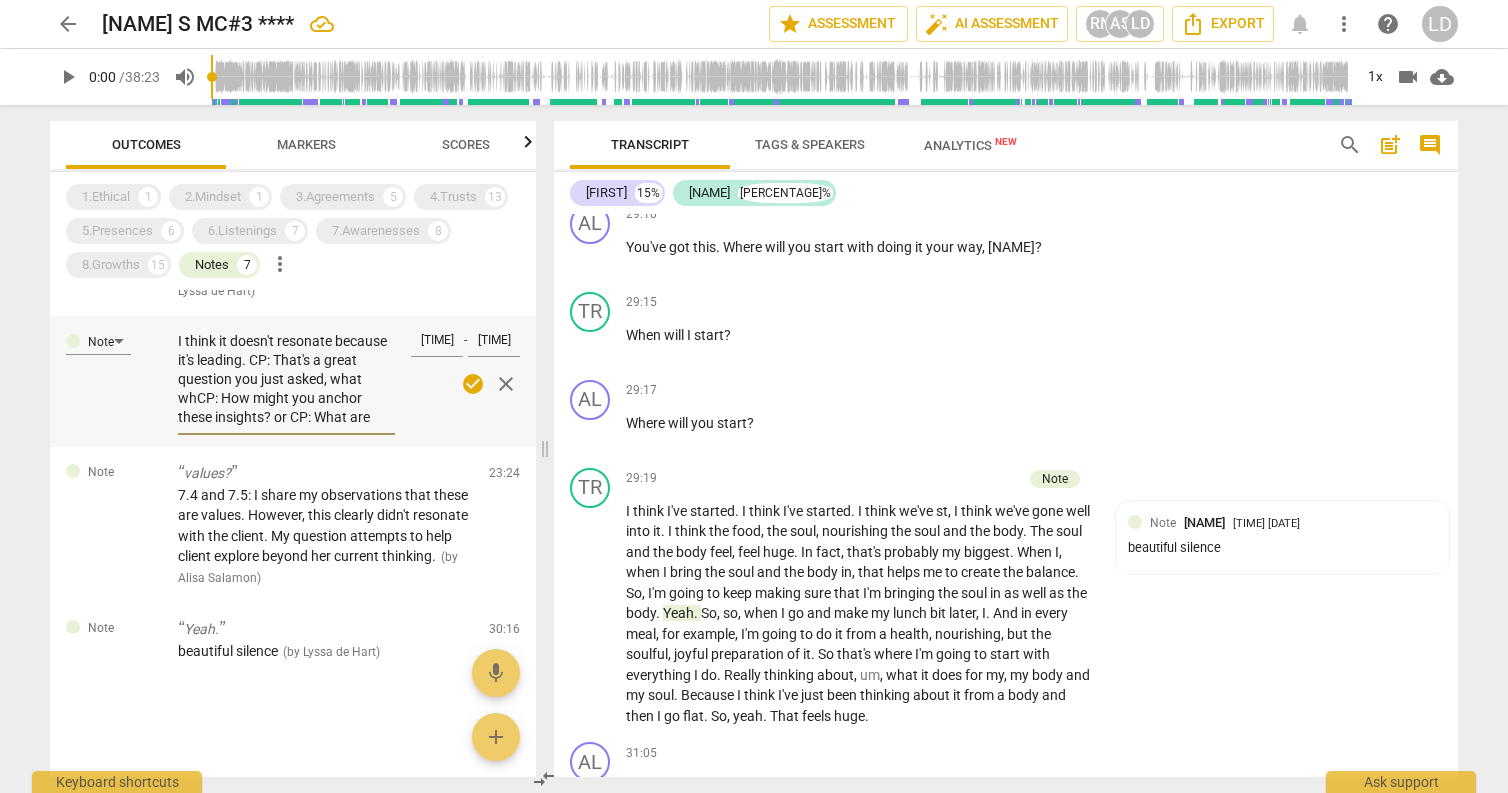 scroll, scrollTop: 20, scrollLeft: 0, axis: vertical 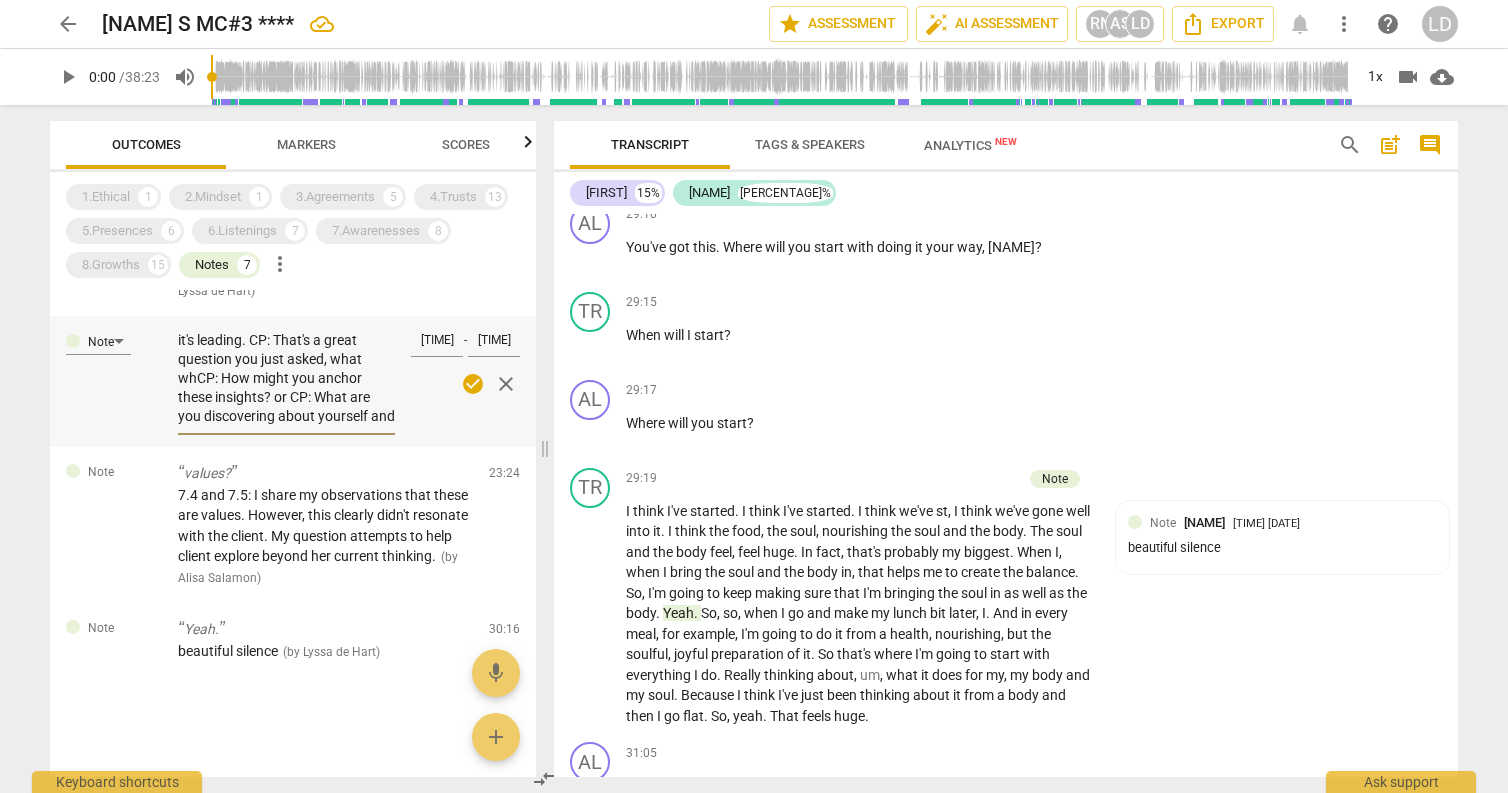 type on "I think it doesn't resonate because it's leading. CP: That's a great question you just asked, what whaCP: How might you anchor these insights? or CP: What are you discovering about yourself and this situation? or CP: What needs to be harnessed to continue to support you?" 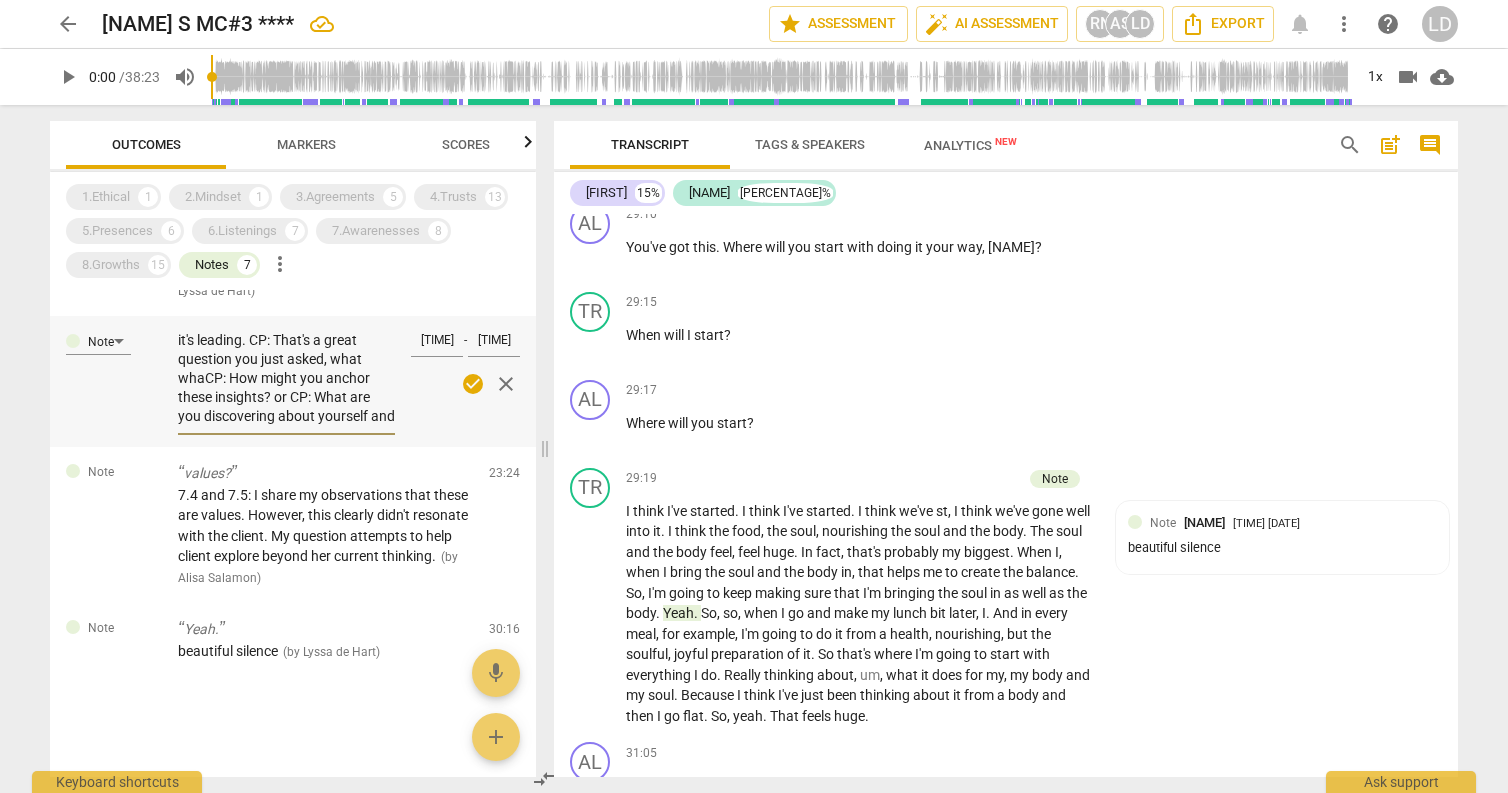 type on "I think it doesn't resonate because it's leading. CP: That's a great question you just asked, what other elements are bubbling up? CP: How might you anchor these insights? or CP: What are you discovering about yourself and this situation? or CP: What needs to be harnessed to continue to support you?" 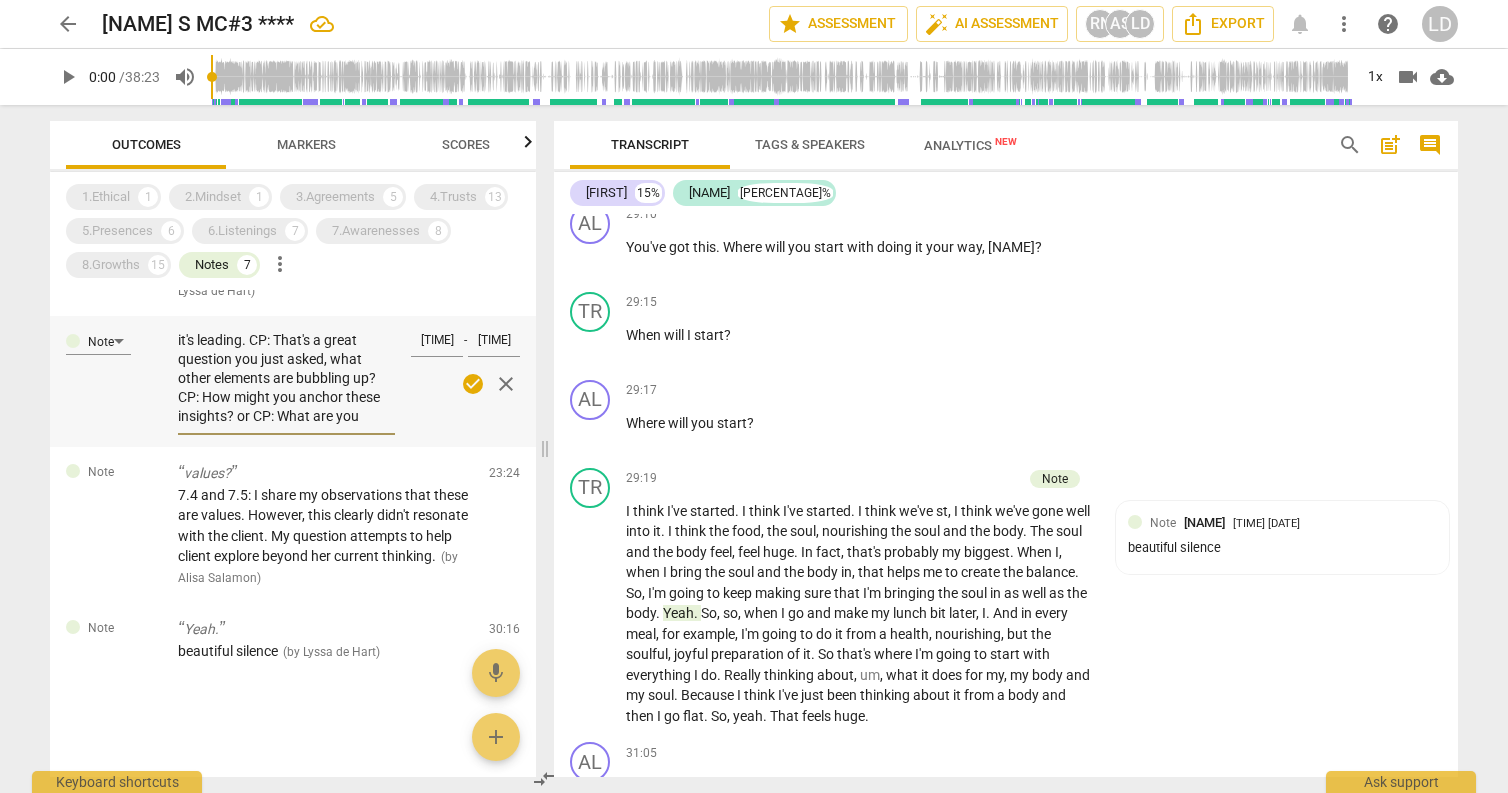 type on "I think it doesn't resonate because it's leading. CP: That's a great question you just asked, what other elements are bubbling up? CP: How might you anchor these insights? or CP: What are you discovering about yourself and this situation? or CP: What needs to be harnessed to continue to support you?" 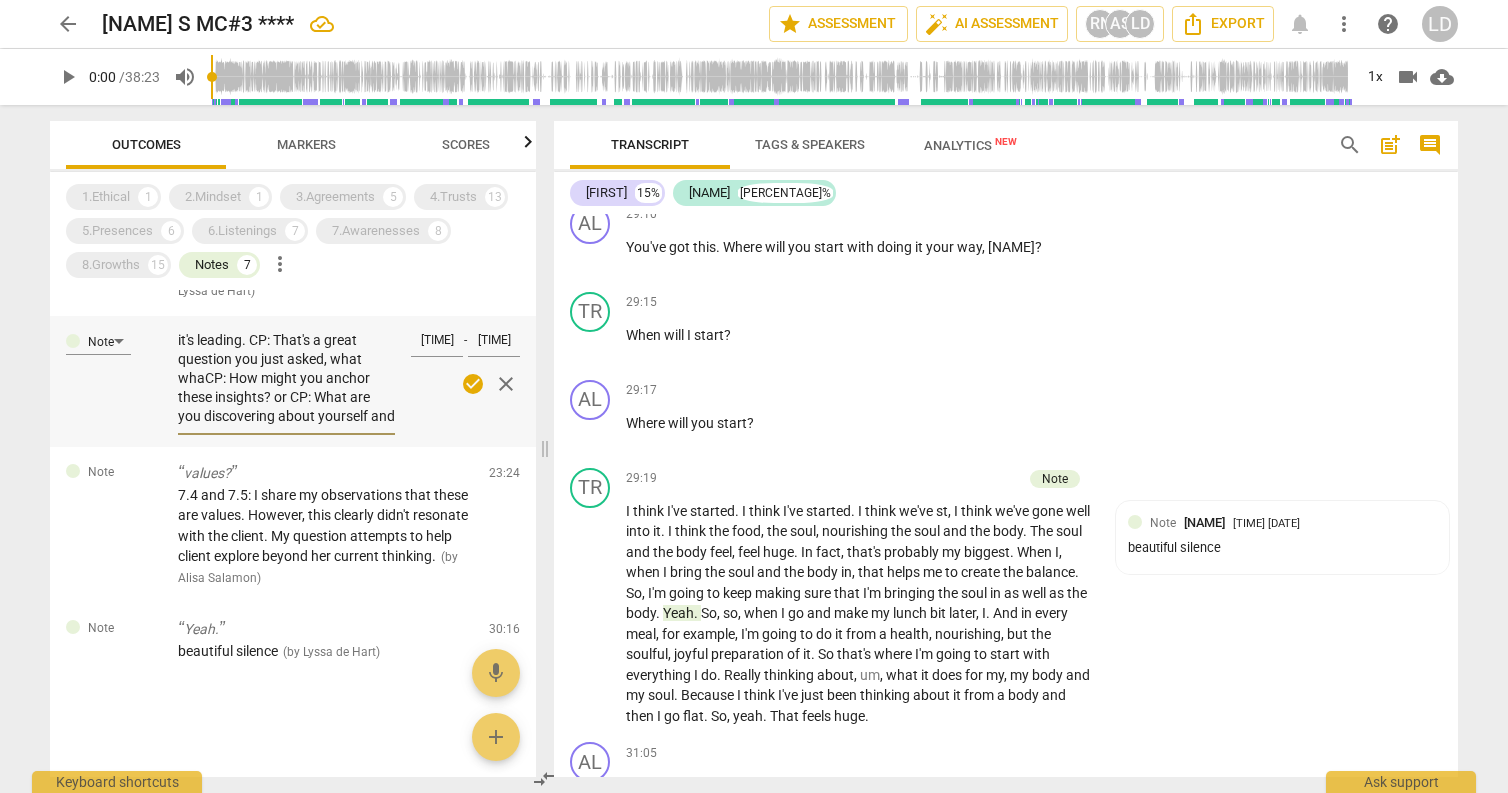 type on "I think it doesn't resonate because it's leading. CP: That's a great question you just asked, what whCP: How might you anchor these insights? or CP: What are you discovering about yourself and this situation? or CP: What needs to be harnessed to continue to support you?" 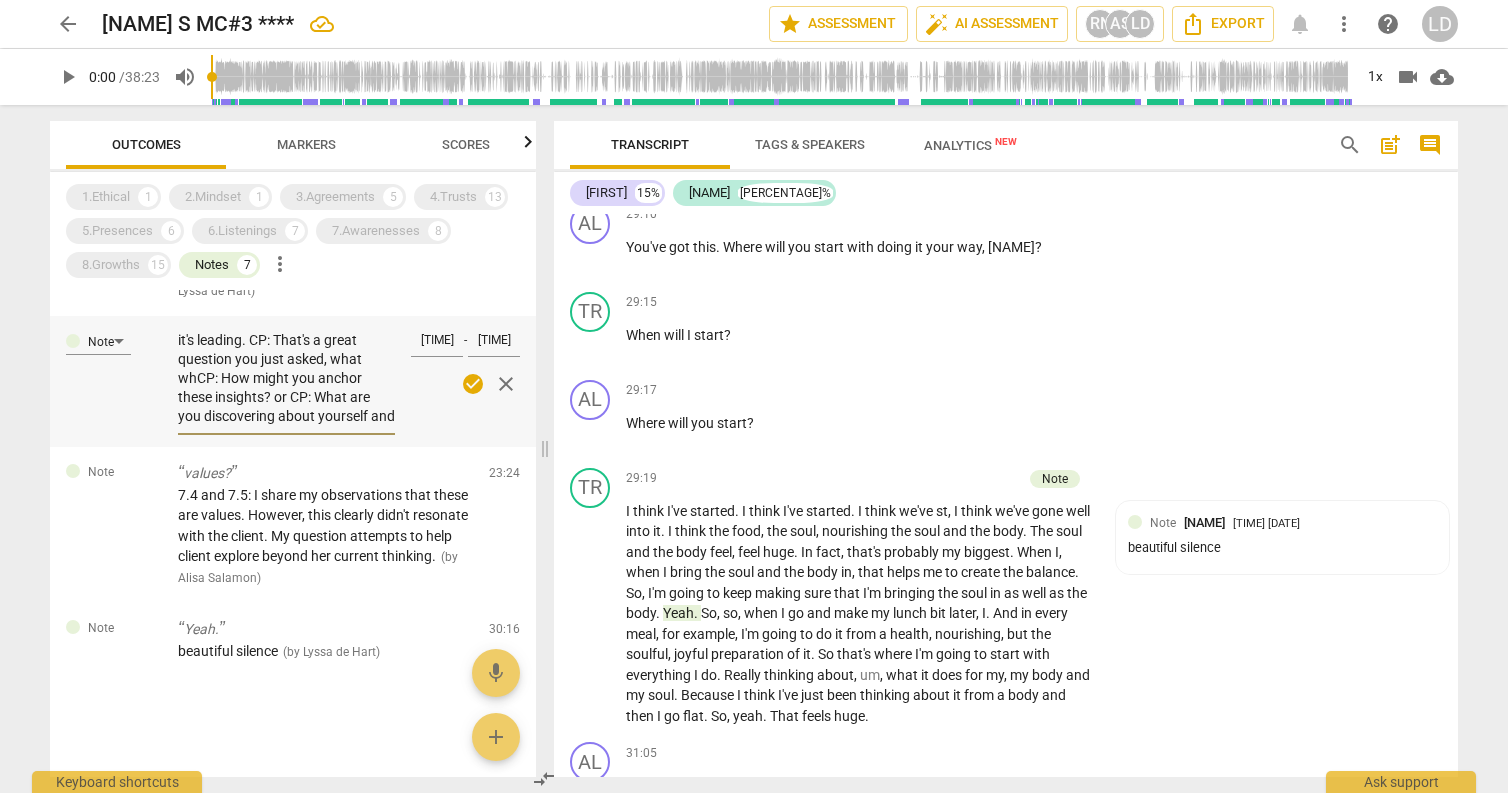 type on "I think it doesn't resonate because it's leading. CP: That's a great question you just asked, what other elements are bubbling up? CP: How might you anchor these insights? or CP: What are you discovering about yourself and this situation? or CP: What needs to be harnessed to continue to support you?" 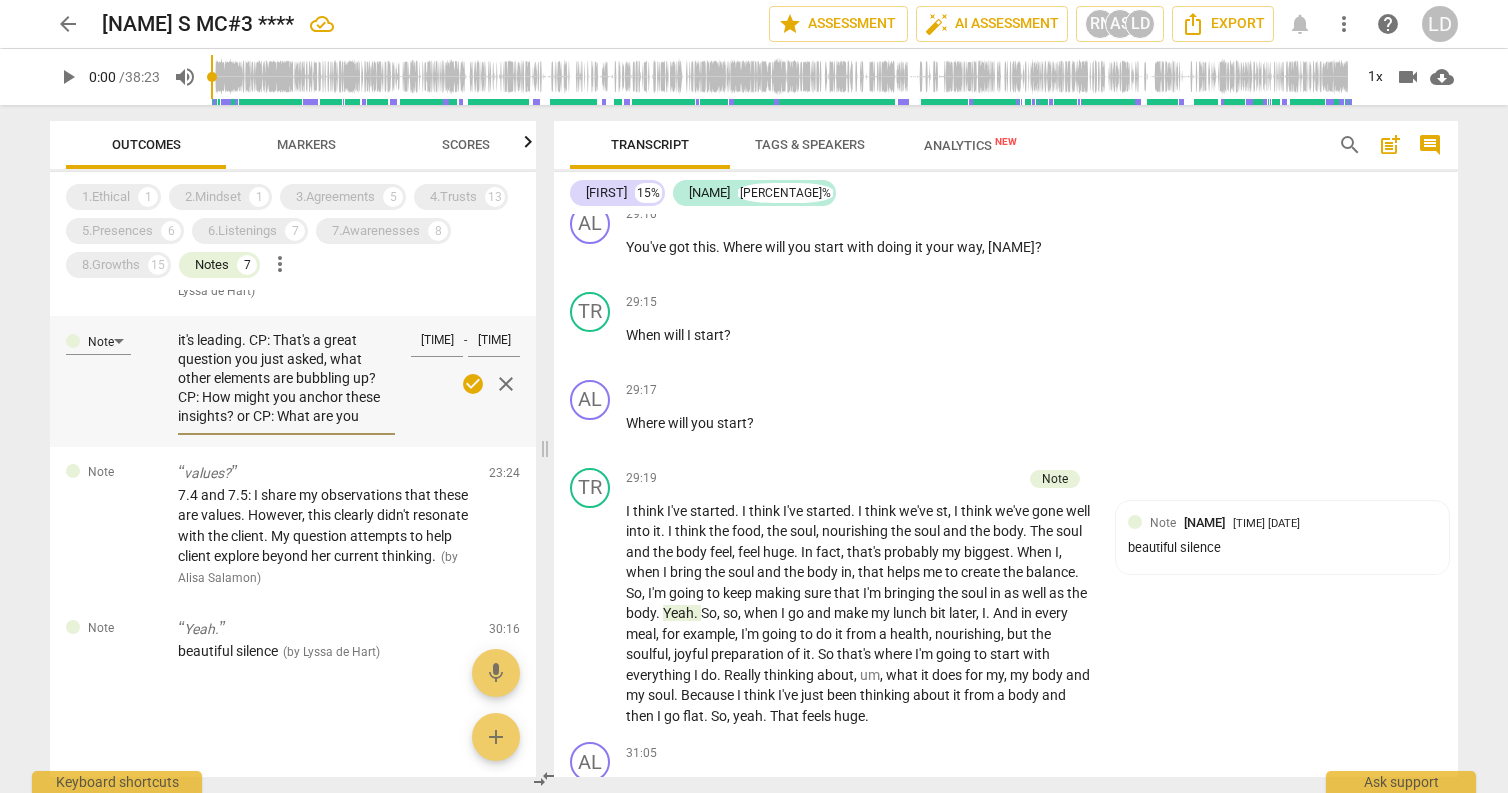 type on "I think it doesn't resonate because it's leading. CP: That's a great question you just asked, what CP: How might you anchor these insights? or CP: What are you discovering about yourself and this situation? or CP: What needs to be harnessed to continue to support you?" 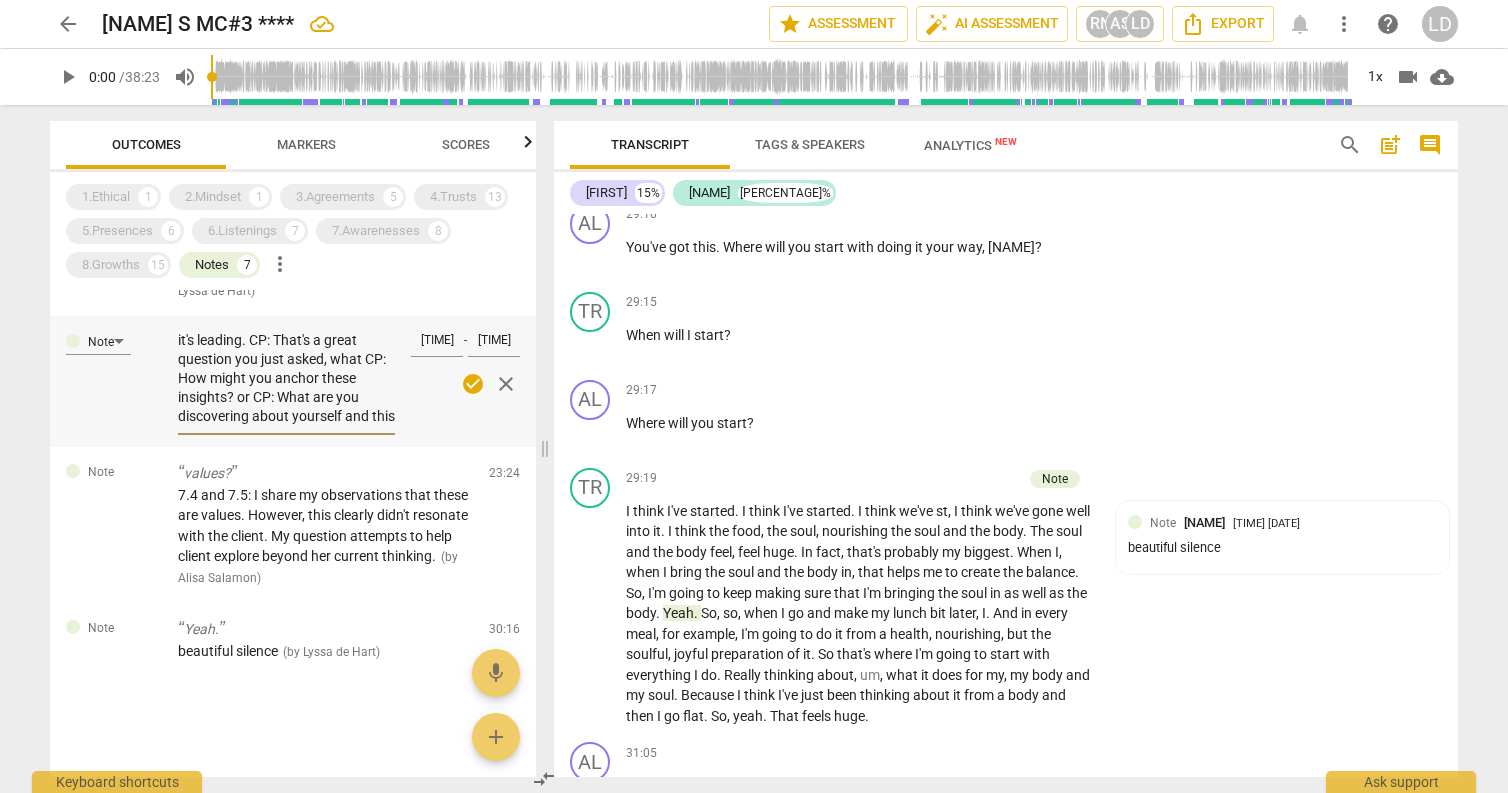type on "I think it doesn't resonate because it's leading. CP: That's a great question you just asked, what oCP: How might you anchor these insights? or CP: What are you discovering about yourself and this situation? or CP: What needs to be harnessed to continue to support you?" 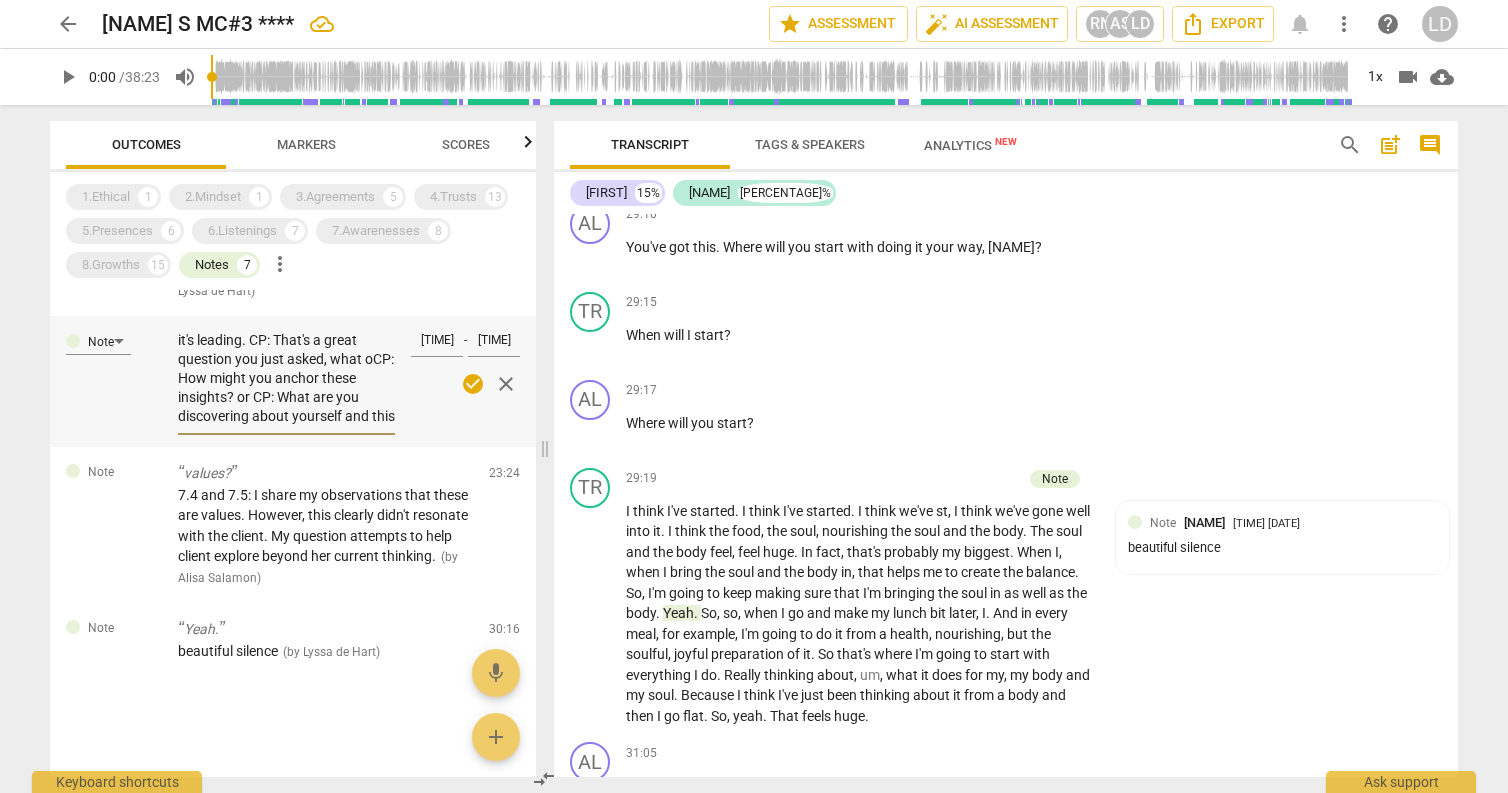 type on "I think it doesn't resonate because it's leading. CP: That's a great question you just asked, what ofCP: How might you anchor these insights? or CP: What are you discovering about yourself and this situation? or CP: What needs to be harnessed to continue to support you?" 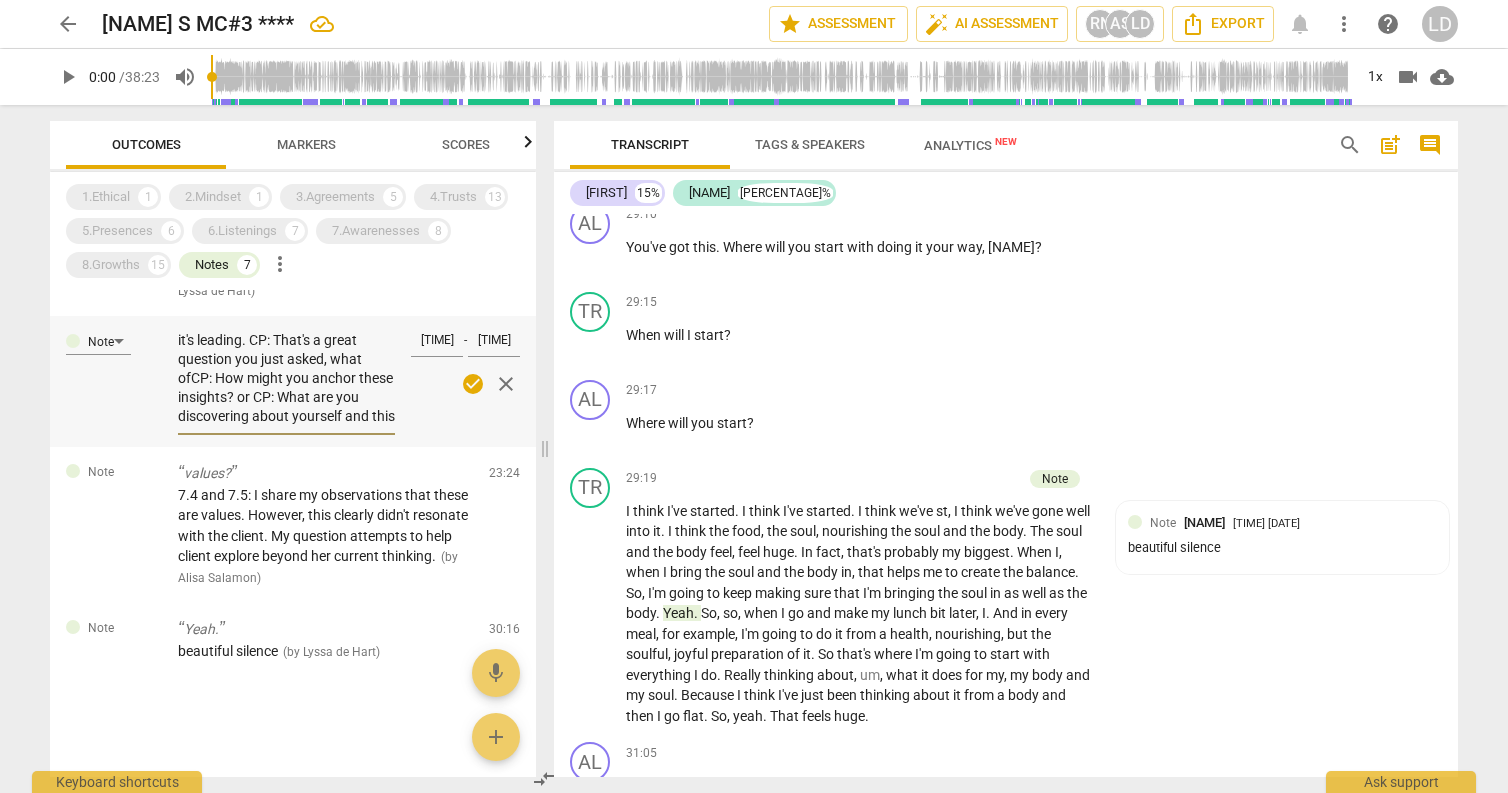 type on "I think it doesn't resonate because it's leading. CP: That's a great question you just asked, what oCP: How might you anchor these insights? or CP: What are you discovering about yourself and this situation? or CP: What needs to be harnessed to continue to support you?" 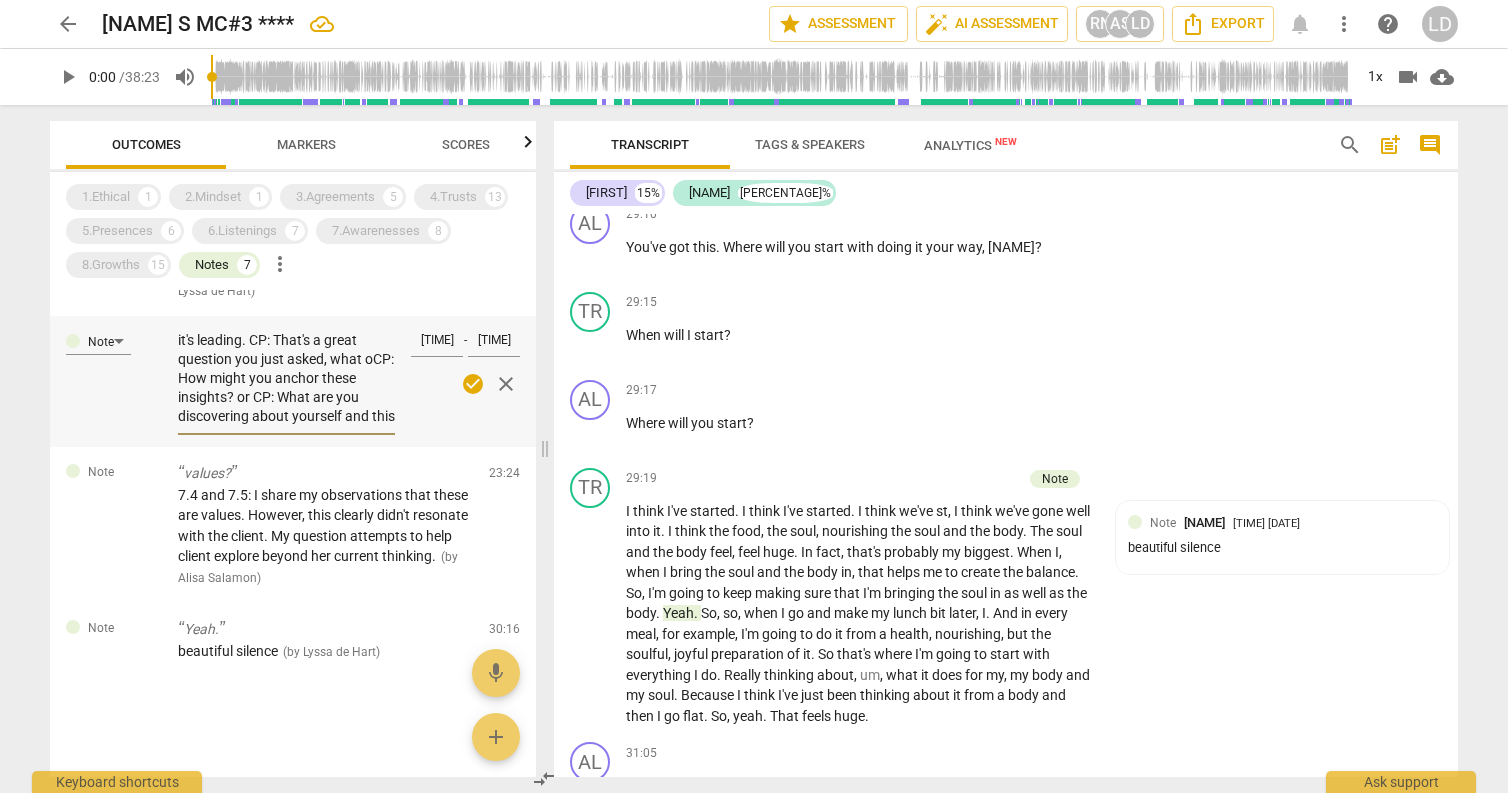type on "I think it doesn't resonate because it's leading. CP: That's a great question you just asked, what other elements are bubbling up? CP: How might you anchor these insights? or CP: What are you discovering about yourself and this situation? or CP: What needs to be harnessed to continue to support you?" 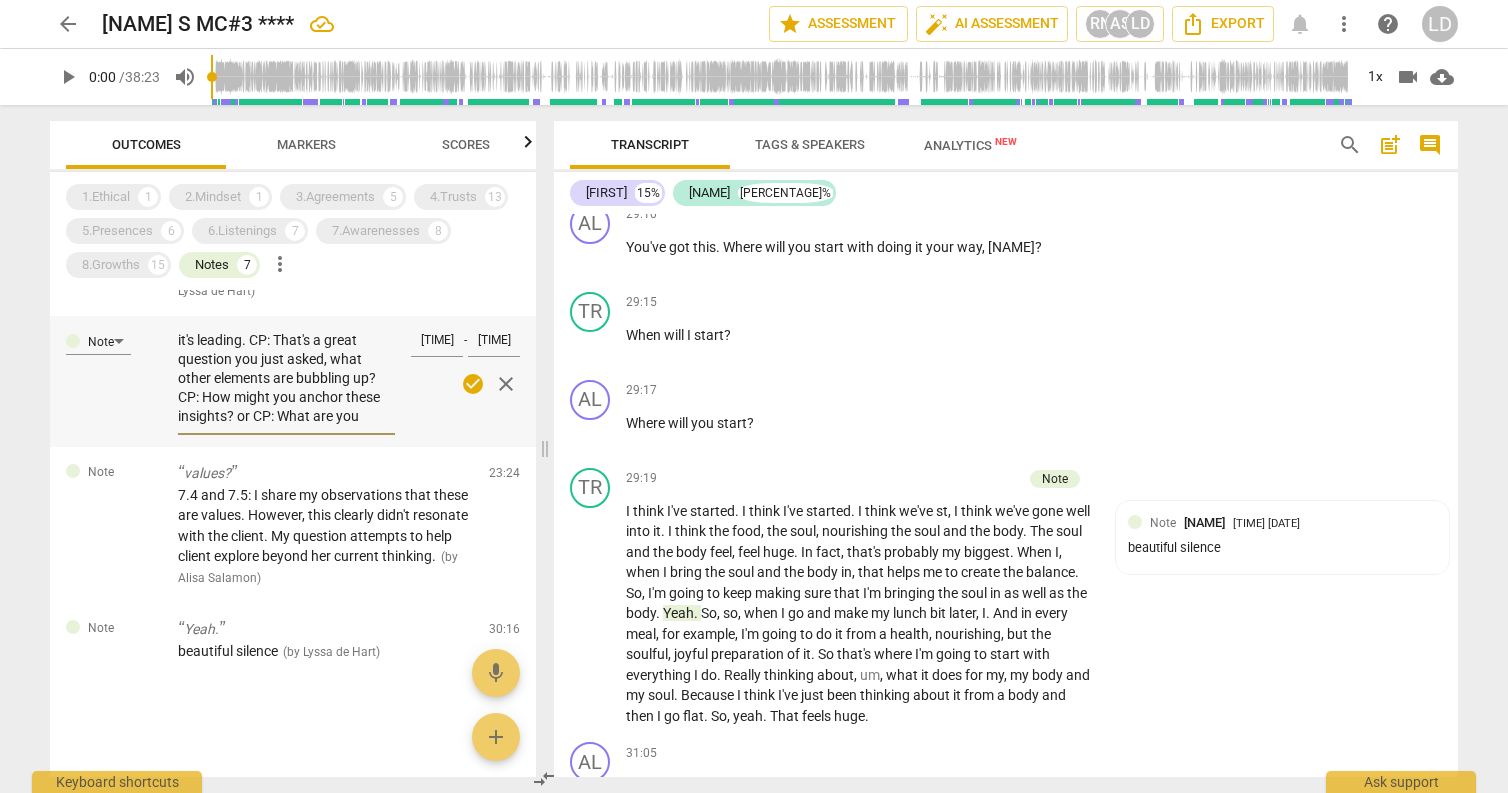 type on "I think it doesn't resonate because it's leading. CP: That's a great question you just asked, what other elements are bubbling up? CP: How might you anchor these insights? or CP: What are you discovering about yourself and this situation? or CP: What needs to be harnessed to continue to support you?" 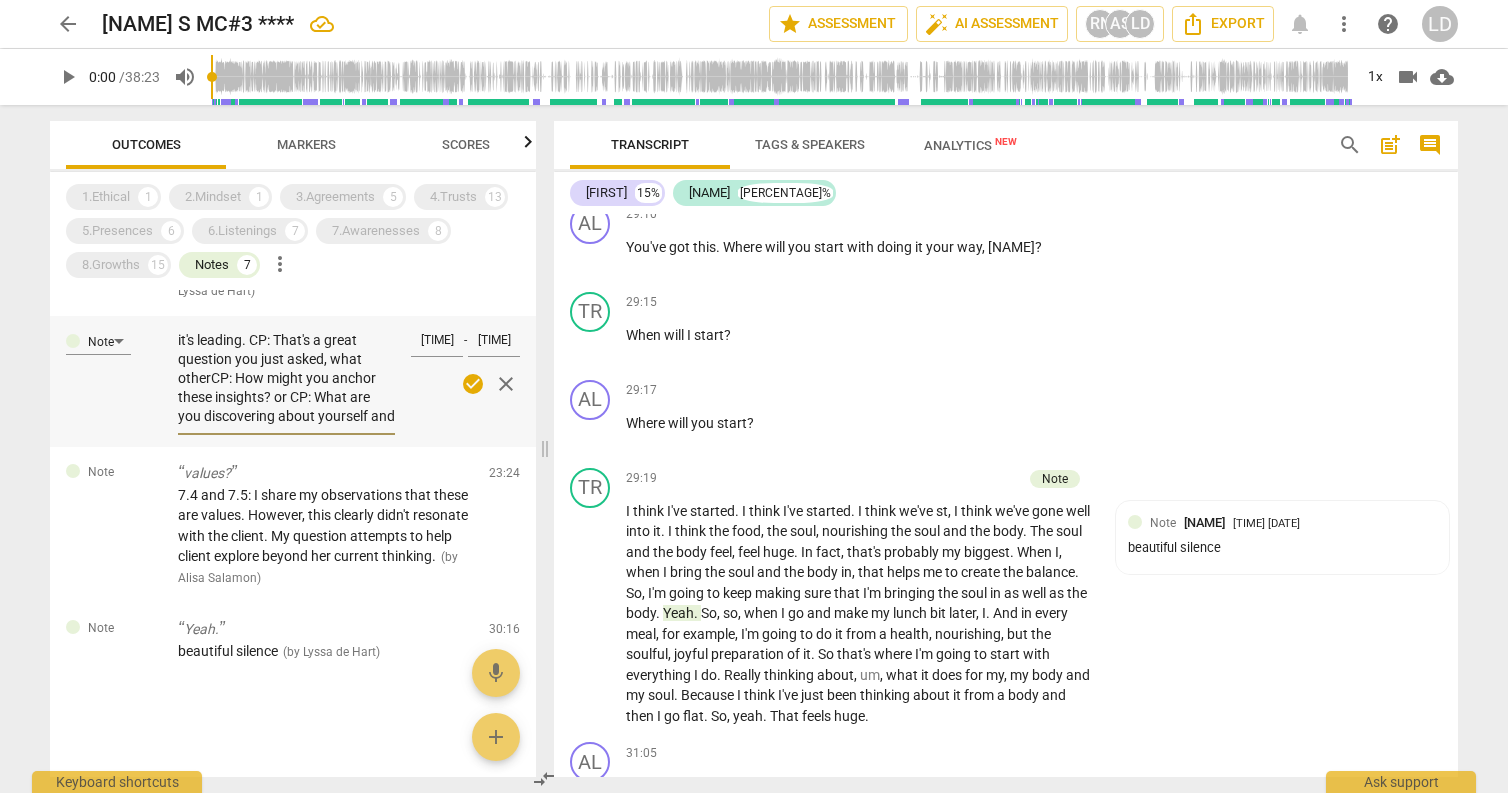 type on "I think it doesn't resonate because it's leading. CP: That's a great question you just asked, what other elements are bubbling up? CP: How might you anchor these insights? or CP: What are you discovering about yourself and this situation? or CP: What needs to be harnessed to continue to support you?" 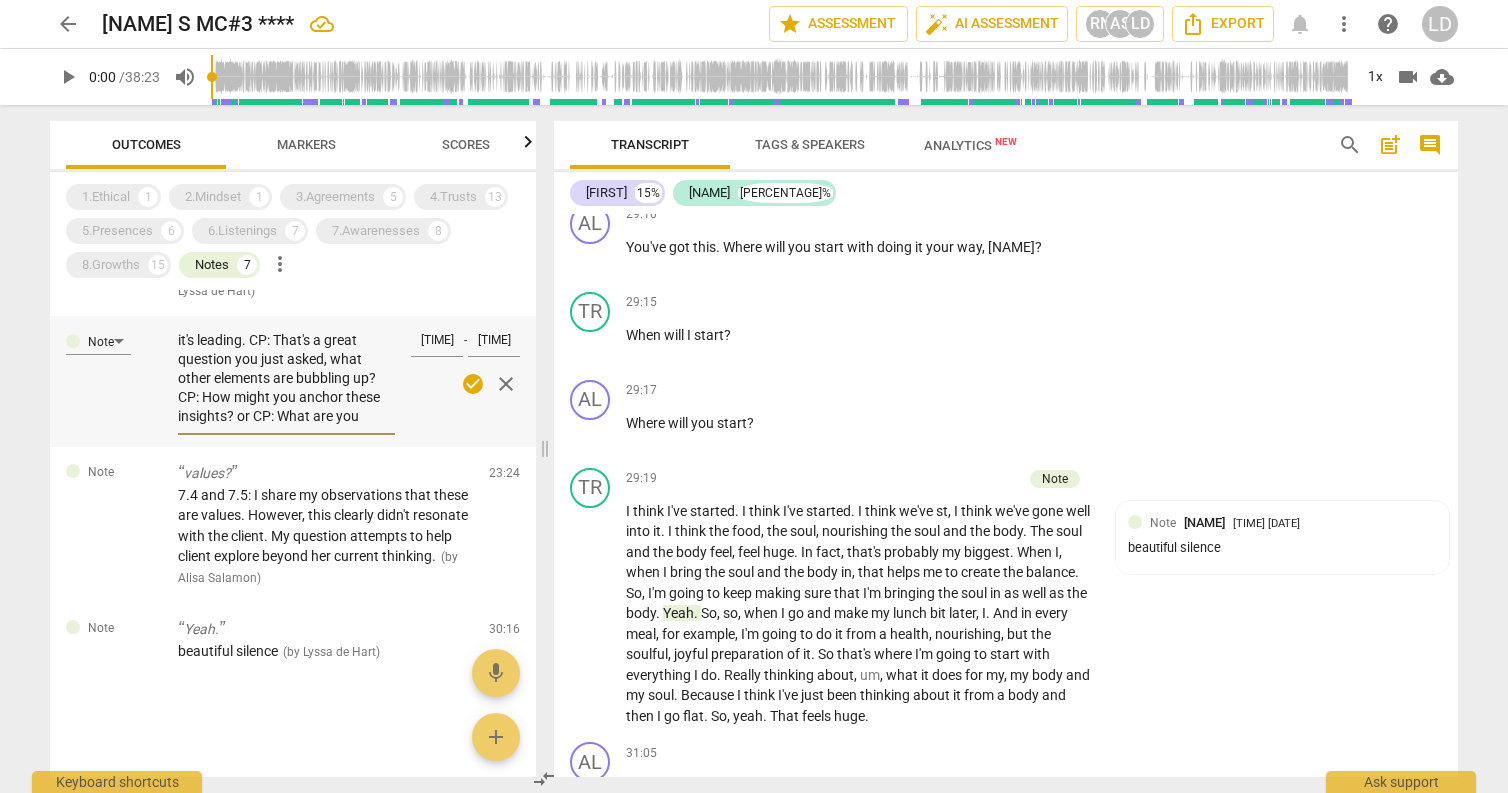 type on "I think it doesn't resonate because it's leading. CP: That's a great question you just asked, what other eCP: How might you anchor these insights? or CP: What are you discovering about yourself and this situation? or CP: What needs to be harnessed to continue to support you?" 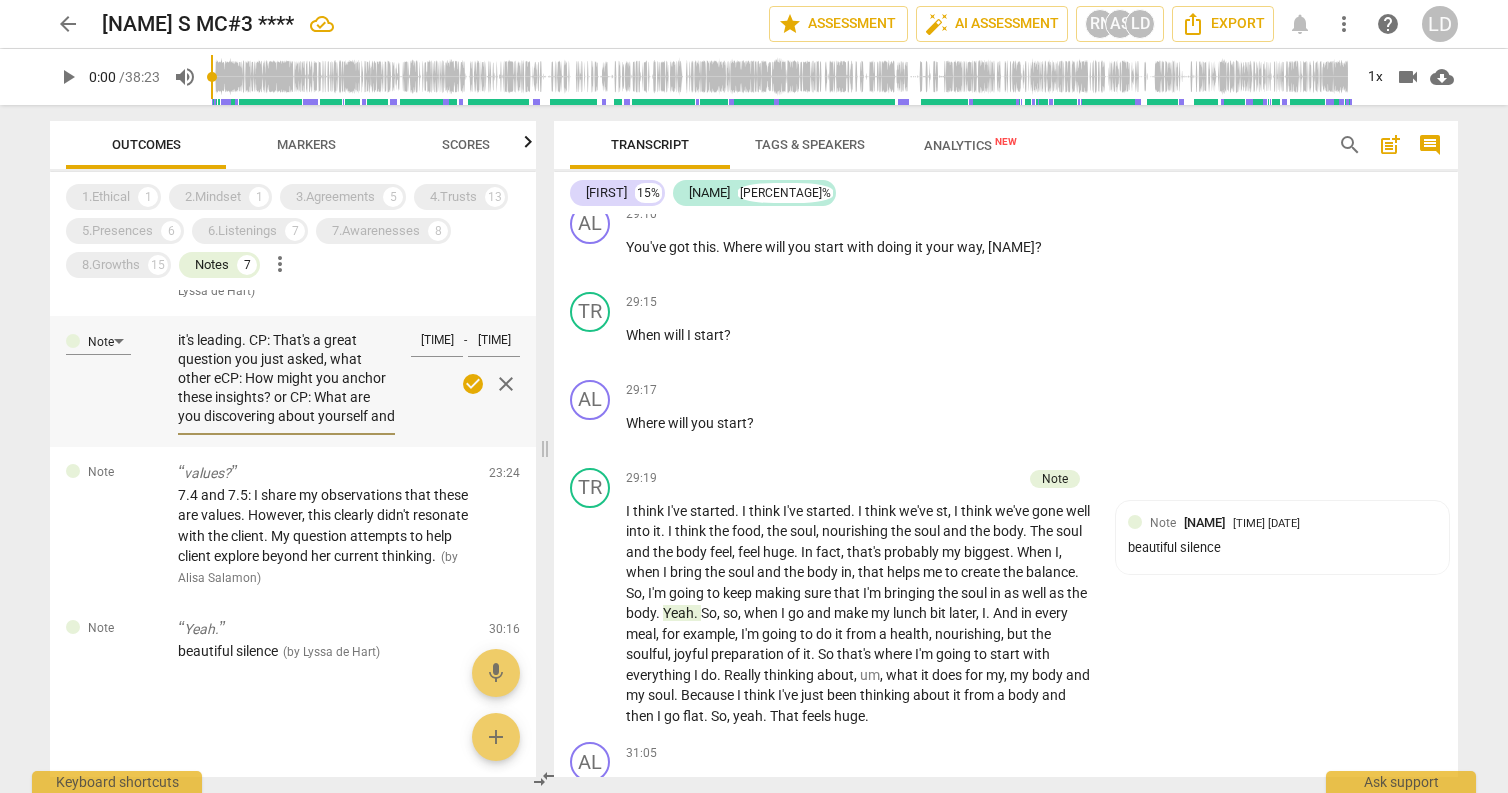 type on "I think it doesn't resonate because it's leading. CP: That's a great question you just asked, what other elements are bubbling up? CP: How might you anchor these insights? or CP: What are you discovering about yourself and this situation? or CP: What needs to be harnessed to continue to support you?" 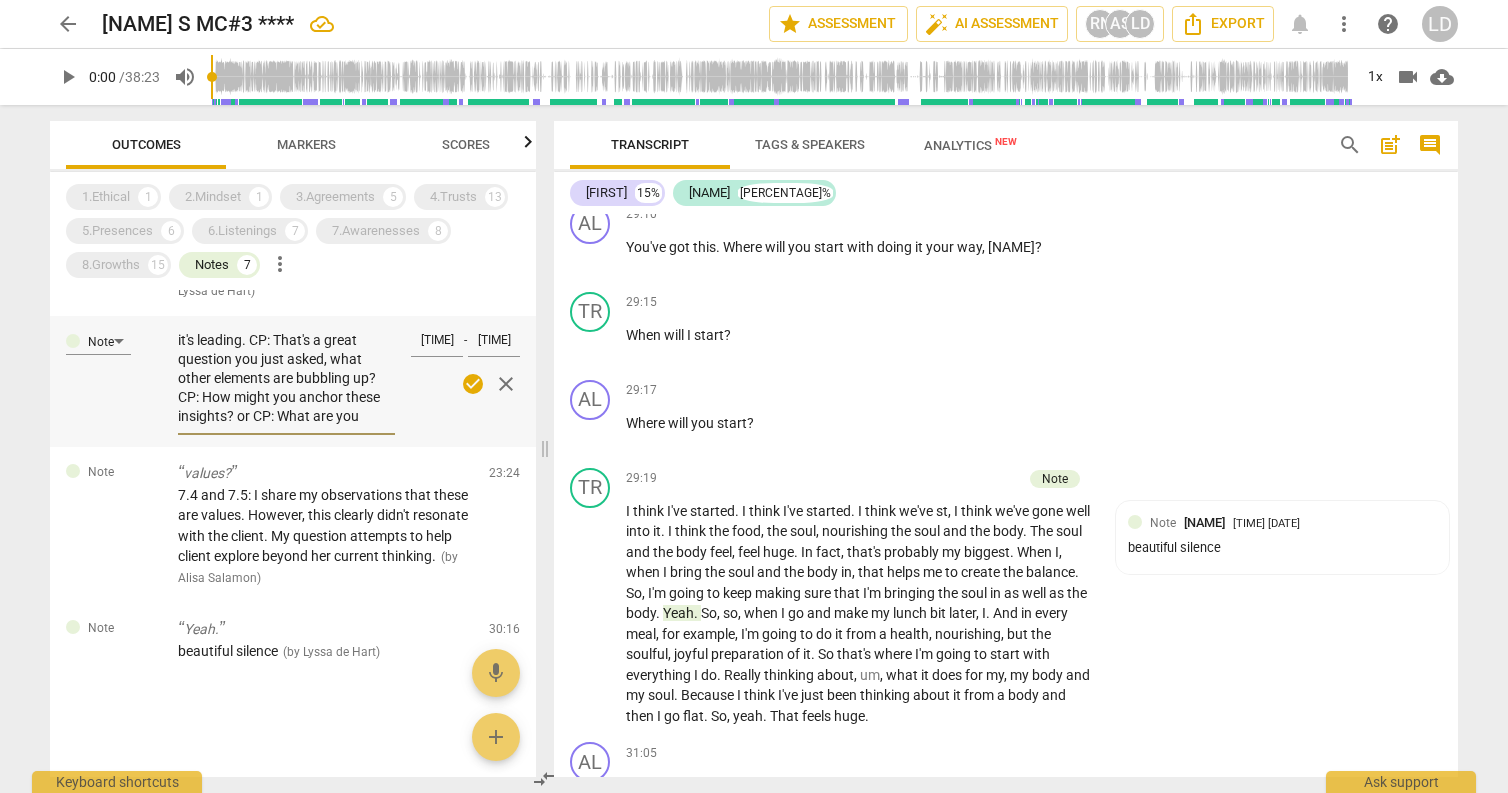 type on "I think it doesn't resonate because it's leading. CP: That's a great question you just asked, what other eleCP: How might you anchor these insights? or CP: What are you discovering about yourself and this situation? or CP: What needs to be harnessed to continue to support you?" 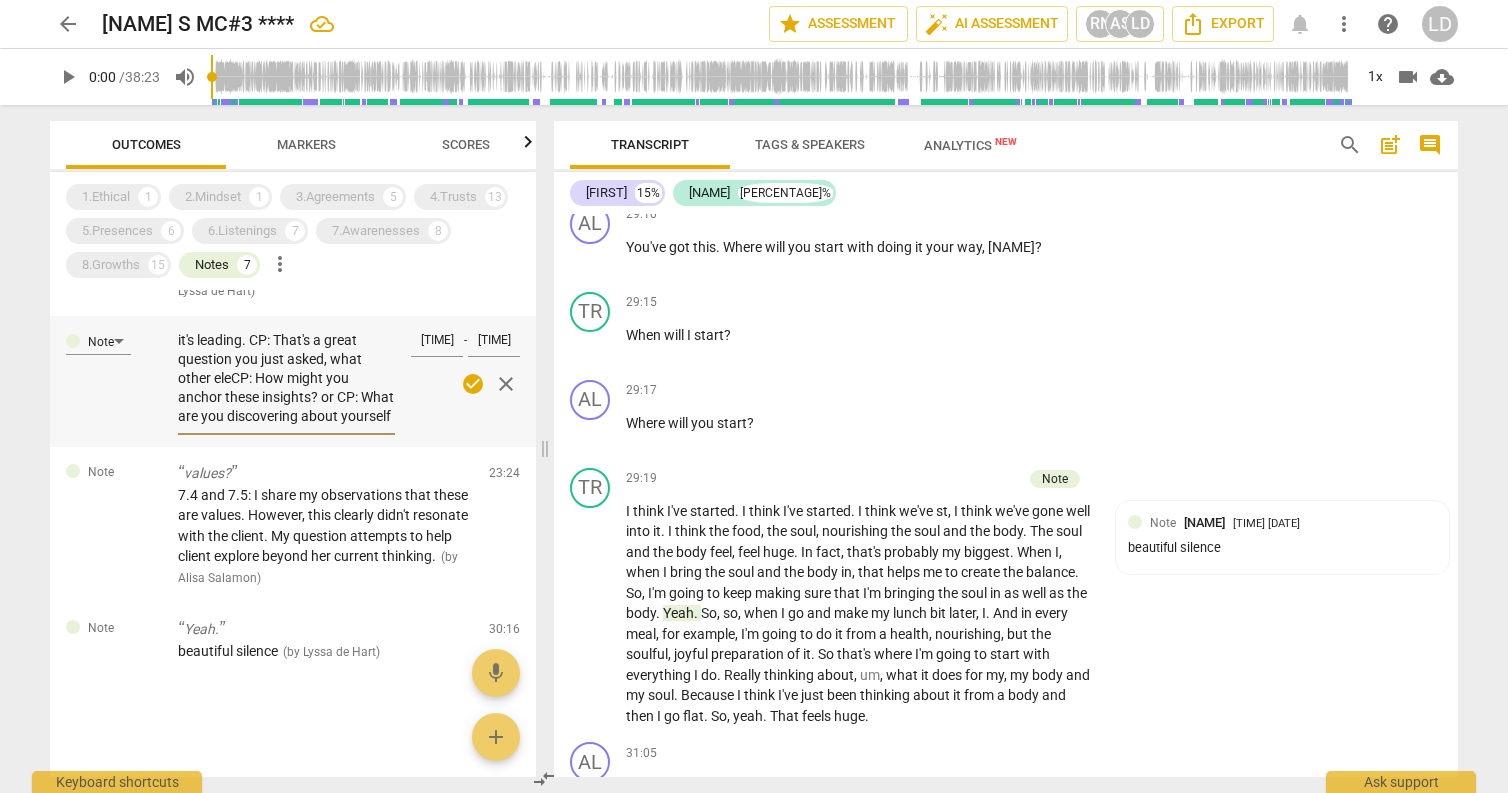 type on "I think it doesn't resonate because it's leading. CP: That's a great question you just asked, what other elements are bubbling up? CP: How might you anchor these insights? or CP: What are you discovering about yourself and this situation? or CP: What needs to be harnessed to continue to support you?" 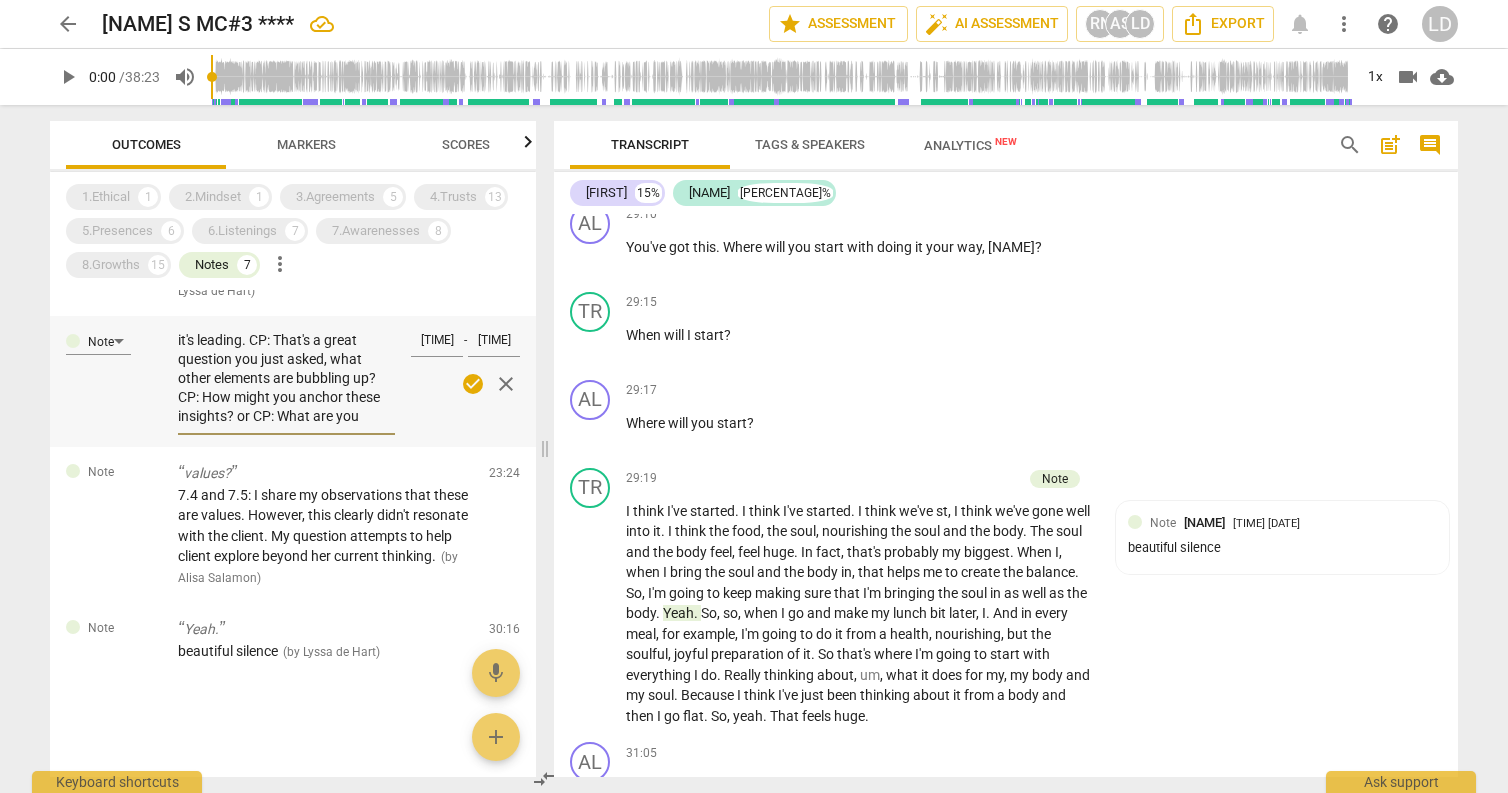 type on "I think it doesn't resonate because it's leading. CP: That's a great question you just asked, what other elemeCP: How might you anchor these insights? or CP: What are you discovering about yourself and this situation? or CP: What needs to be harnessed to continue to support you?" 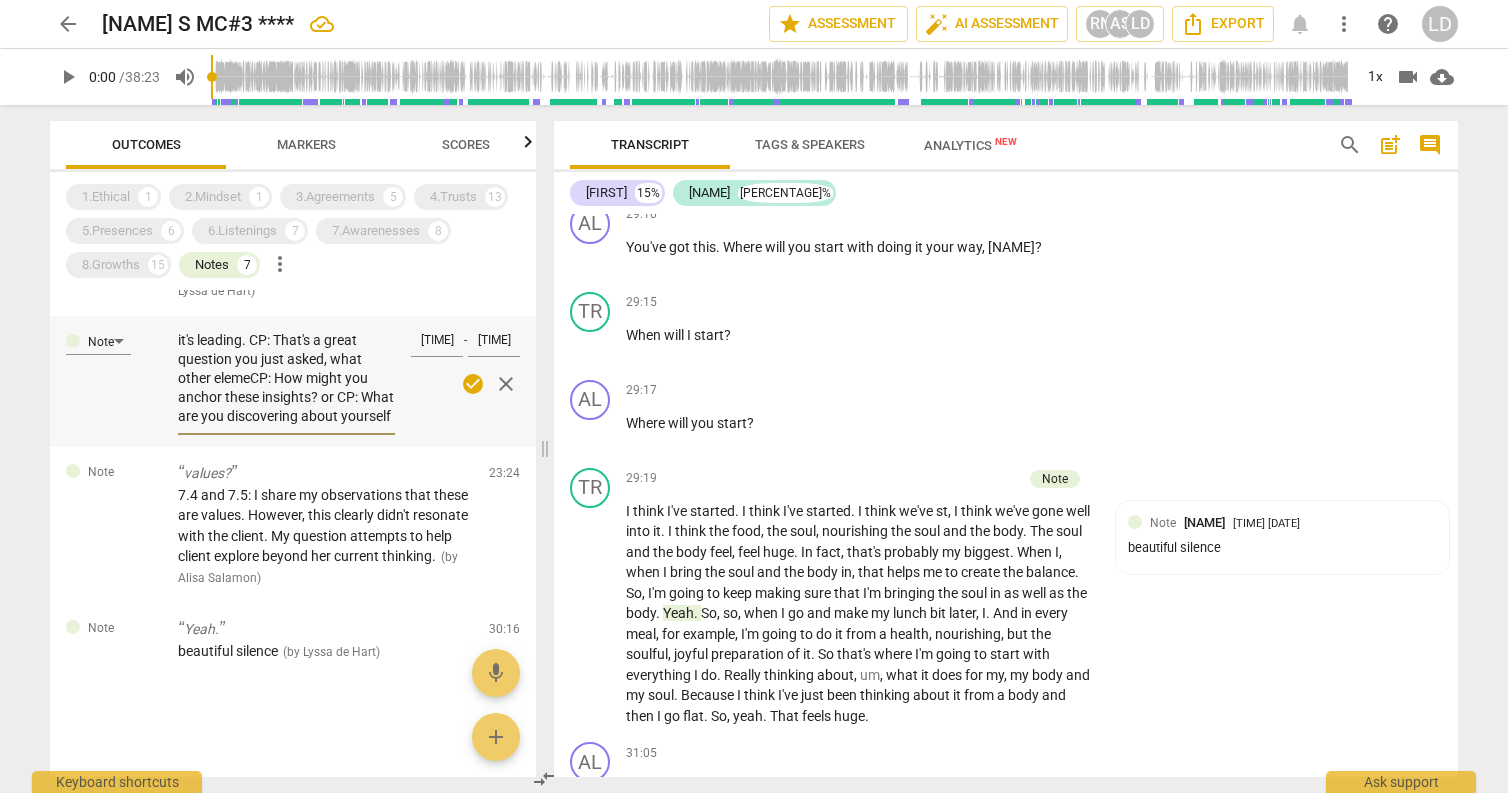 type on "I think it doesn't resonate because it's leading. CP: That's a great question you just asked, what other elemenCP: How might you anchor these insights? or CP: What are you discovering about yourself and this situation? or CP: What needs to be harnessed to continue to support you?" 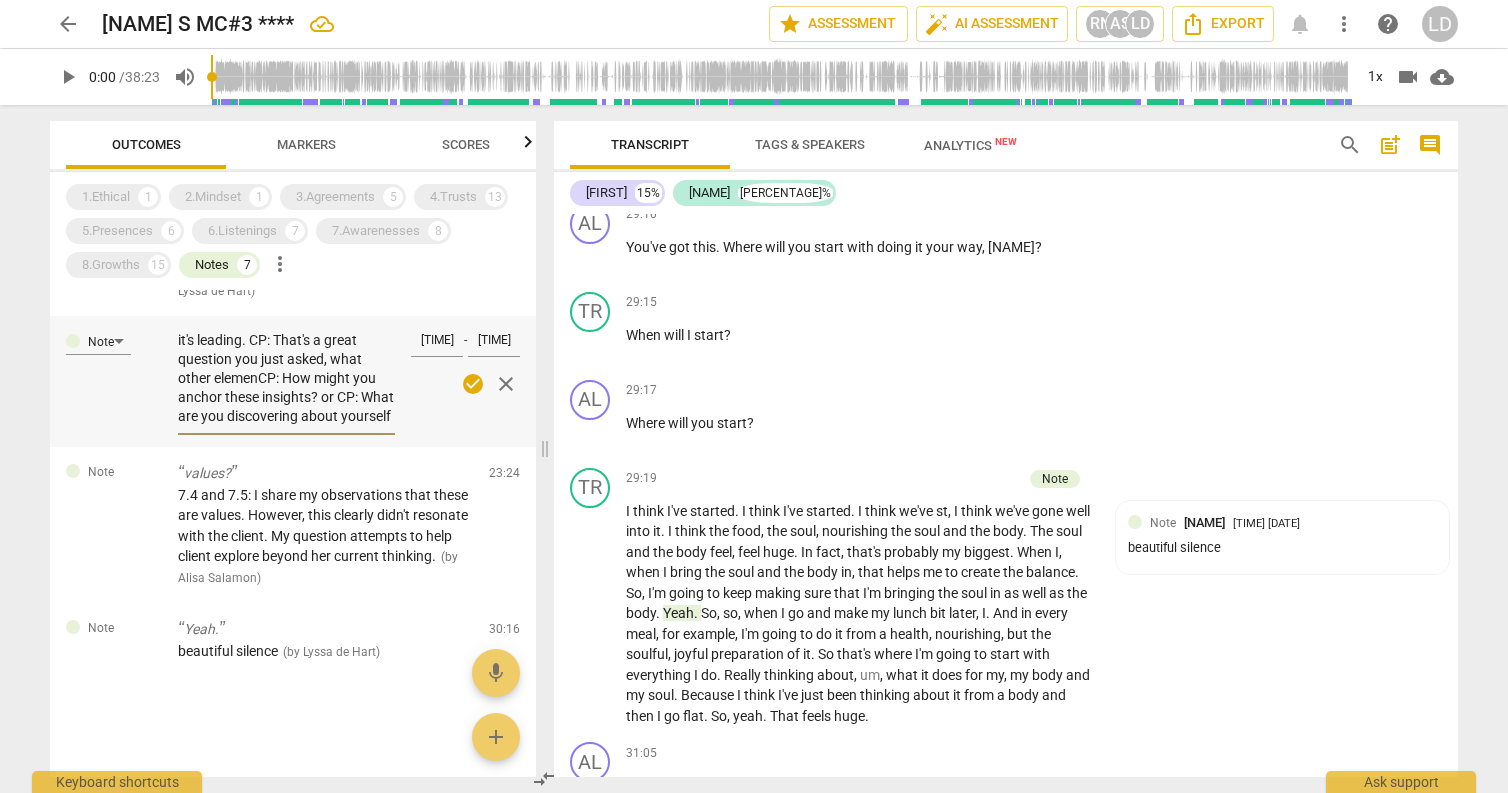 type on "I think it doesn't resonate because it's leading. CP: That's a great question you just asked, what other elementCP: How might you anchor these insights? or CP: What are you discovering about yourself and this situation? or CP: What needs to be harnessed to continue to support you?" 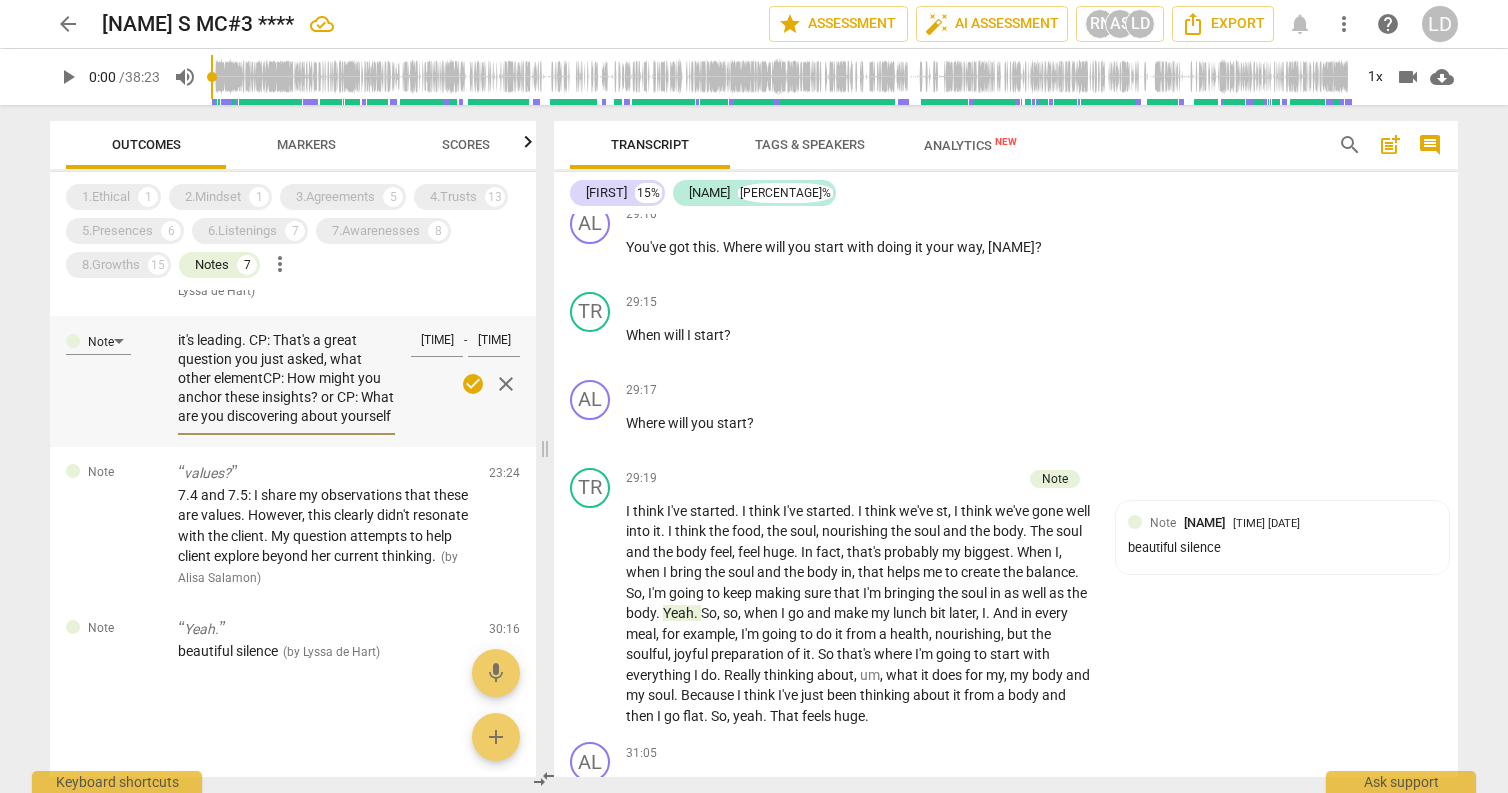type on "I think it doesn't resonate because it's leading. CP: That's a great question you just asked, what other elements are bubbling up? CP: How might you anchor these insights? or CP: What are you discovering about yourself and this situation? or CP: What needs to be harnessed to continue to support you?" 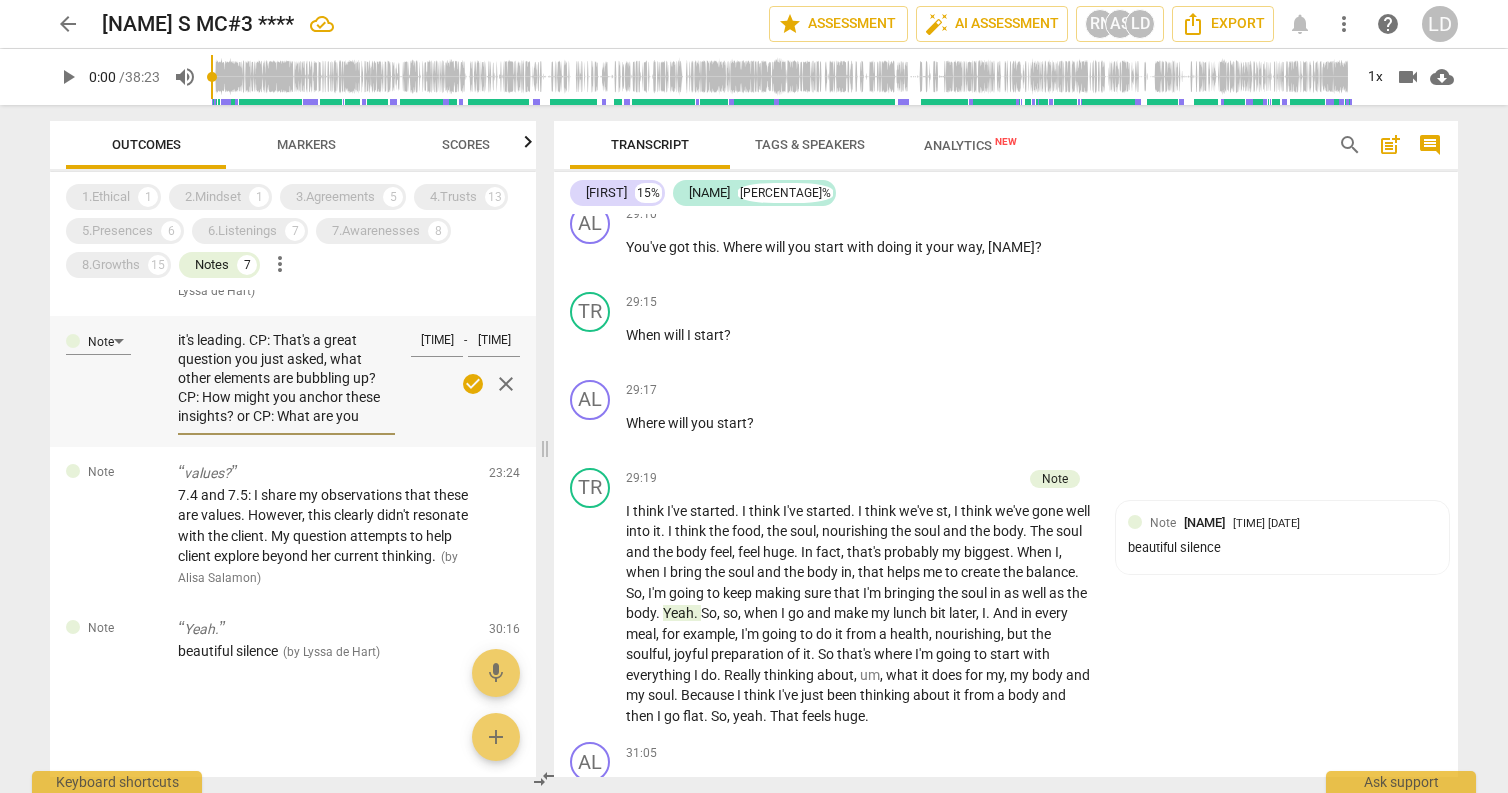 type on "I think it doesn't resonate because it's leading. CP: That's a great question you just asked, what other elements are bubbling up? CP: How might you anchor these insights? or CP: What are you discovering about yourself and this situation? or CP: What needs to be harnessed to continue to support you?" 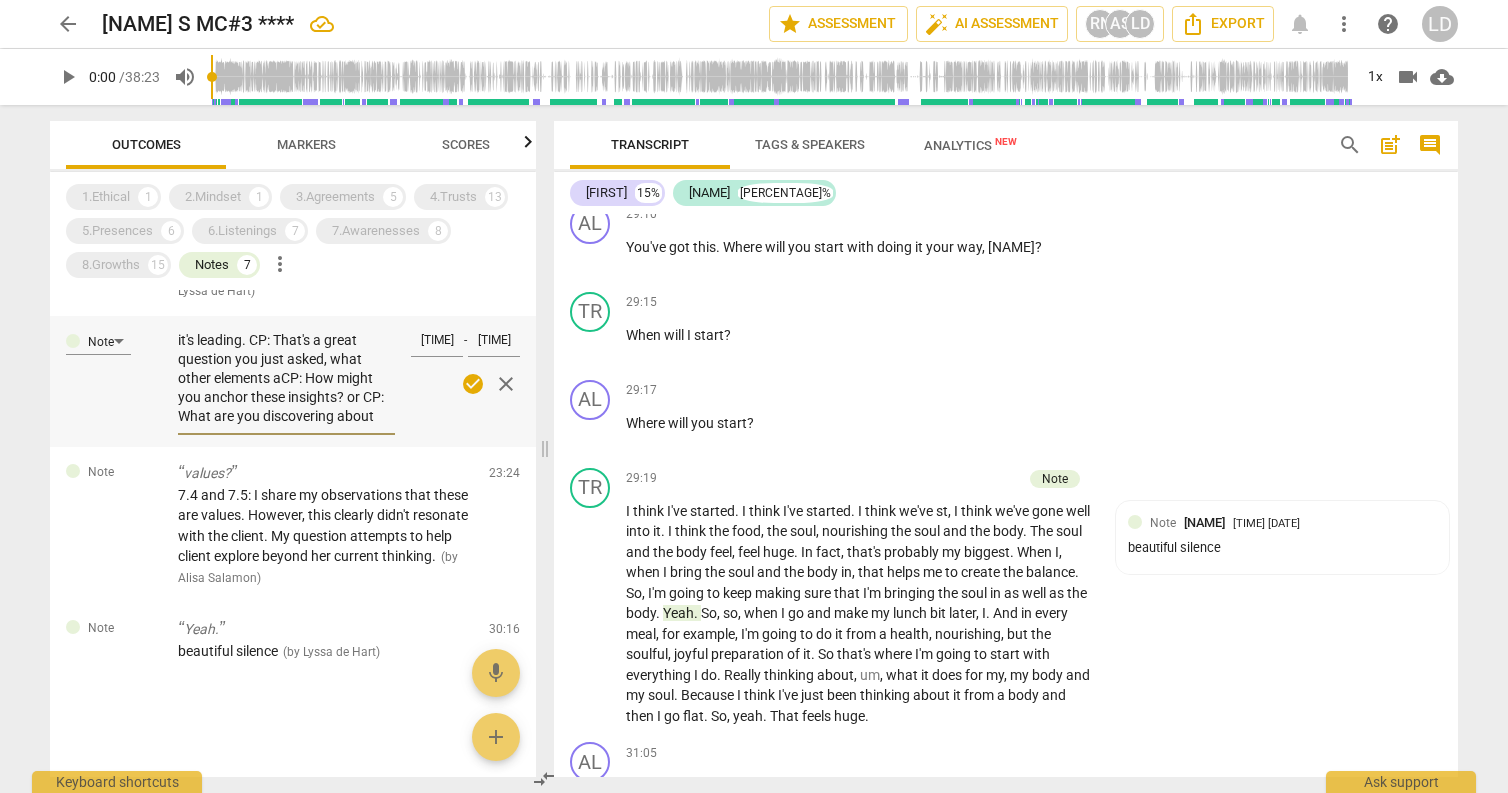 type on "I think it doesn't resonate because it's leading. CP: That's a great question you just asked, what other elements are bubbling up? CP: How might you anchor these insights? or CP: What are you discovering about yourself and this situation? or CP: What needs to be harnessed to continue to support you?" 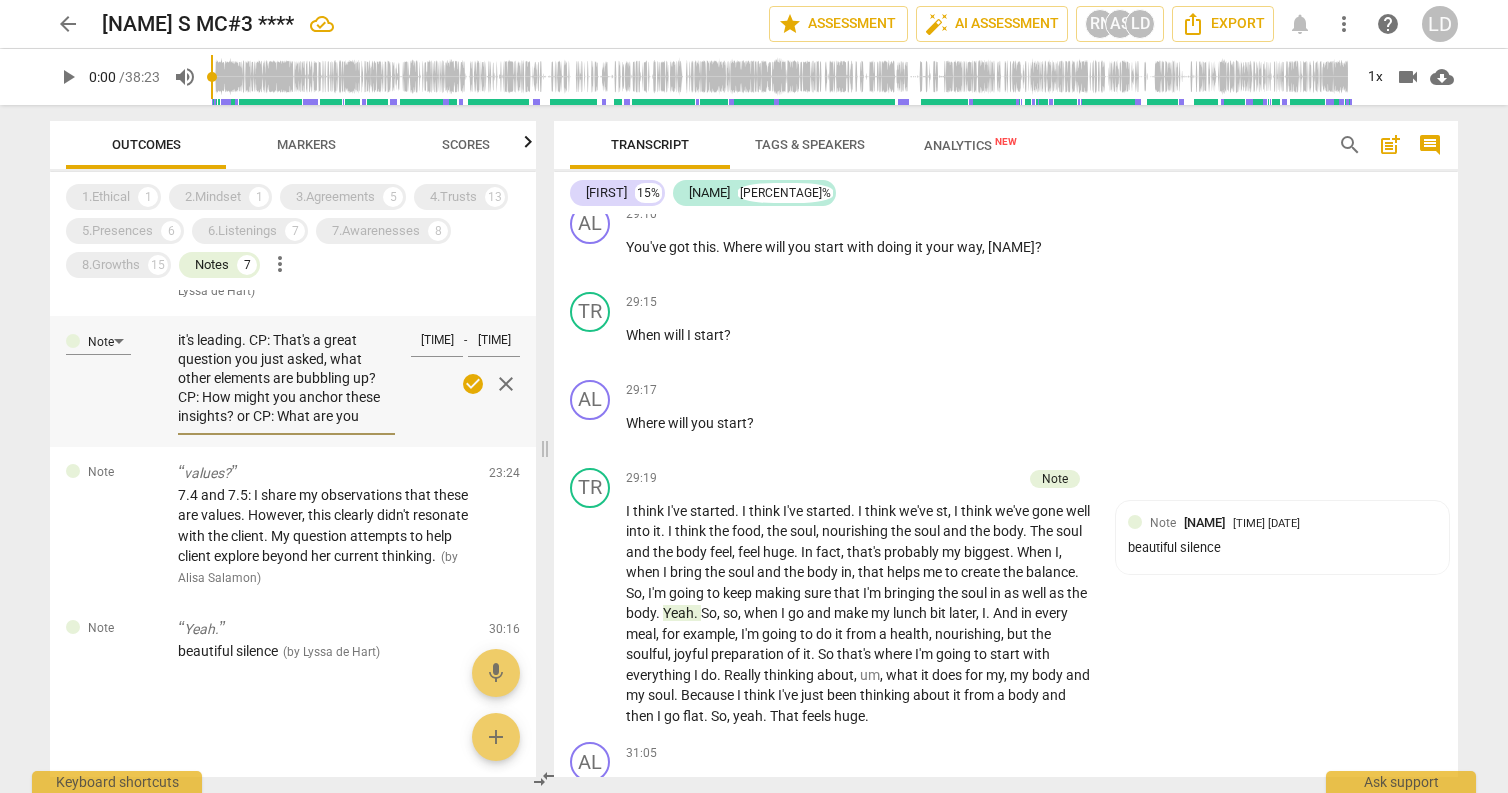 type on "I think it doesn't resonate because it's leading. CP: That's a great question you just asked, what other elements ar CP: How might you anchor these insights? or CP: What are you discovering about yourself and this situation? or CP: What needs to be harnessed to continue to support you?" 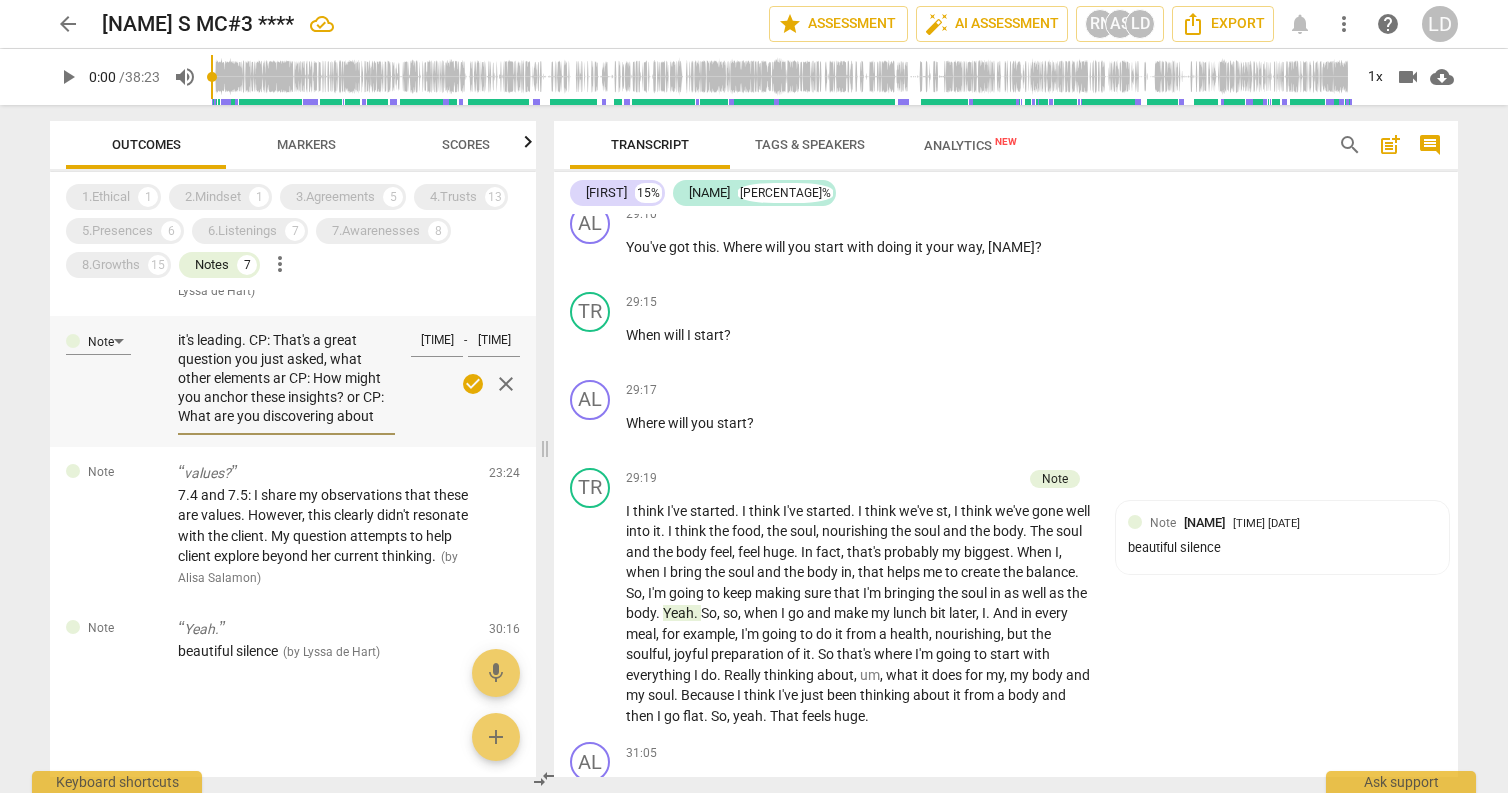 type on "I think it doesn't resonate because it's leading. CP: That's a great question you just asked, what other elements are bubbling up? CP: How might you anchor these insights? or CP: What are you discovering about yourself and this situation? or CP: What needs to be harnessed to continue to support you?" 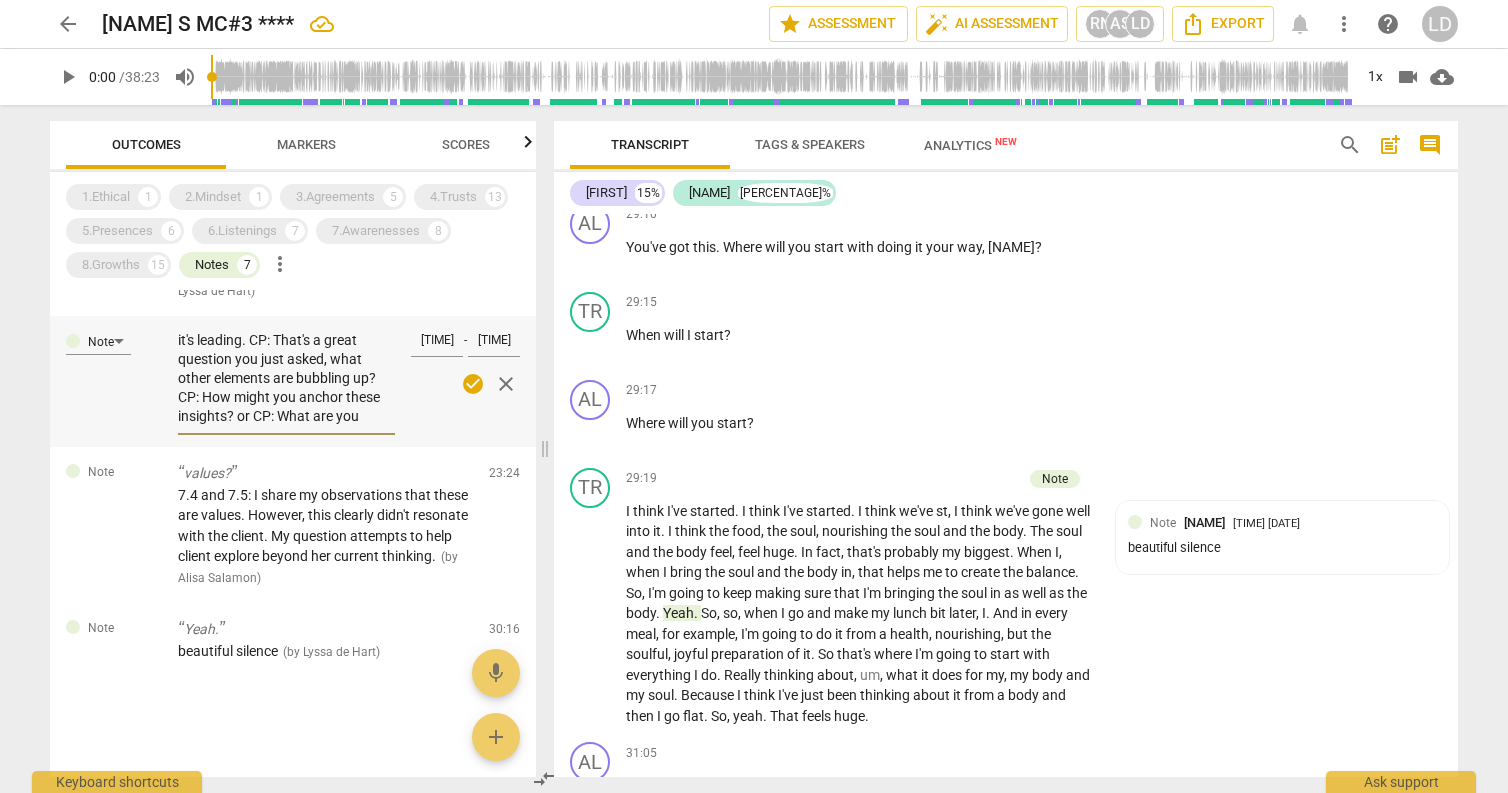 type on "I think it doesn't resonate because it's leading. CP: That's a great question you just asked, what other elements areCP: How might you anchor these insights? or CP: What are you discovering about yourself and this situation? or CP: What needs to be harnessed to continue to support you?" 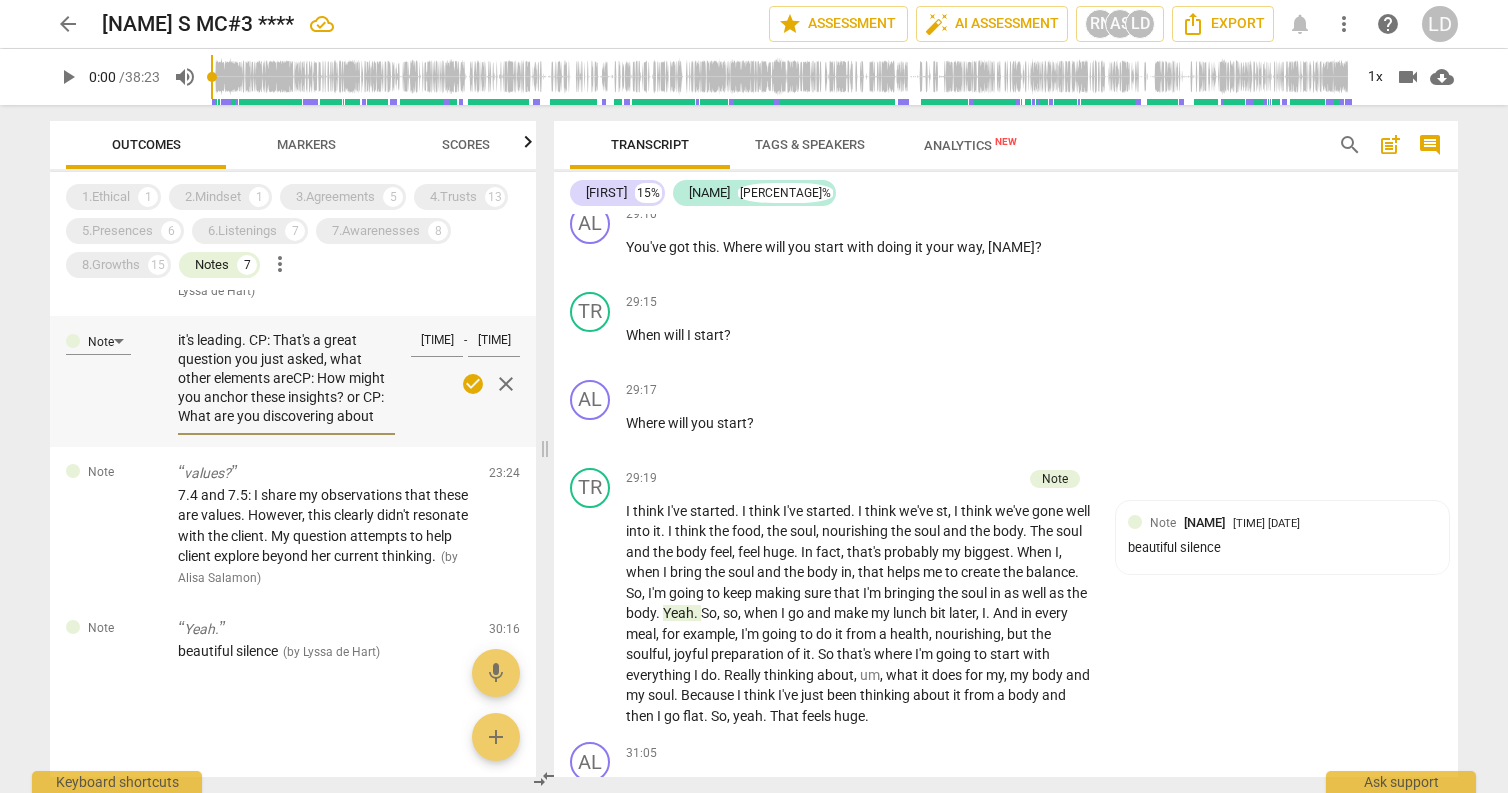 type on "I think it doesn't resonate because it's leading. CP: That's a great question you just asked, what other elements are CP: How might you anchor these insights? or CP: What are you discovering about yourself and this situation? or CP: What needs to be harnessed to continue to support you?" 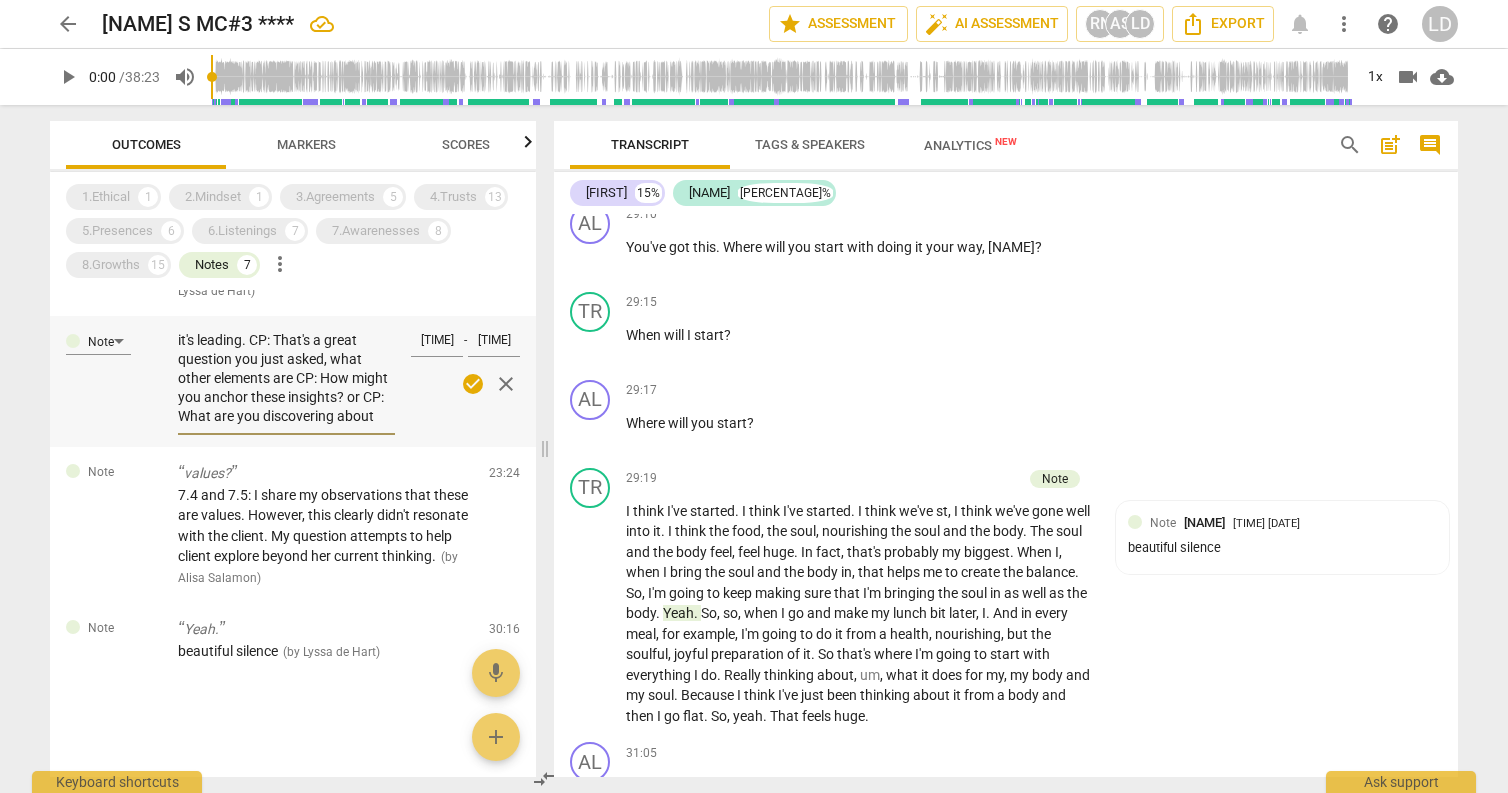 type on "I think it doesn't resonate because it's leading. CP: That's a great question you just asked, what other elements are bCP: How might you anchor these insights? or CP: What are you discovering about yourself and this situation? or CP: What needs to be harnessed to continue to support you?" 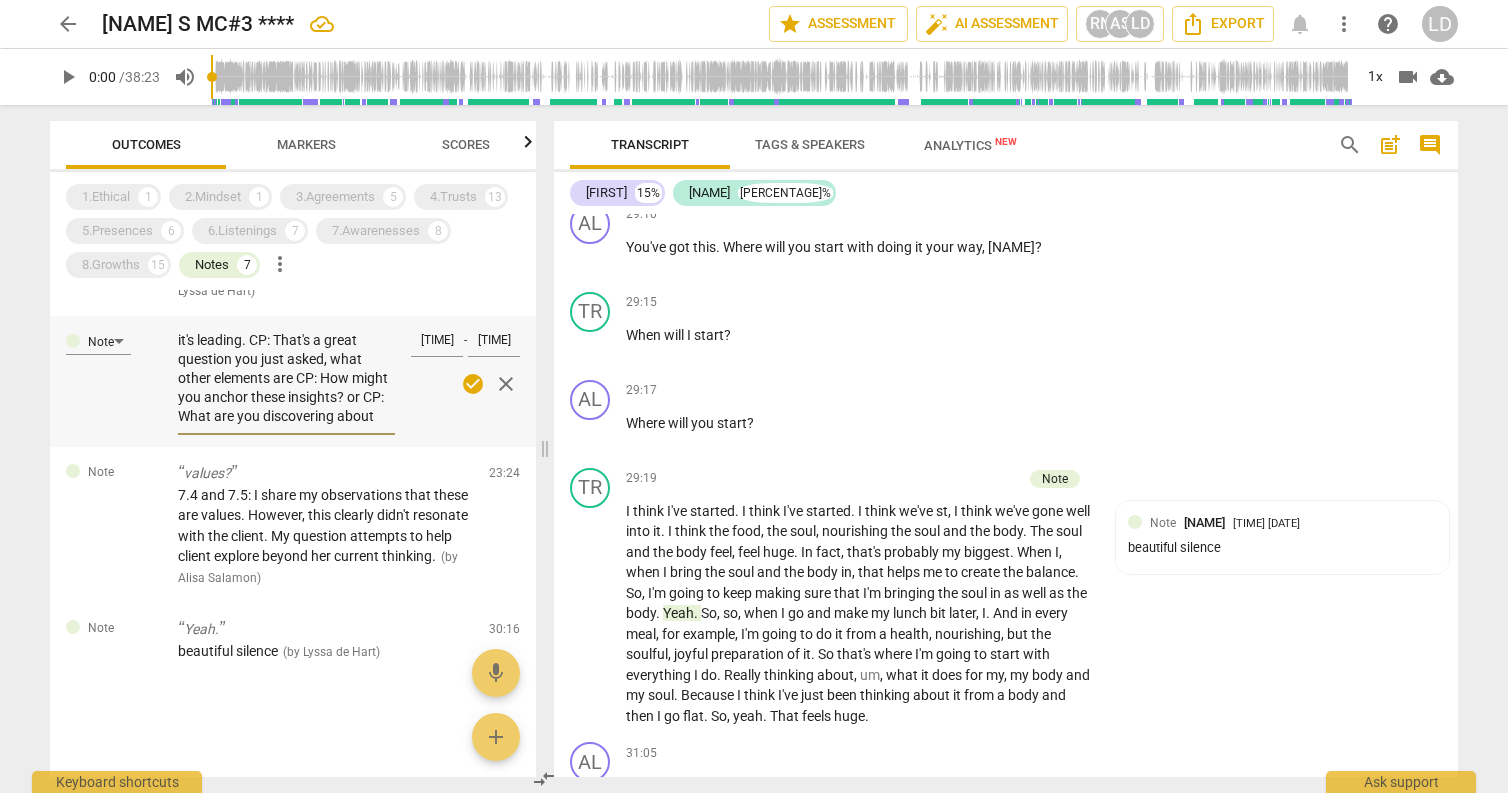 type on "I think it doesn't resonate because it's leading. CP: That's a great question you just asked, what other elements are bCP: How might you anchor these insights? or CP: What are you discovering about yourself and this situation? or CP: What needs to be harnessed to continue to support you?" 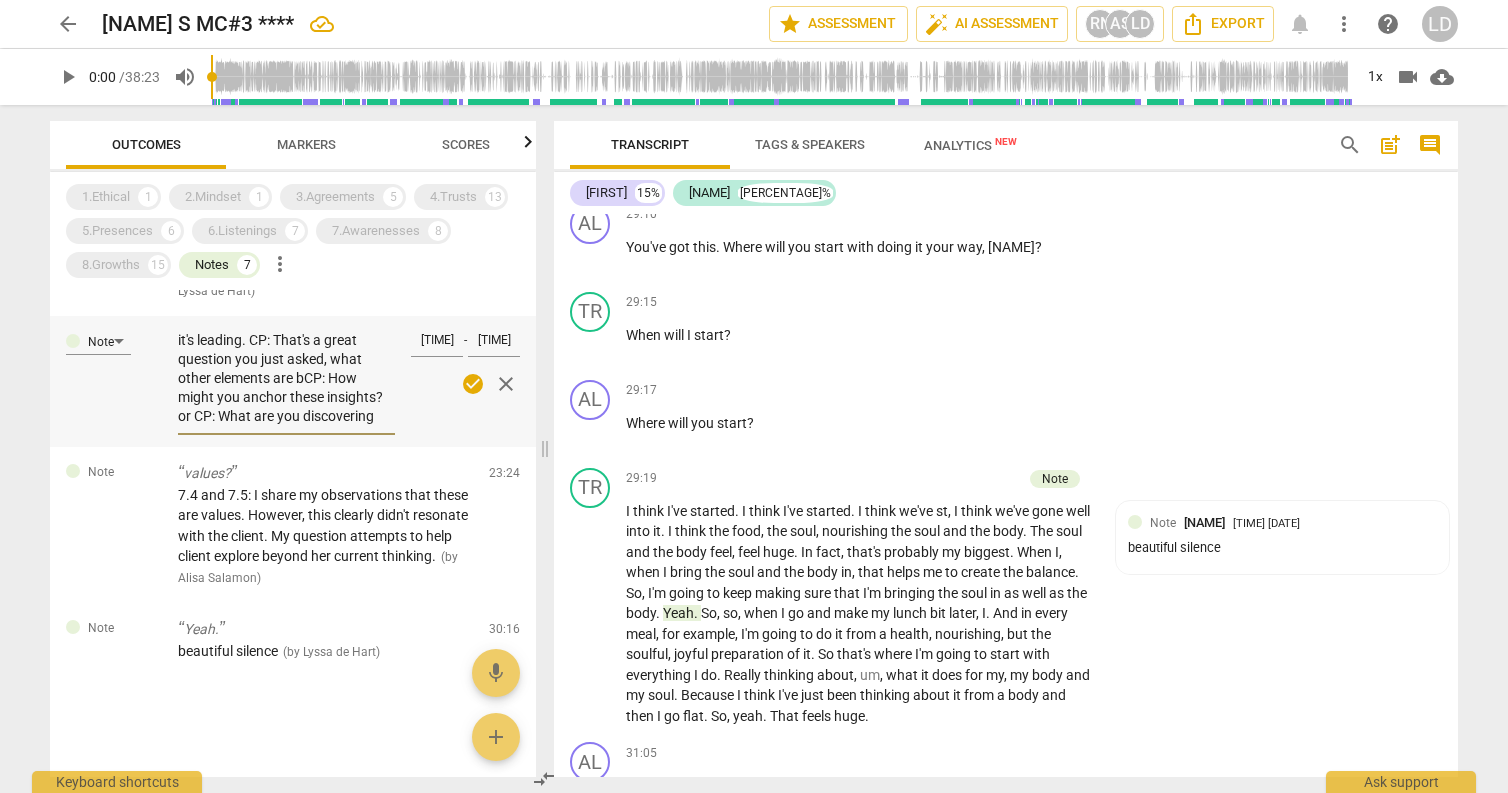 type on "I think it doesn't resonate because it's leading. CP: That's a great question you just asked, what other elements are buCP: How might you anchor these insights? or CP: What are you discovering about yourself and this situation? or CP: What needs to be harnessed to continue to support you?" 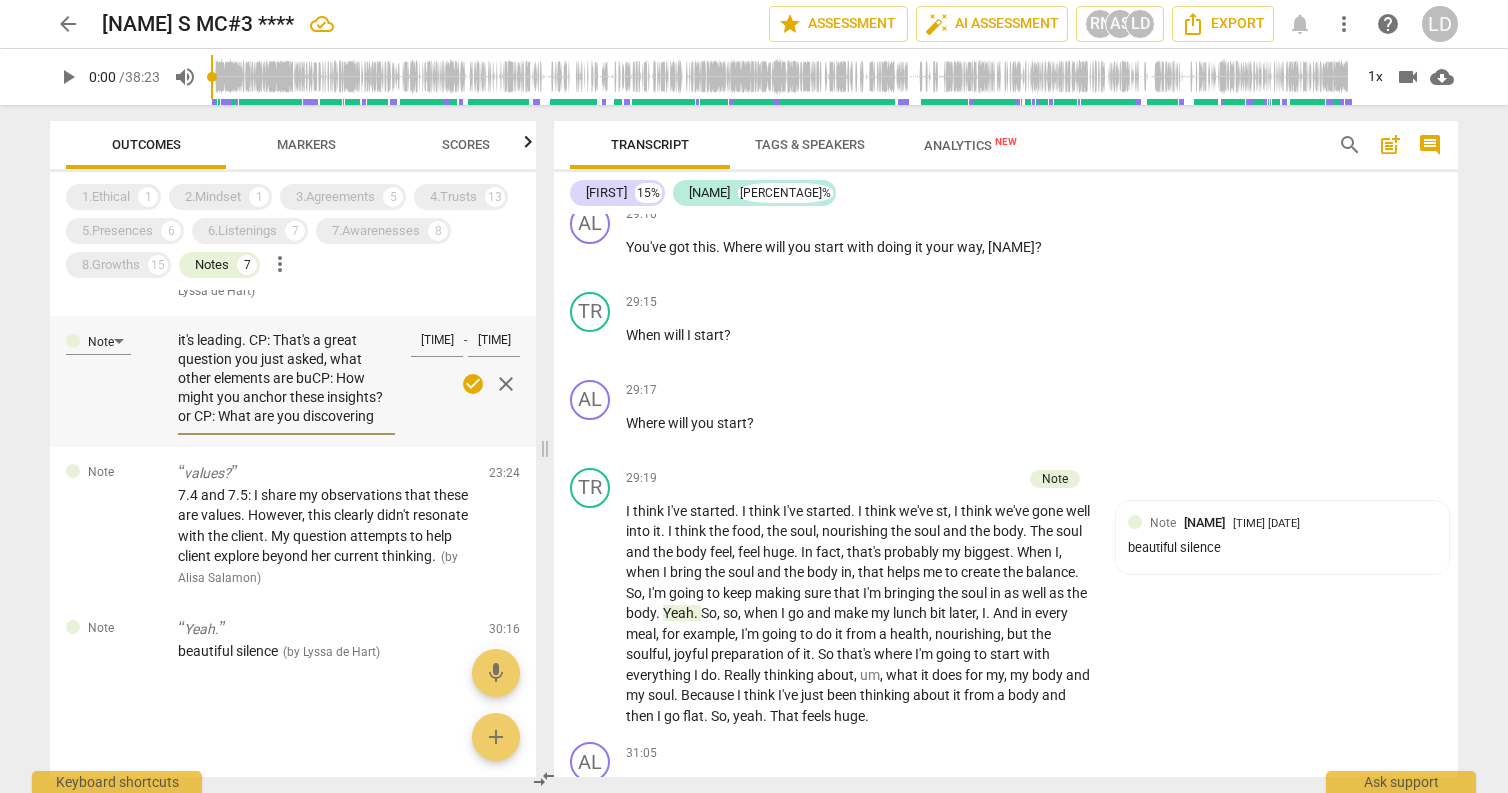 type on "I think it doesn't resonate because it's leading. CP: That's a great question you just asked, what other elements are bubCP: How might you anchor these insights? or CP: What are you discovering about yourself and this situation? or CP: What needs to be harnessed to continue to support you?" 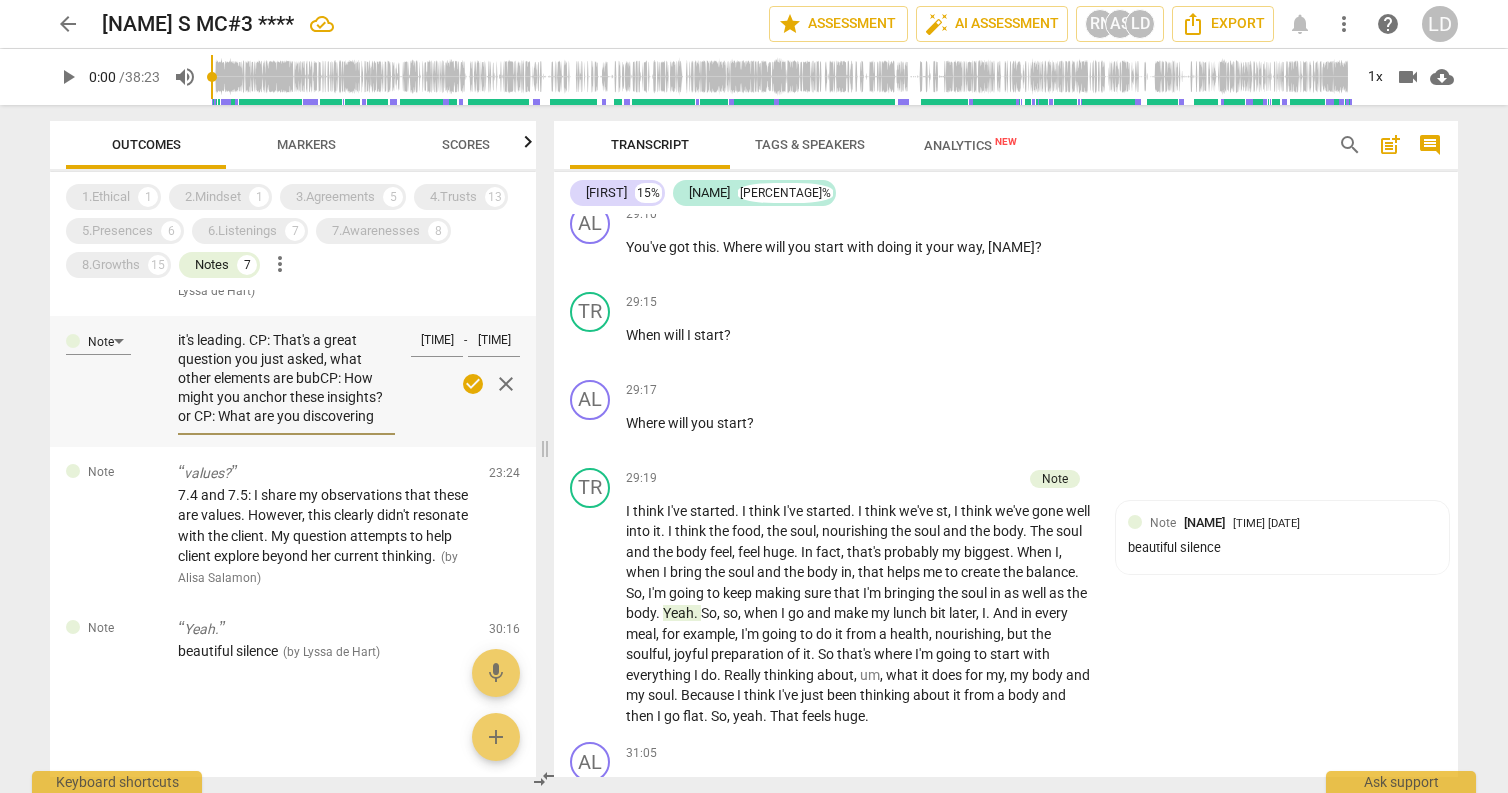 type on "I think it doesn't resonate because it's leading. CP: That's a great question you just asked, what other elements are bubbCP: How might you anchor these insights? or CP: What are you discovering about yourself and this situation? or CP: What needs to be harnessed to continue to support you?" 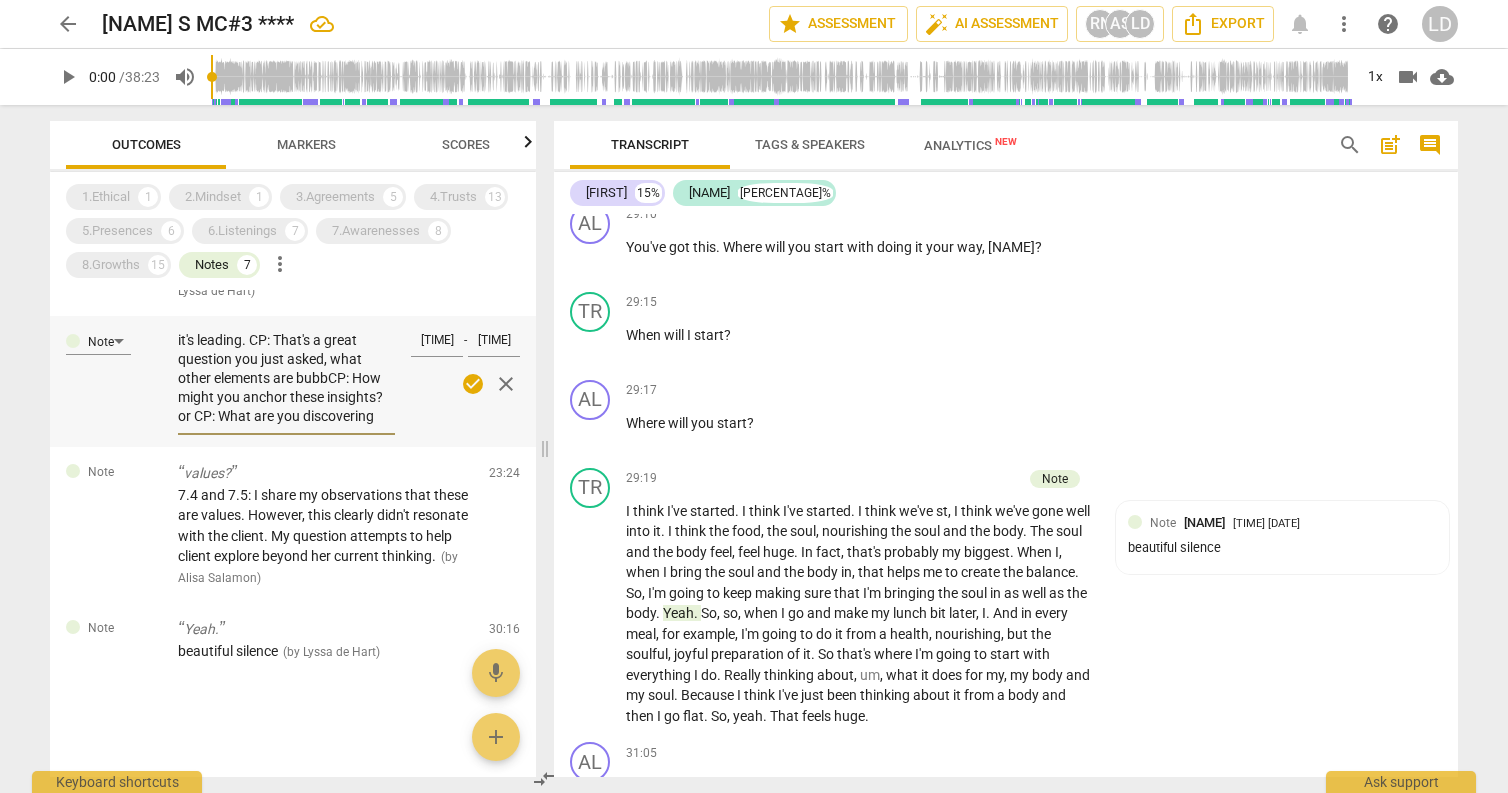 type on "I think it doesn't resonate because it's leading. CP: That's a great question you just asked, what other elements are bubbling up? CP: How might you anchor these insights? or CP: What are you discovering about yourself and this situation? or CP: What needs to be harnessed to continue to support you?" 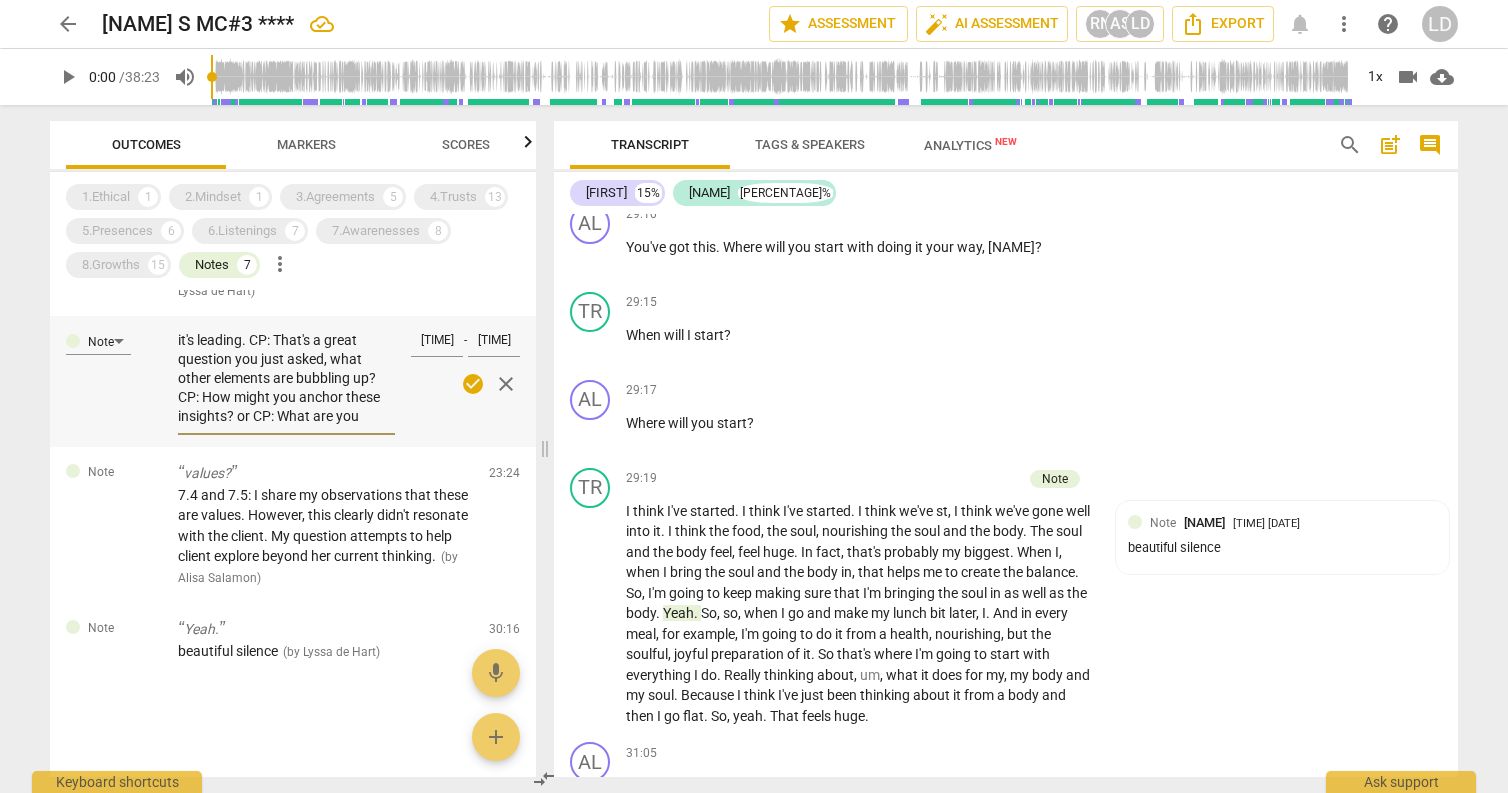 type on "I think it doesn't resonate because it's leading. CP: That's a great question you just asked, what other elements are bubbliCP: How might you anchor these insights? or CP: What are you discovering about yourself and this situation? or CP: What needs to be harnessed to continue to support you?" 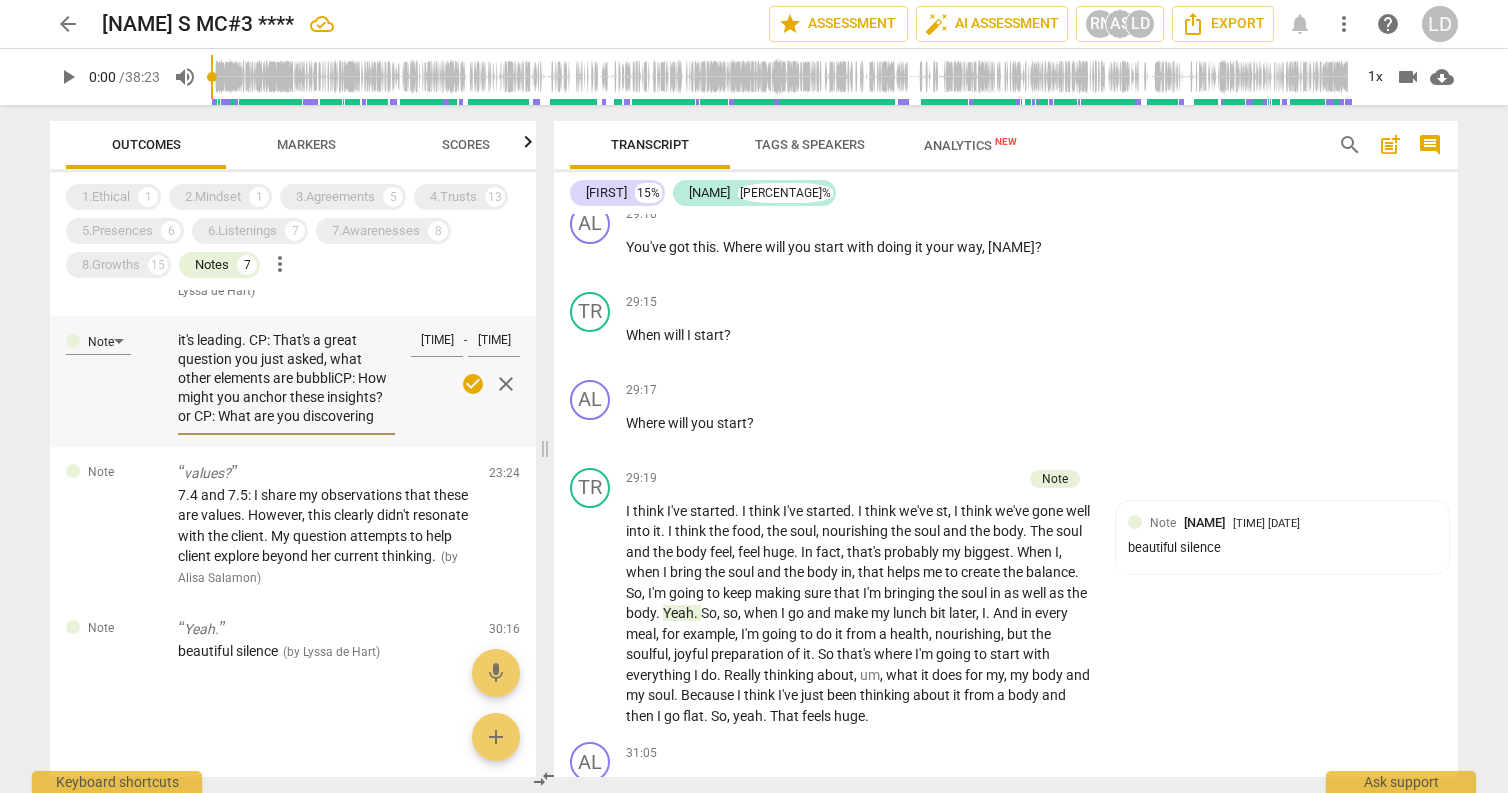 type on "I think it doesn't resonate because it's leading. CP: That's a great question you just asked, what other elements are bubblinCP: How might you anchor these insights? or CP: What are you discovering about yourself and this situation? or CP: What needs to be harnessed to continue to support you?" 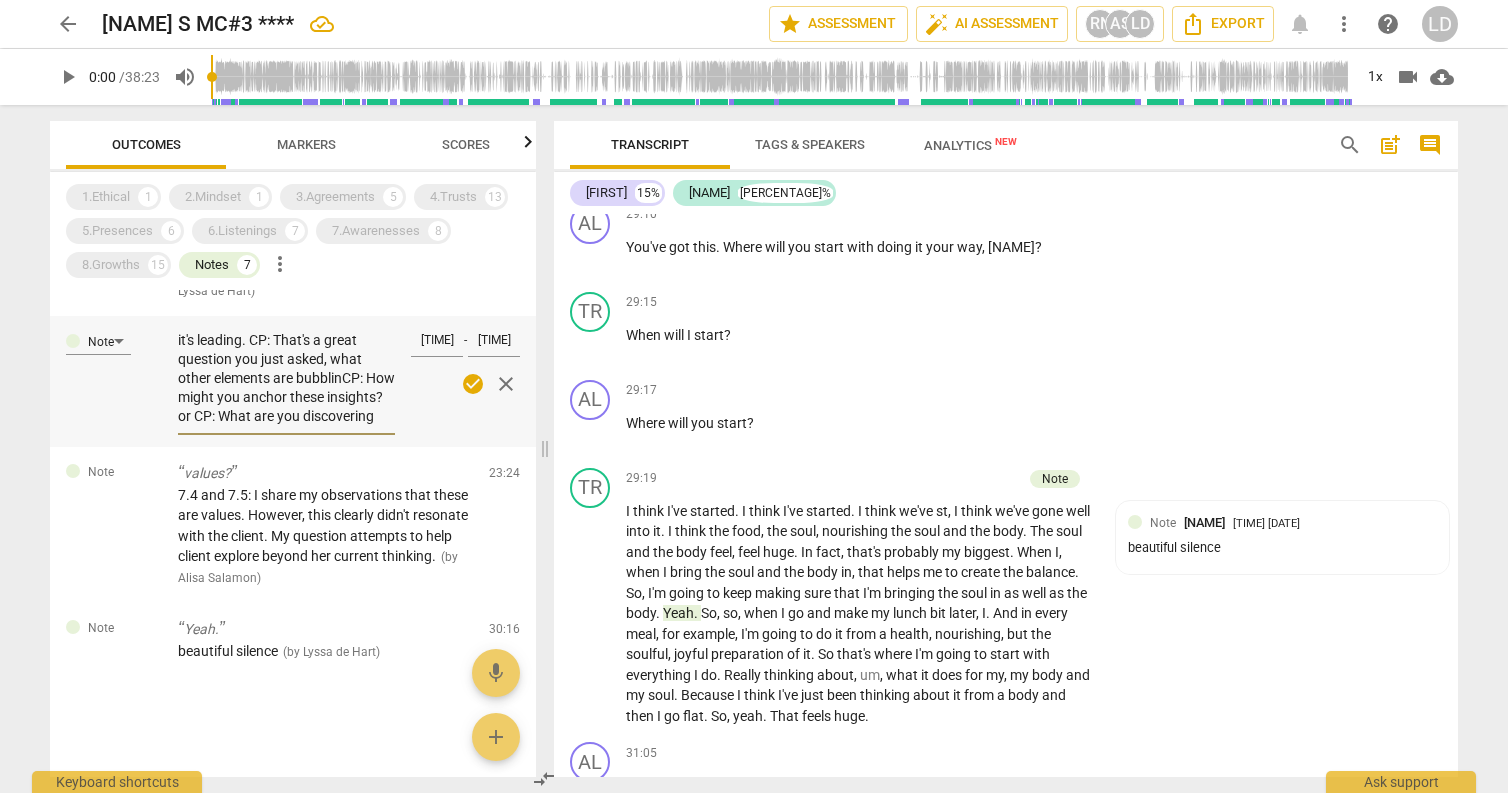 type on "I think it doesn't resonate because it's leading. CP: That's a great question you just asked, what other elements are bubblingCP: How might you anchor these insights? or CP: What are you discovering about yourself and this situation? or CP: What needs to be harnessed to continue to support you?" 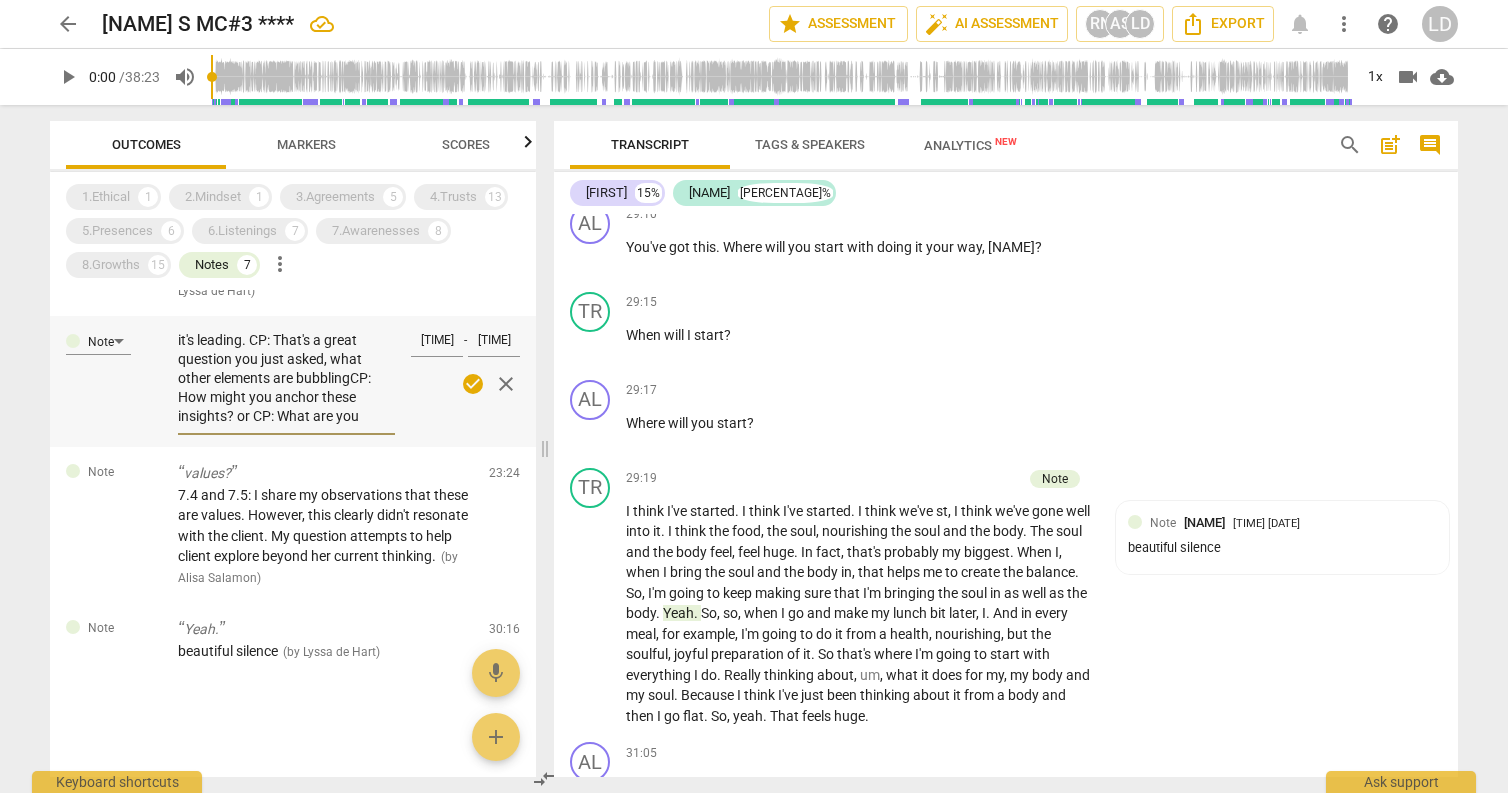 type 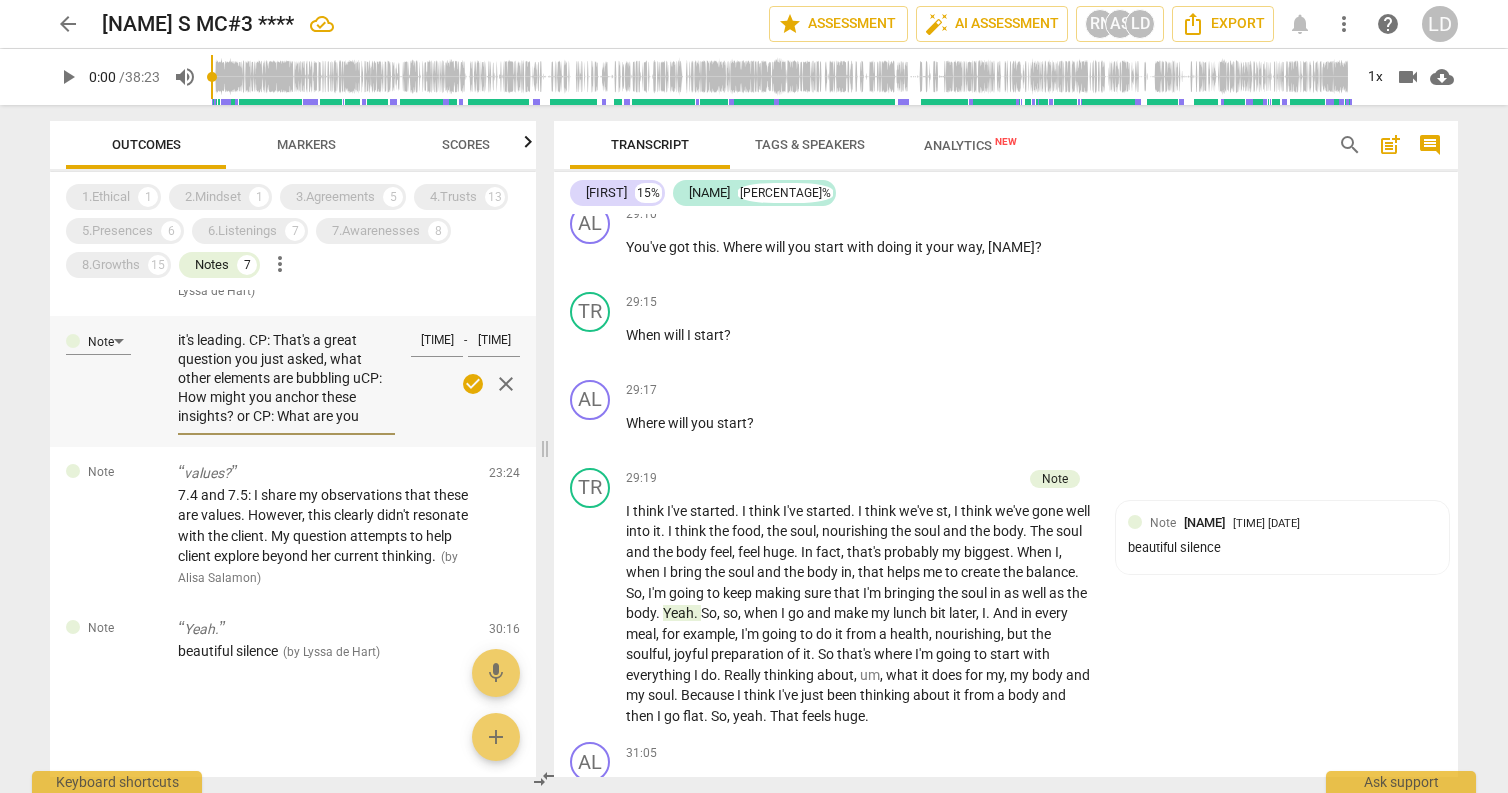 scroll, scrollTop: 44, scrollLeft: 0, axis: vertical 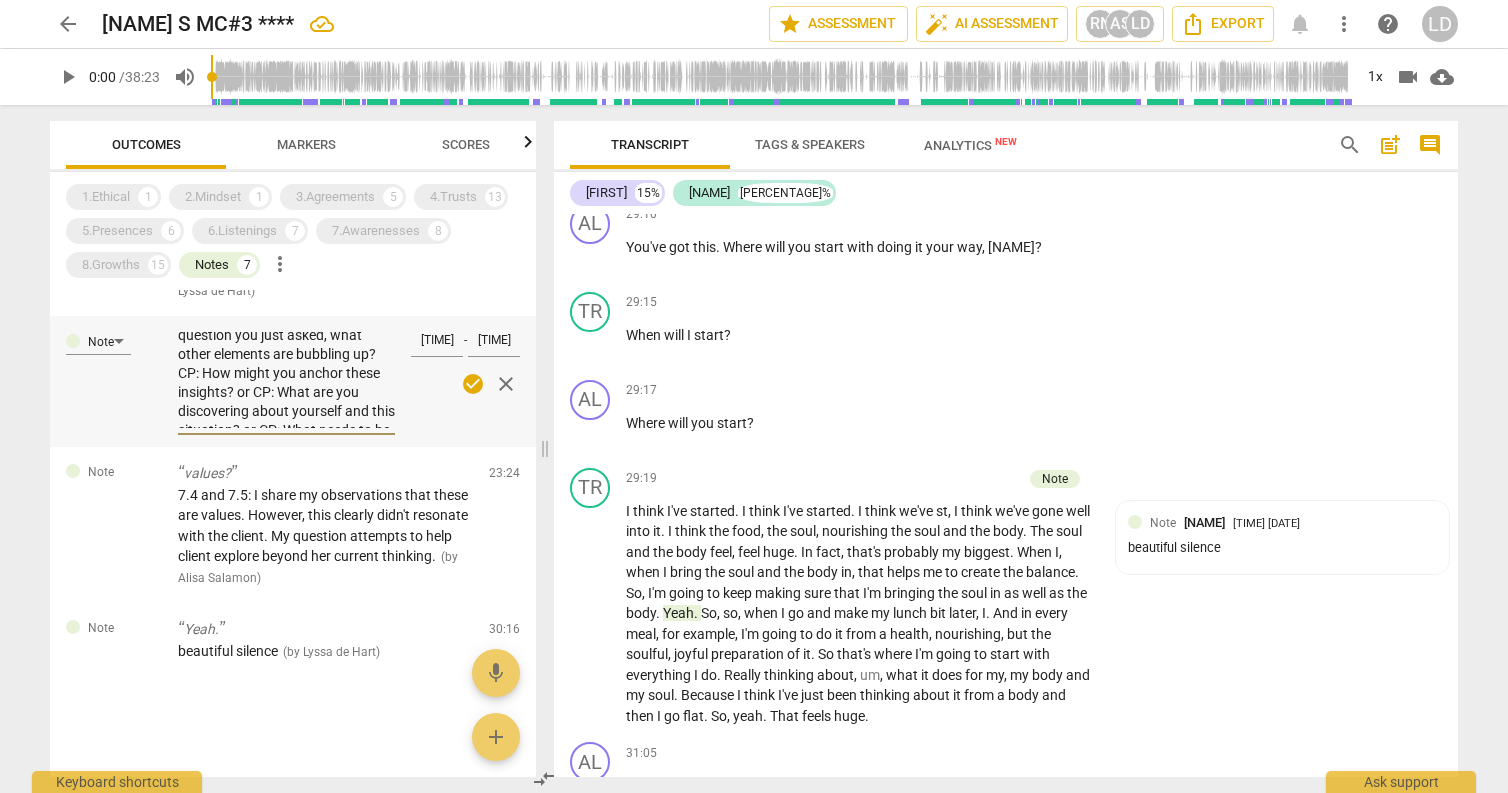 drag, startPoint x: 298, startPoint y: 489, endPoint x: 276, endPoint y: 509, distance: 29.732138 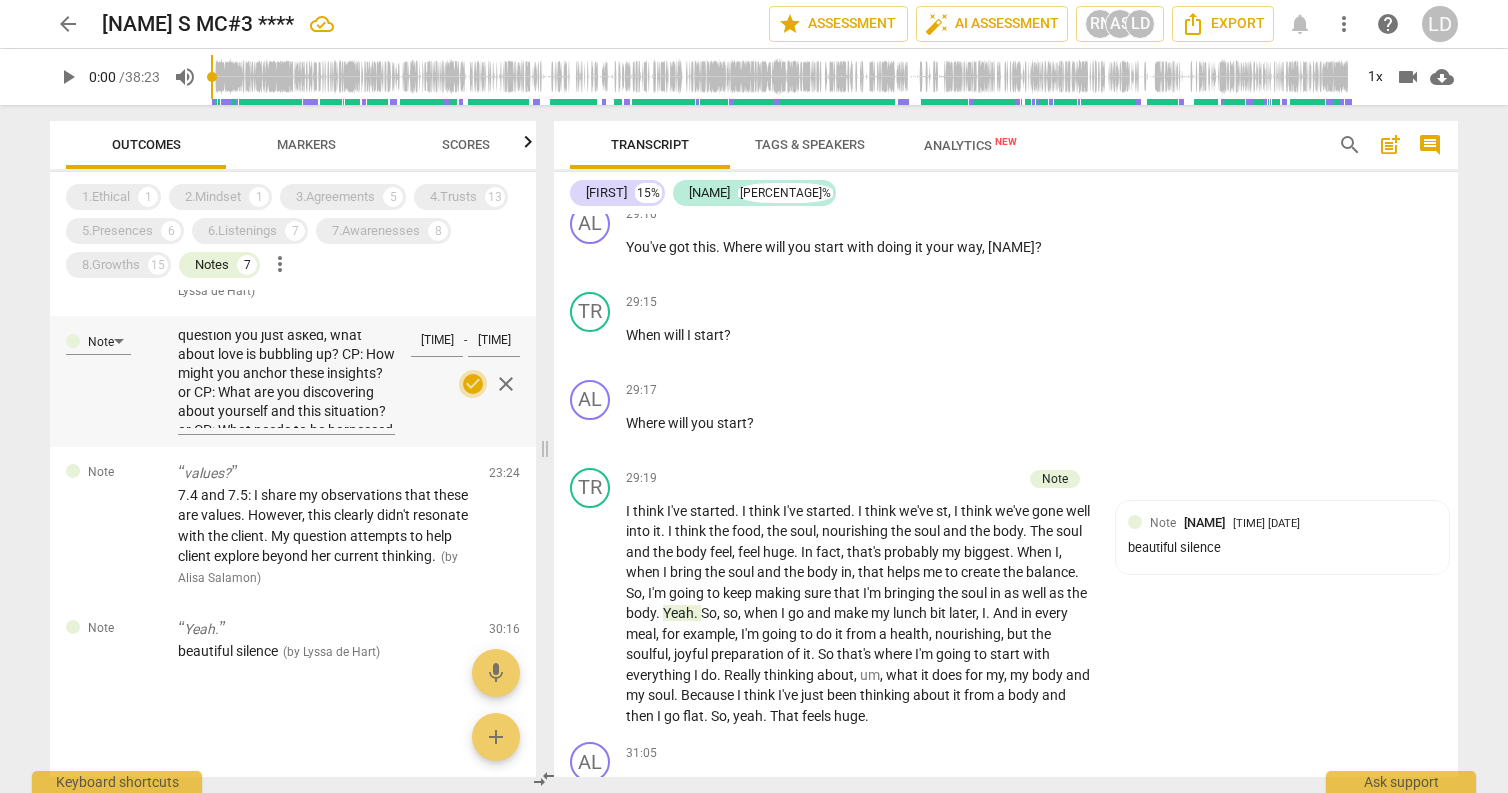 click on "check_circle" at bounding box center [473, 384] 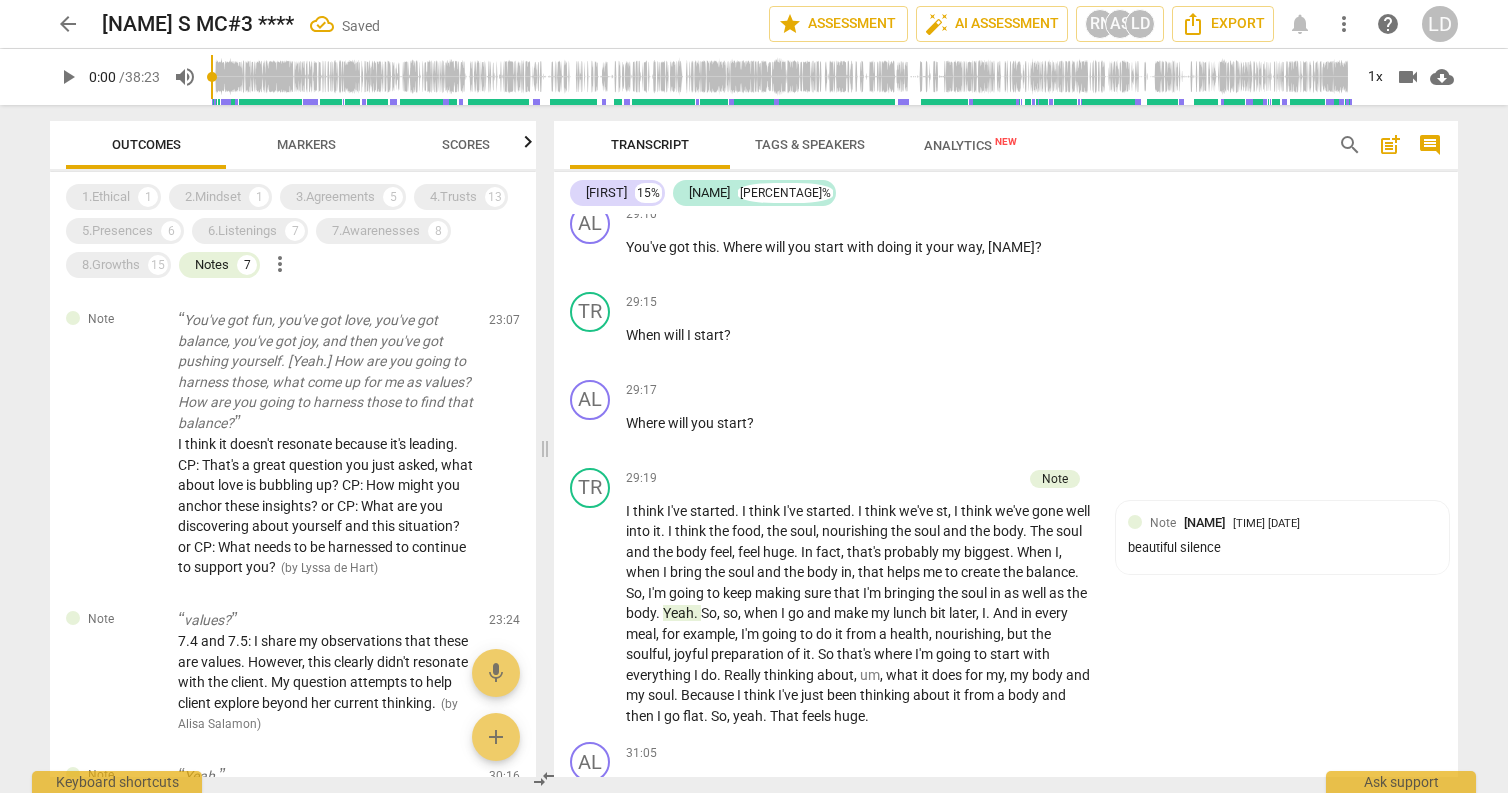drag, startPoint x: 726, startPoint y: 297, endPoint x: 821, endPoint y: 309, distance: 95.7549 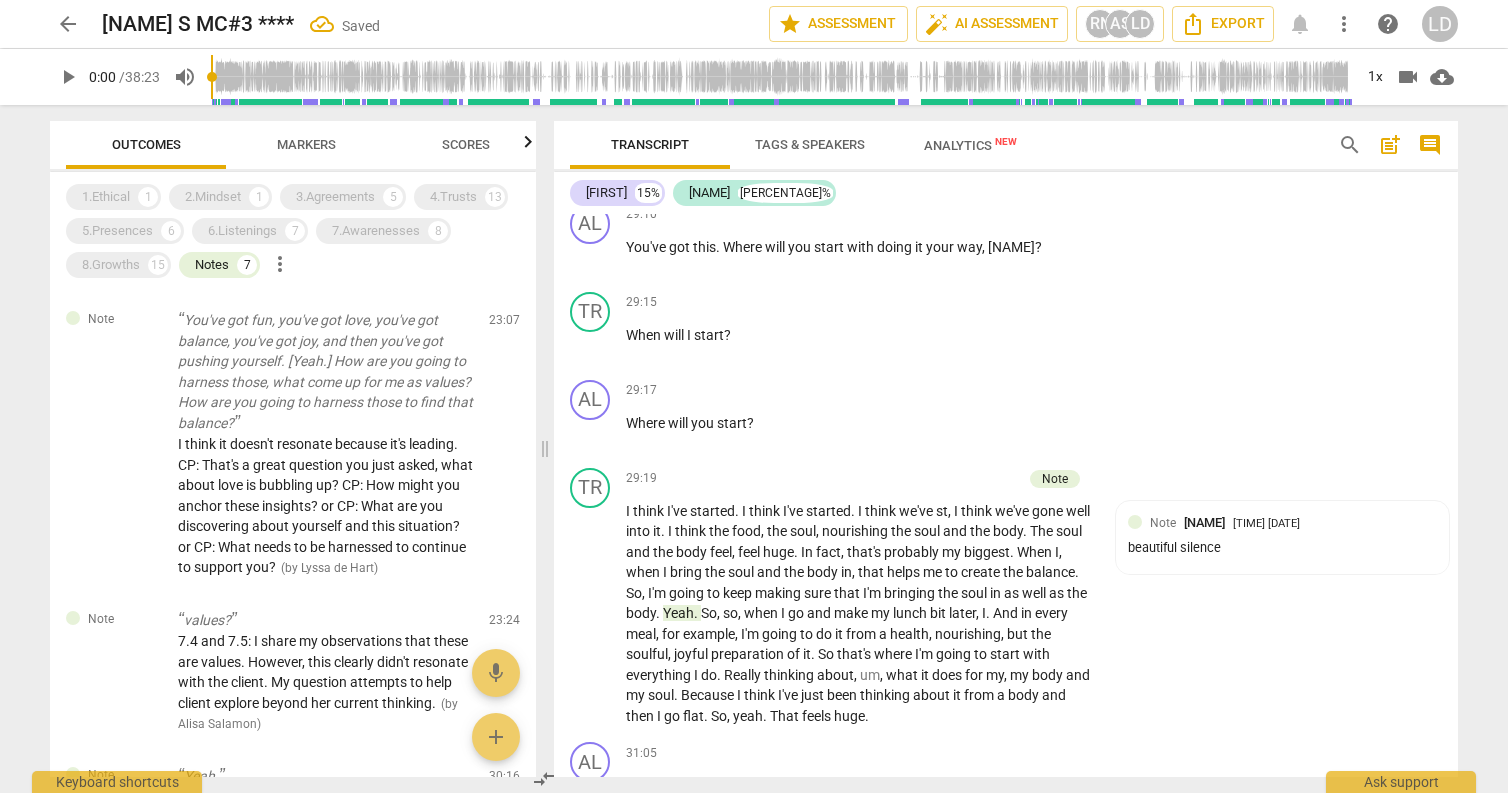click on "Yeah . It just feels like it's like bringing that joy back . We talked about joy . It's like the joy you've come back to , rather than feeling like it's a burden . It's like , yeah , joyful , but . And then . And then . And then , I'm wondering whether I then bring that joy back to the exercise . So I love , I love exercising . I'm naturally quite fit and I like to do things . I've got my two beautiful dogs , as you can see . So we've been doing beautiful walks here while we've been in [COUNTRY] . And I think it's now with the exercise , also having , um , making sure there's joy in the exercise . And . And , um . And when I do the walks with the dogs , I . I increasingly try and go to places where , I love trees , where I'm in beautiful trees" at bounding box center (860, -1817) 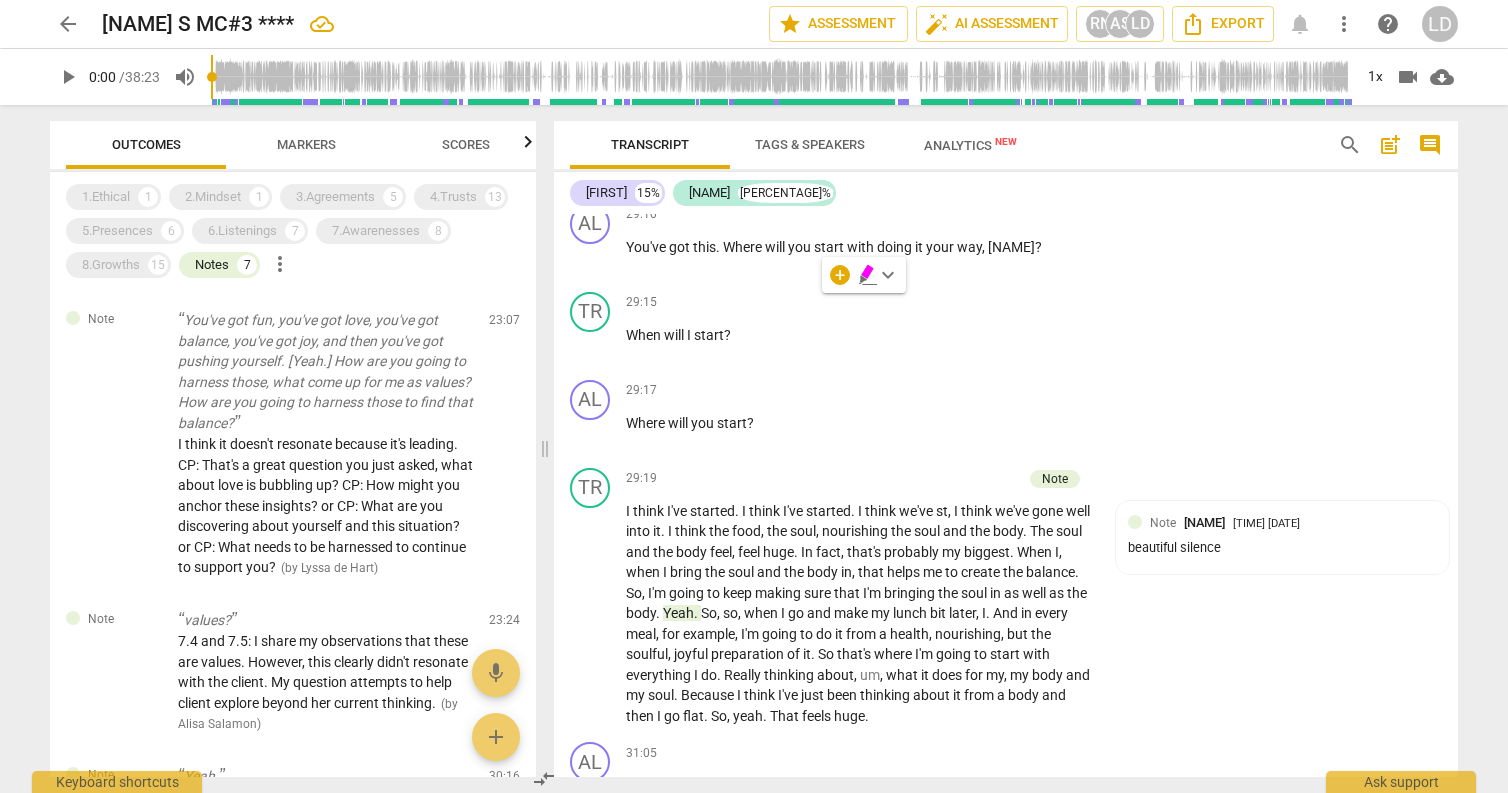 drag, startPoint x: 626, startPoint y: 369, endPoint x: 972, endPoint y: 403, distance: 347.6665 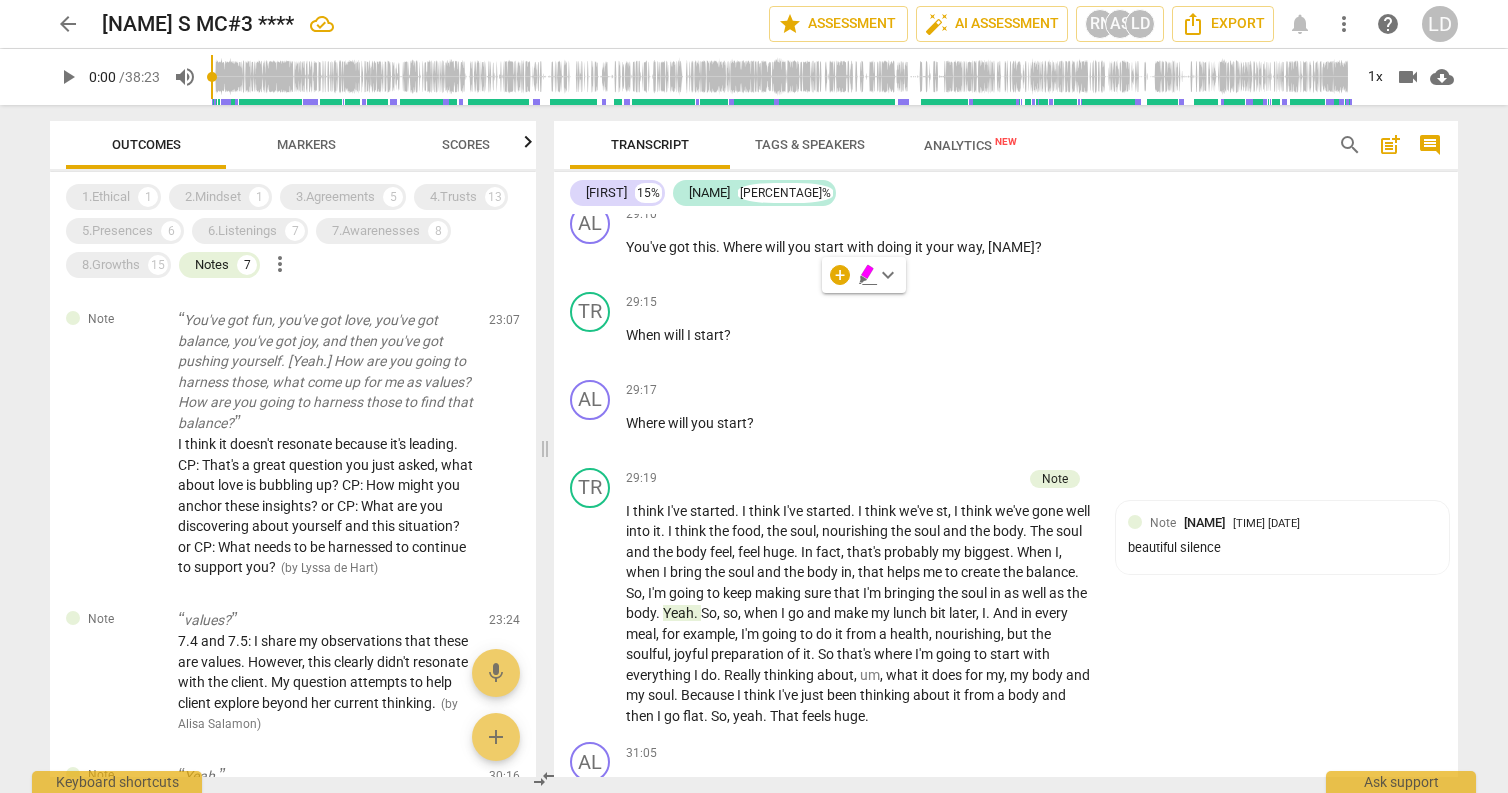 click on "You've got fun , you've got love , you've got balance , you've got joy , and then you've got pushing yourself . [Yeah . ] How are you going to harness those , what come up for me as values ? How are you going to harness those to find that balance ?" at bounding box center [860, -1419] 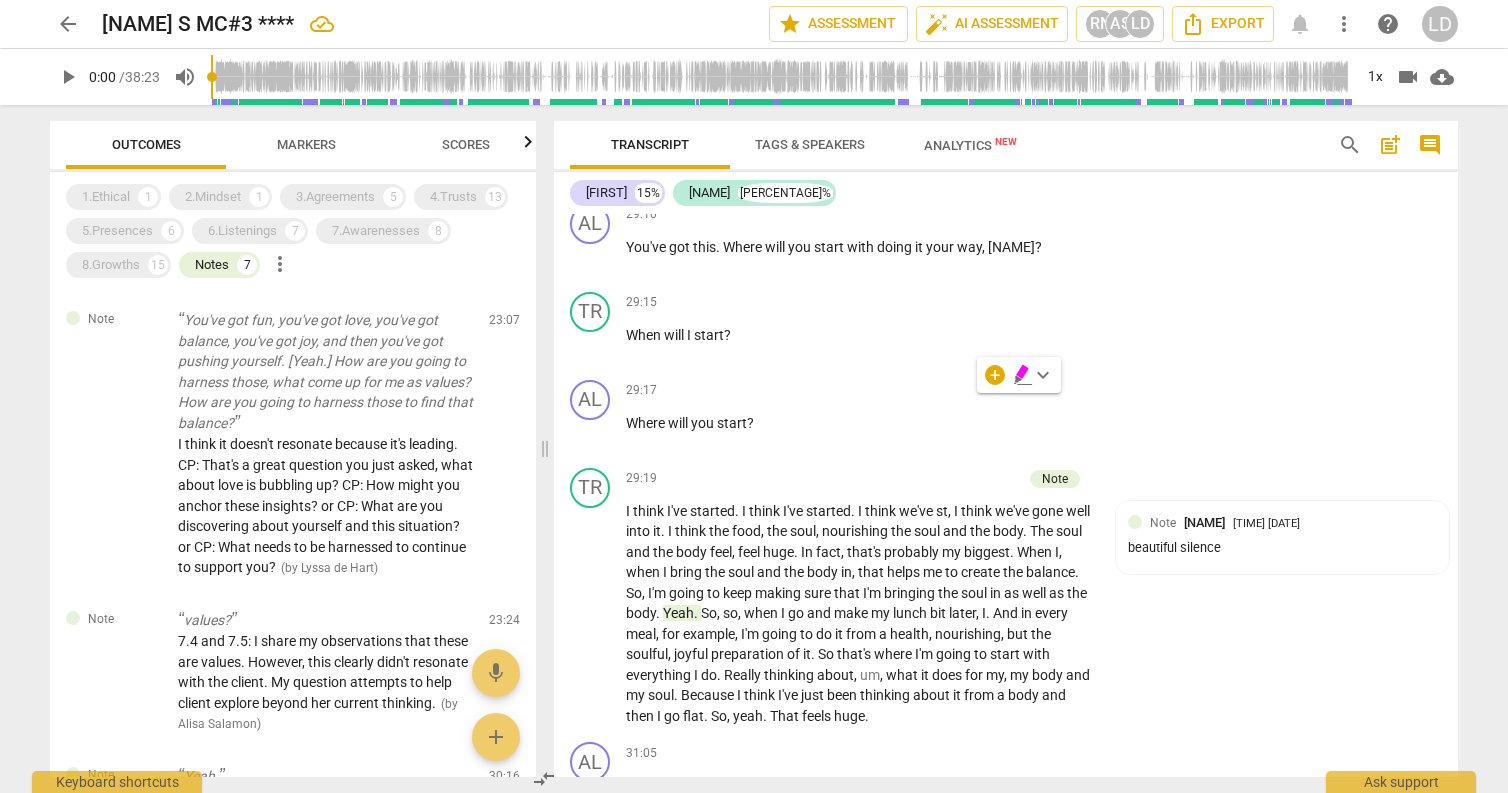 click on "come" at bounding box center (679, -1409) 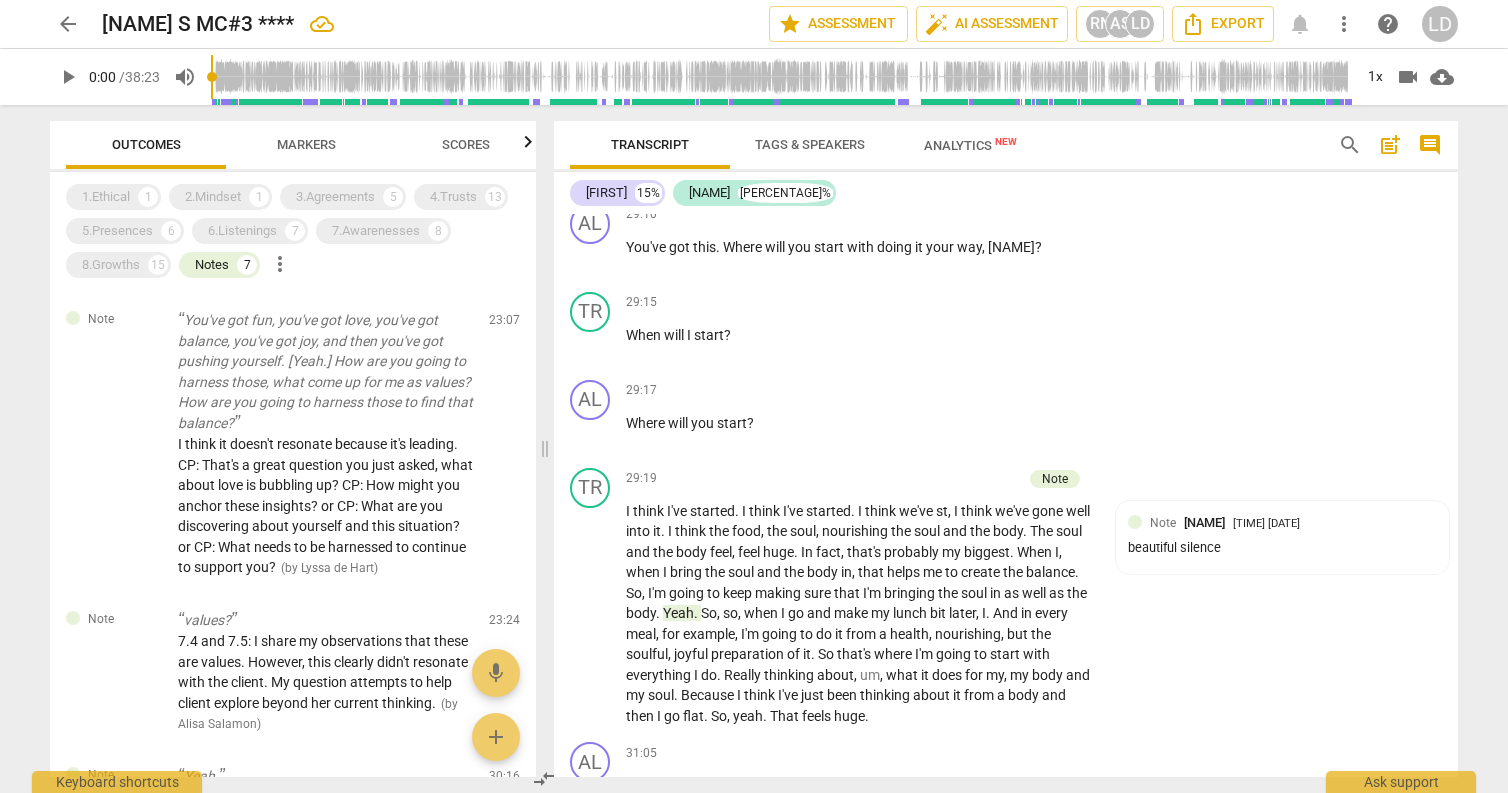 click on "Analytics   New" at bounding box center (970, 145) 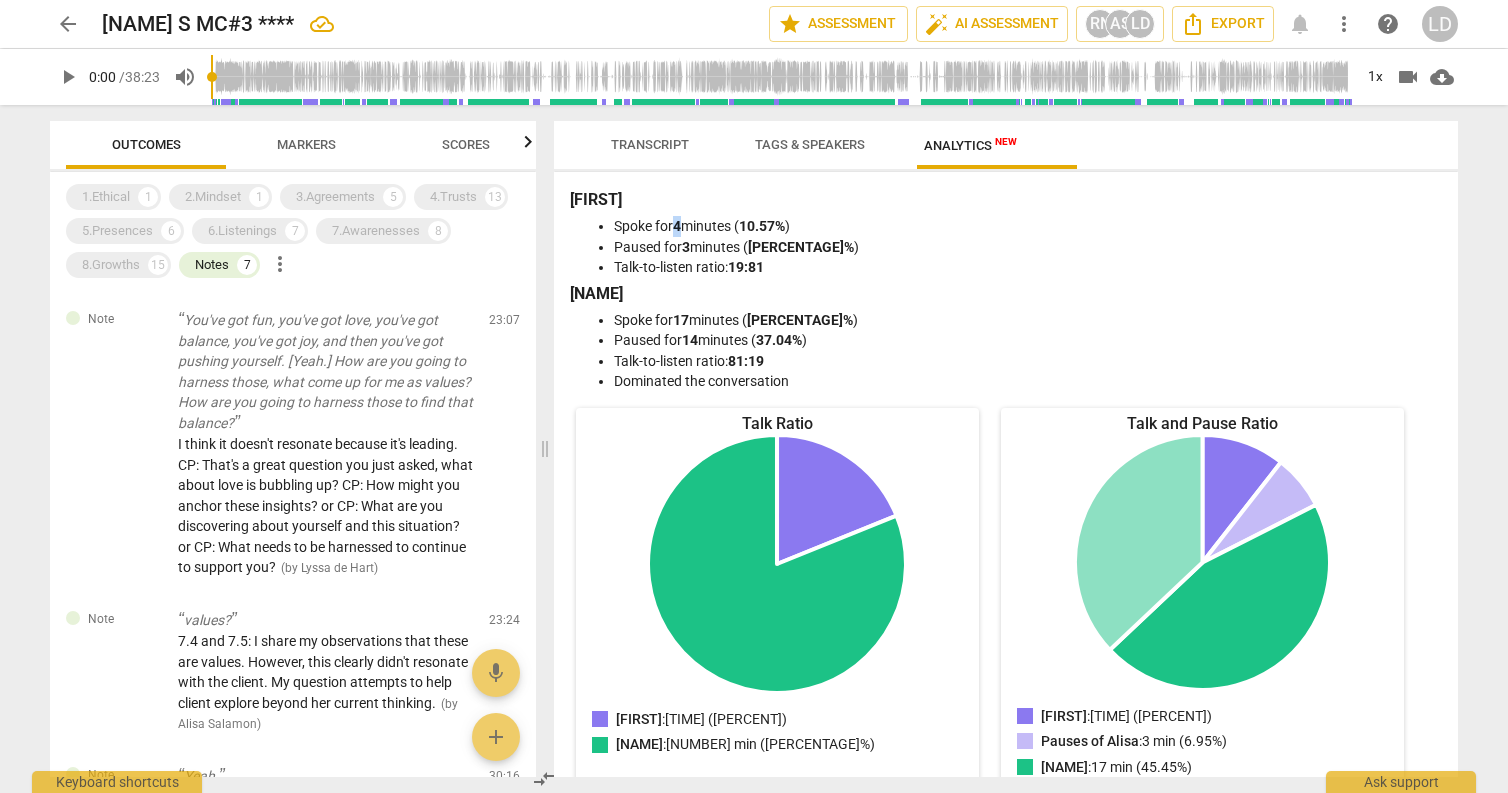 drag, startPoint x: 691, startPoint y: 231, endPoint x: 701, endPoint y: 233, distance: 10.198039 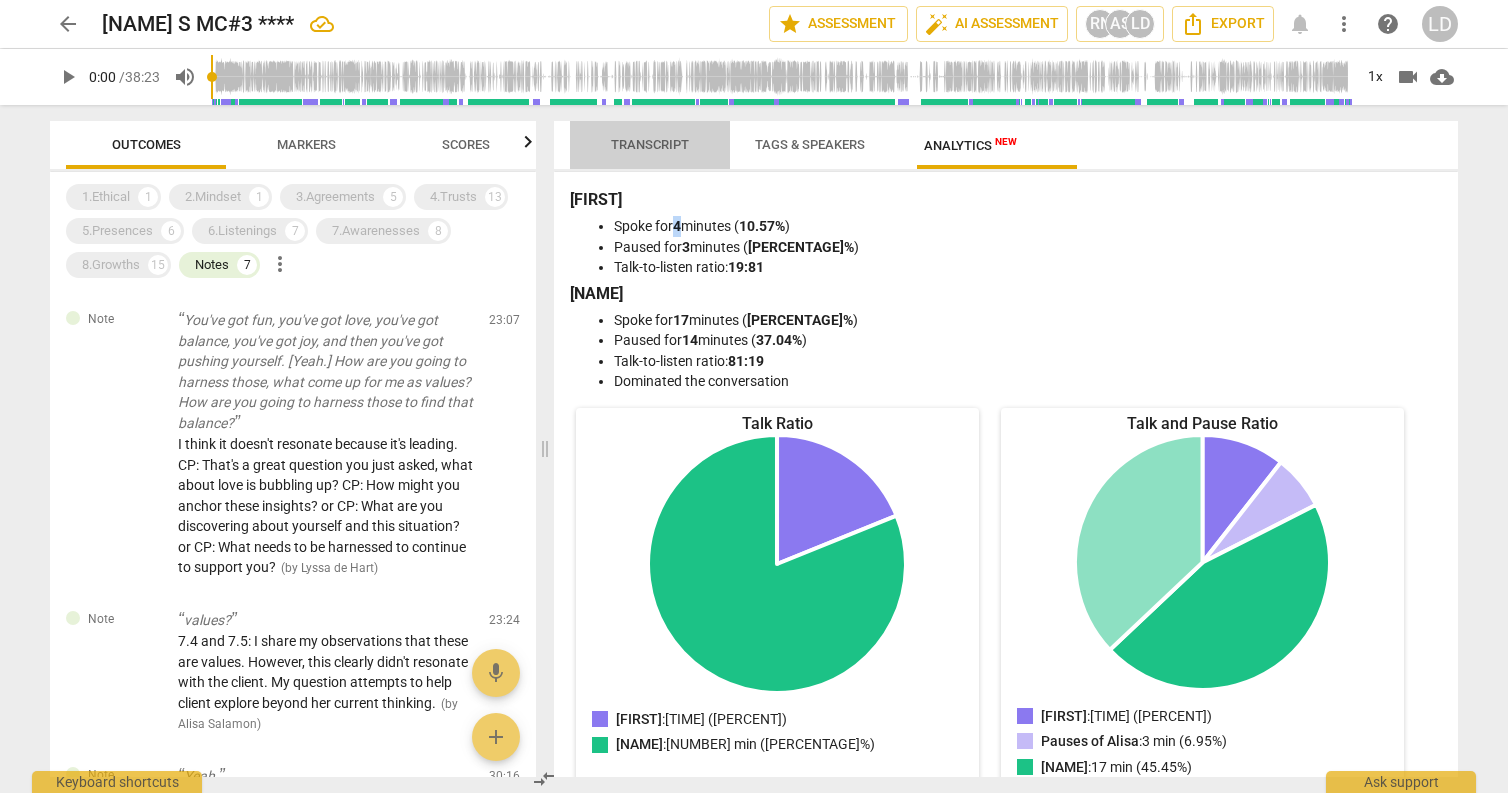 click on "Transcript" at bounding box center [650, 144] 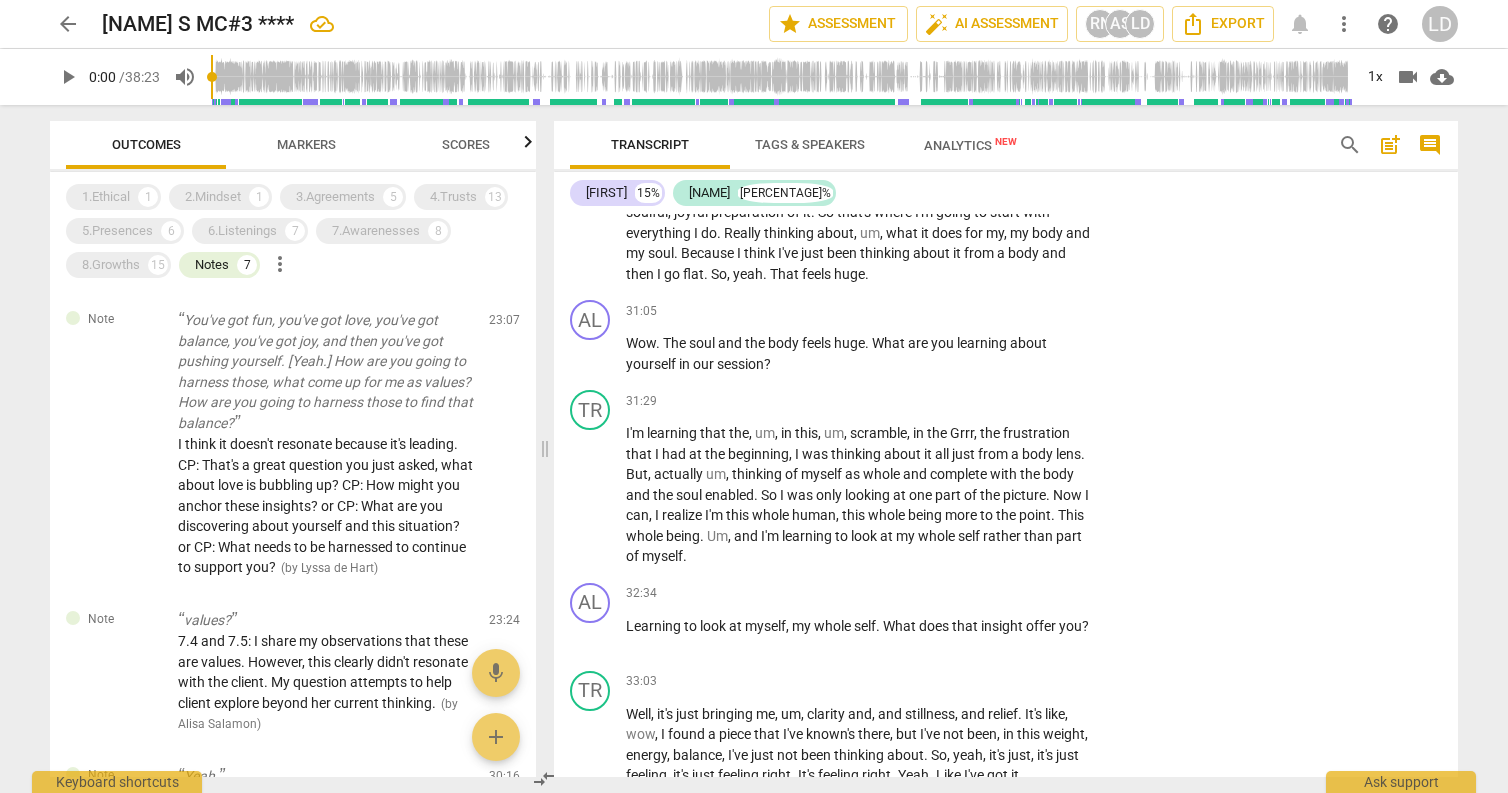 scroll, scrollTop: 7440, scrollLeft: 0, axis: vertical 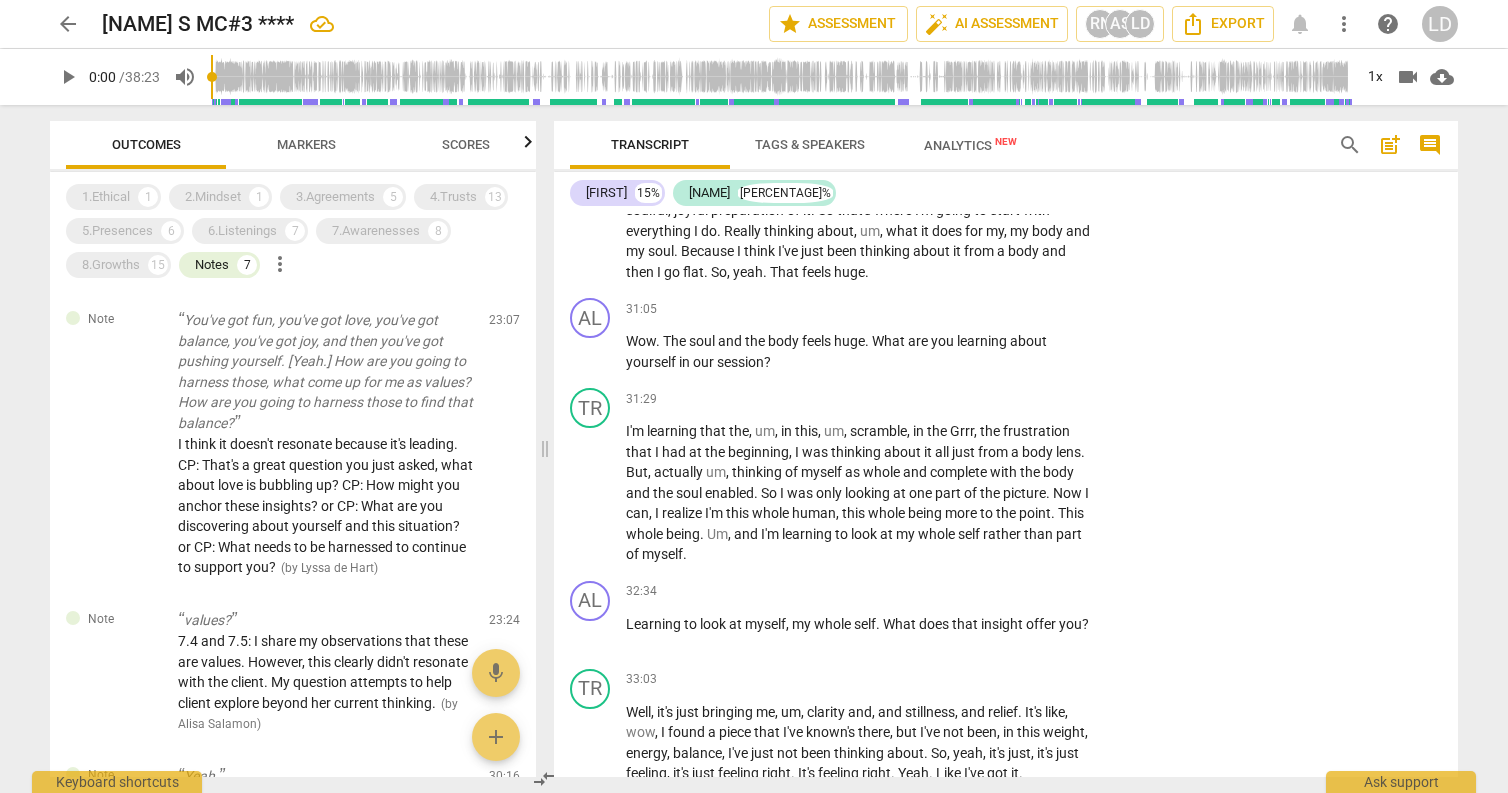 drag, startPoint x: 627, startPoint y: 482, endPoint x: 1096, endPoint y: 515, distance: 470.15955 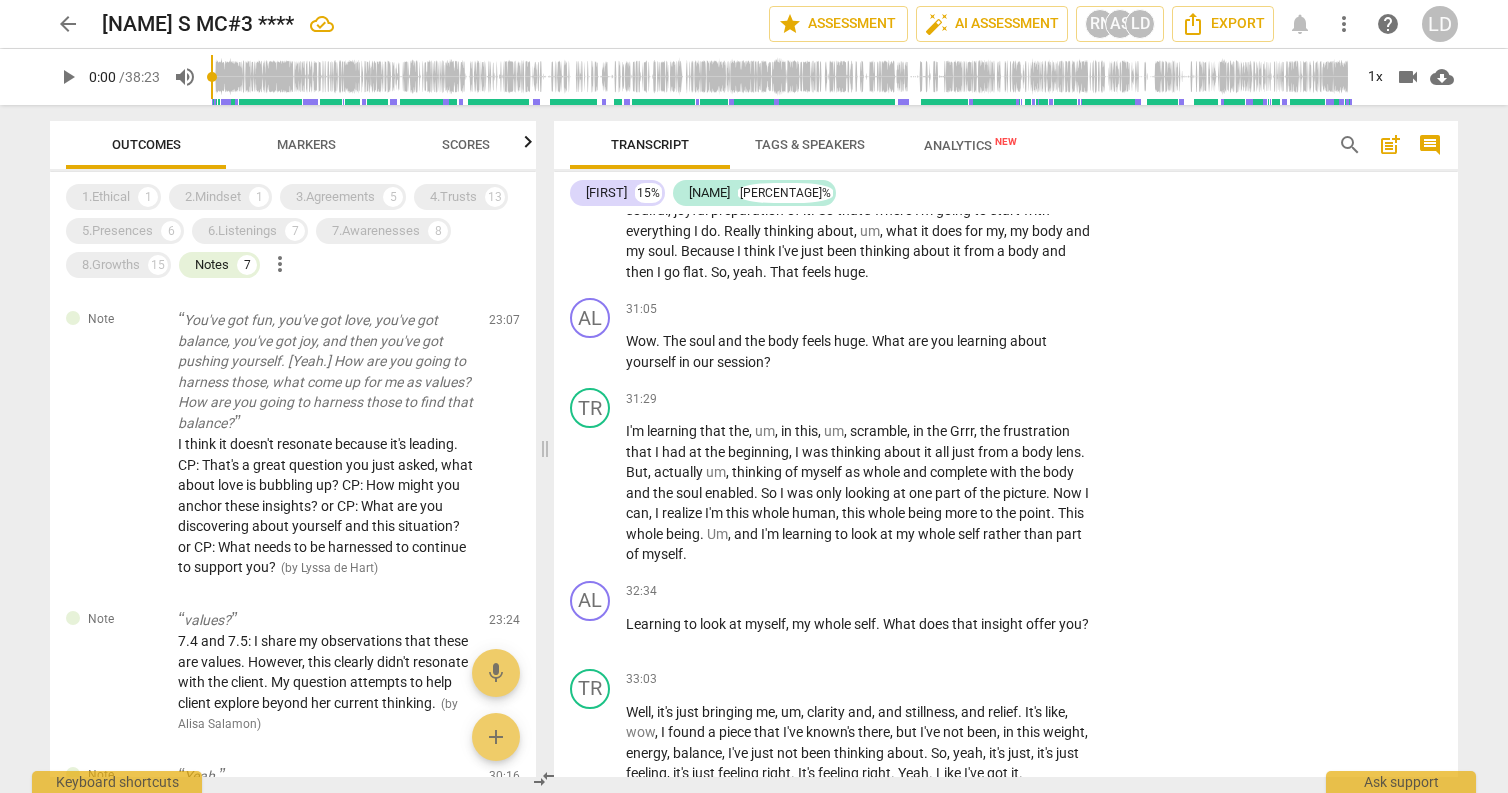 click on "What's showing up for you , Tracy , in that awareness of moving the pieces of the puzzle around to find the balance ?" at bounding box center [866, -1499] 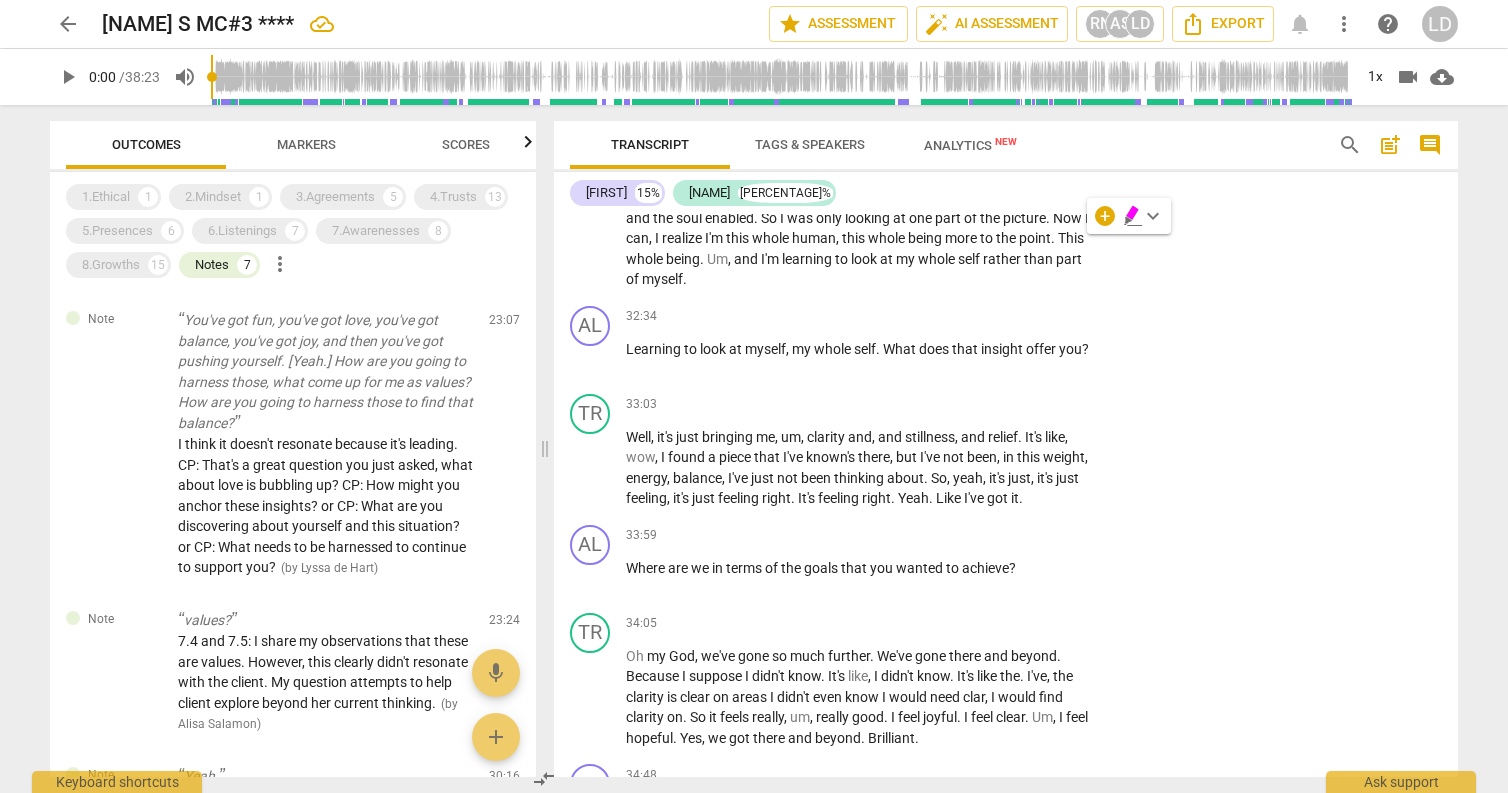 scroll, scrollTop: 7716, scrollLeft: 0, axis: vertical 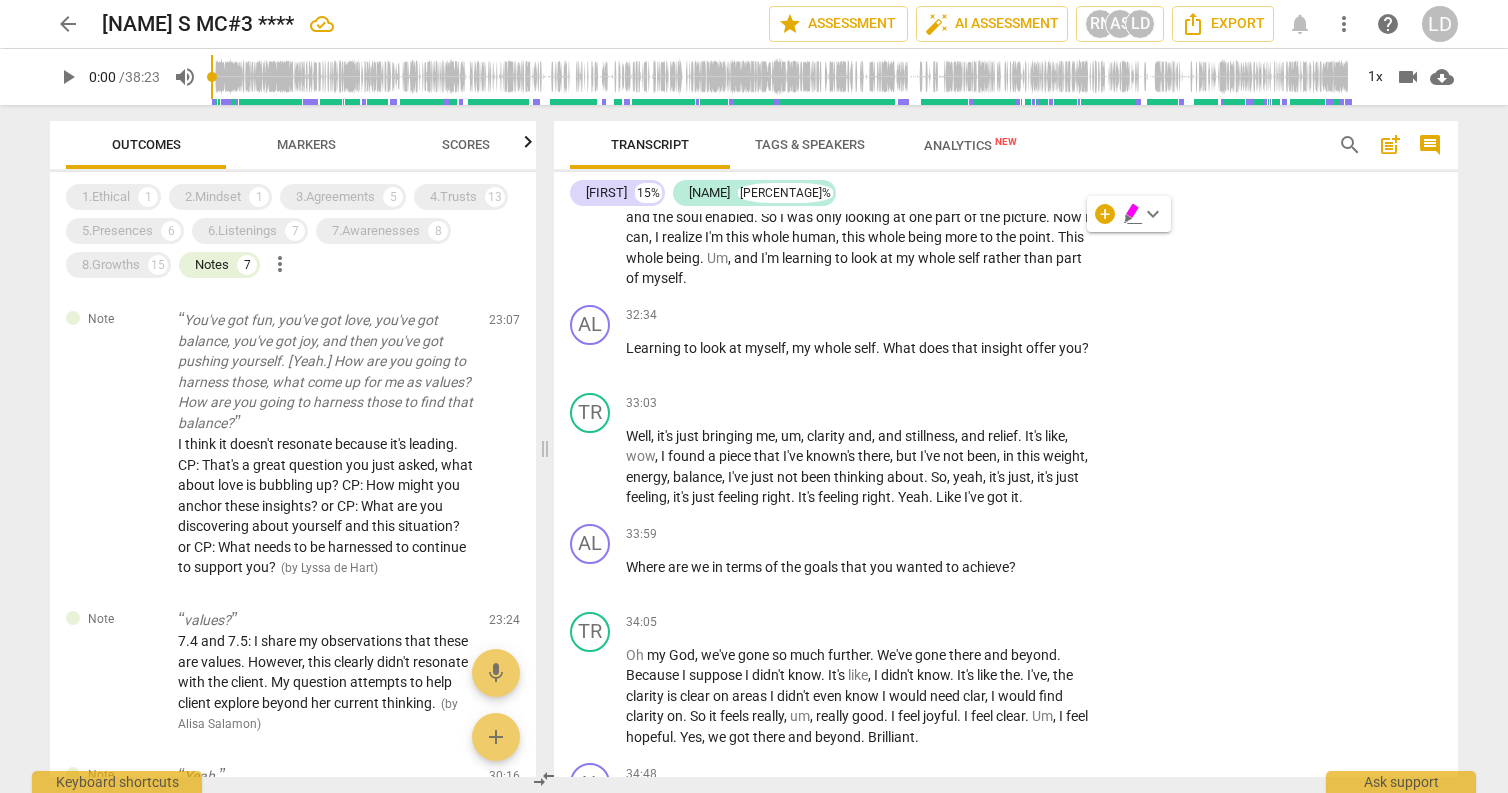 drag, startPoint x: 629, startPoint y: 668, endPoint x: 839, endPoint y: 665, distance: 210.02142 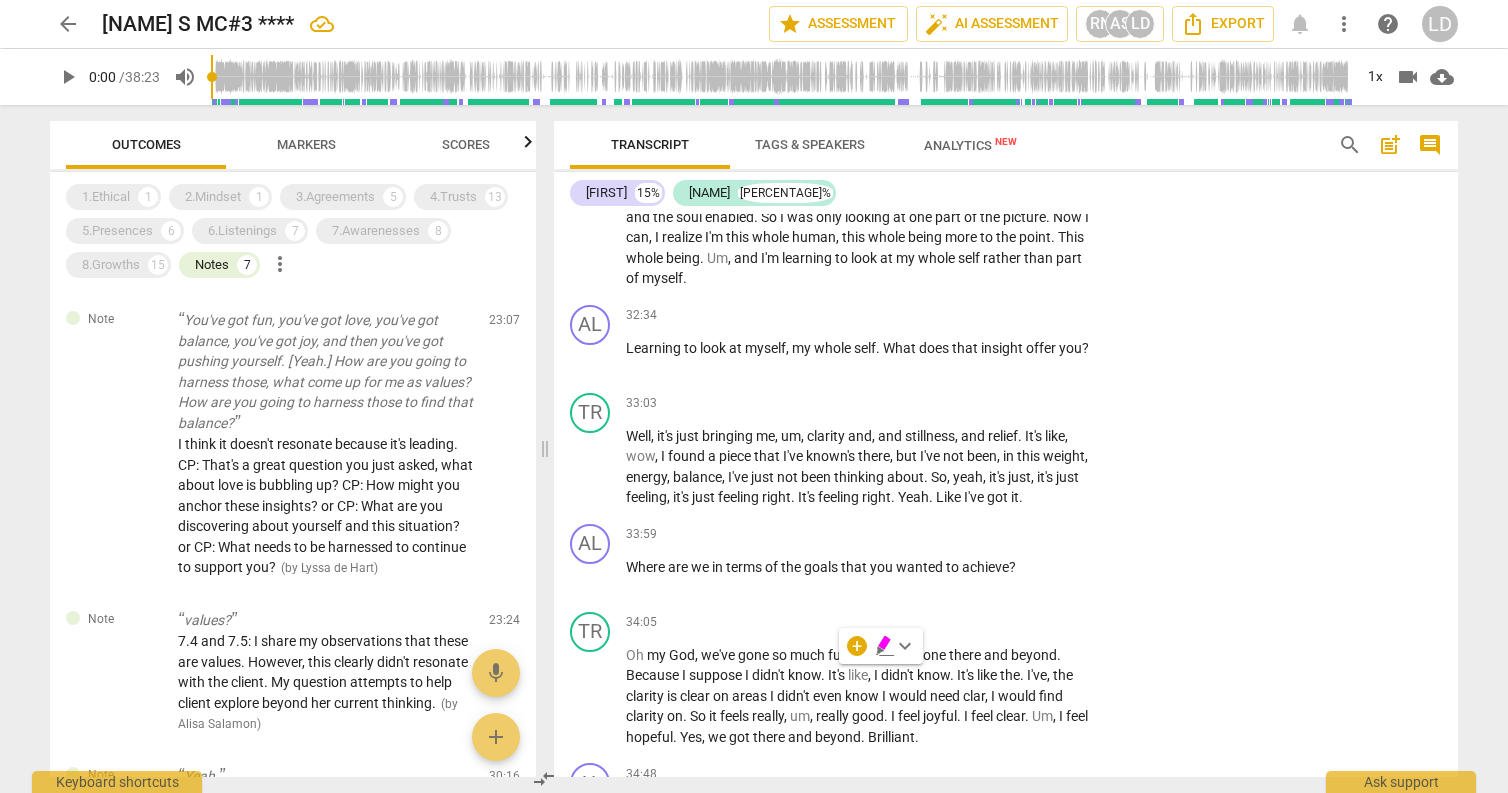click on "+" at bounding box center [971, -1494] 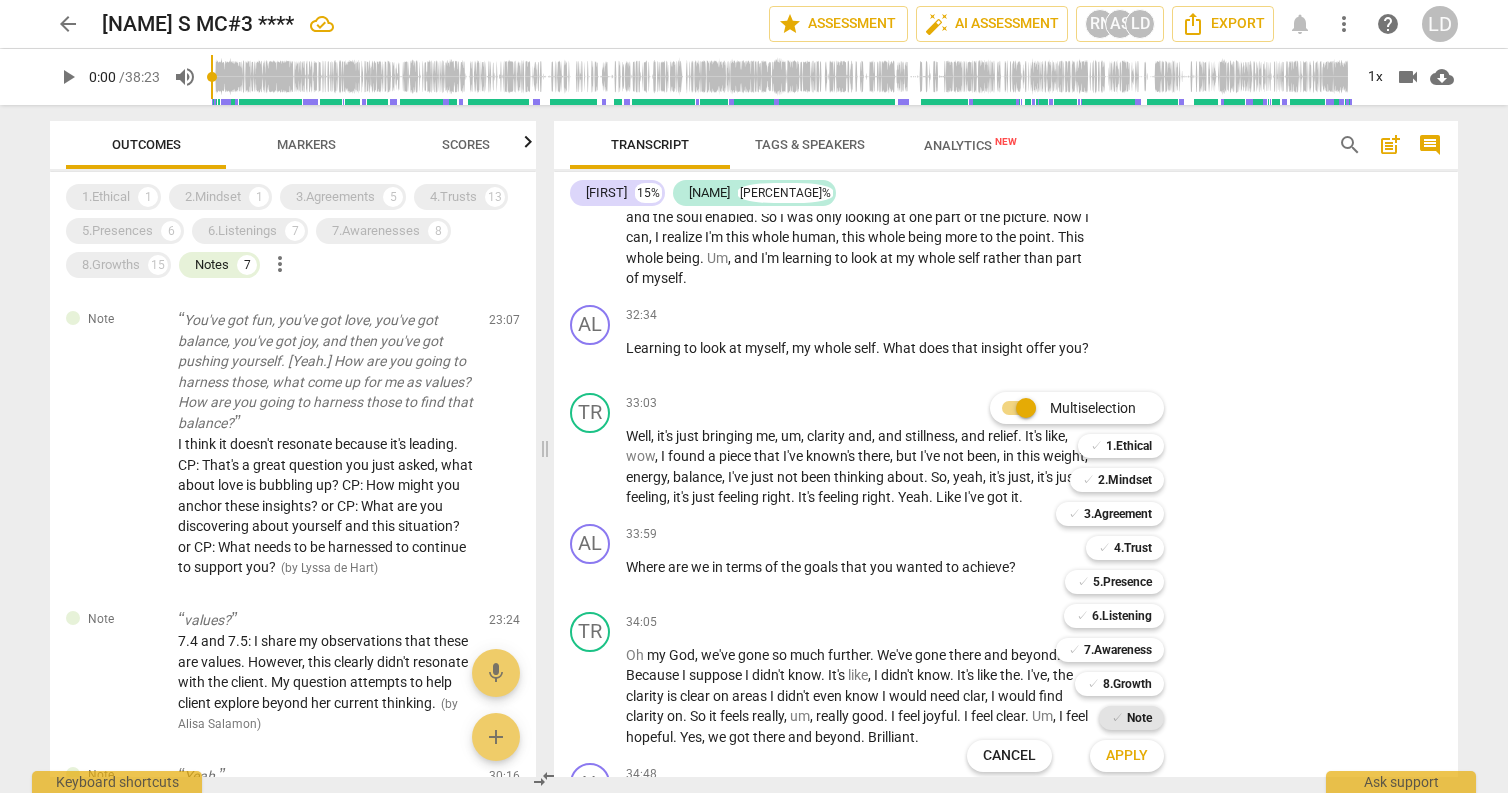 click on "✓" at bounding box center (1117, 718) 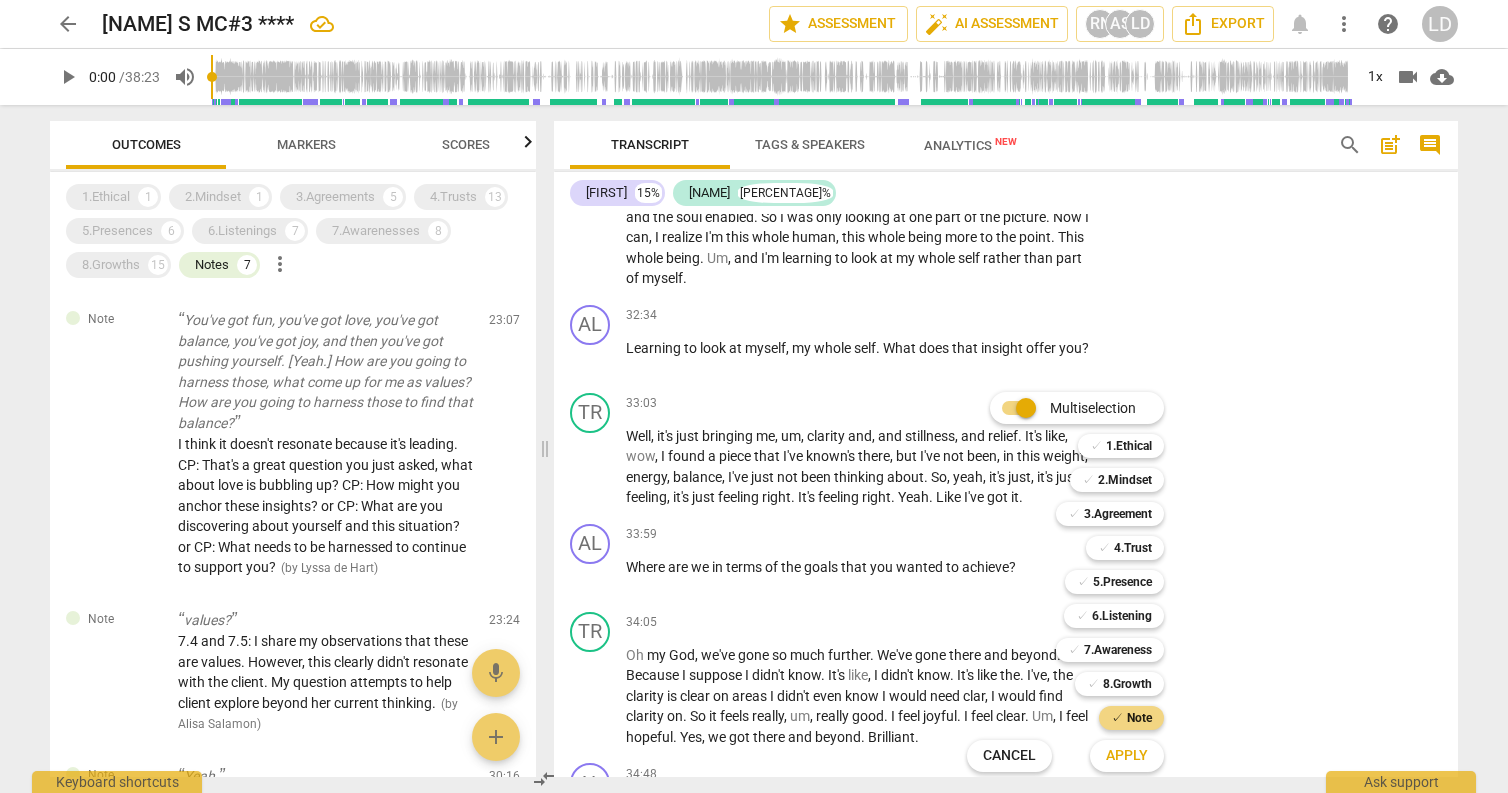 click on "Apply" at bounding box center [1127, 756] 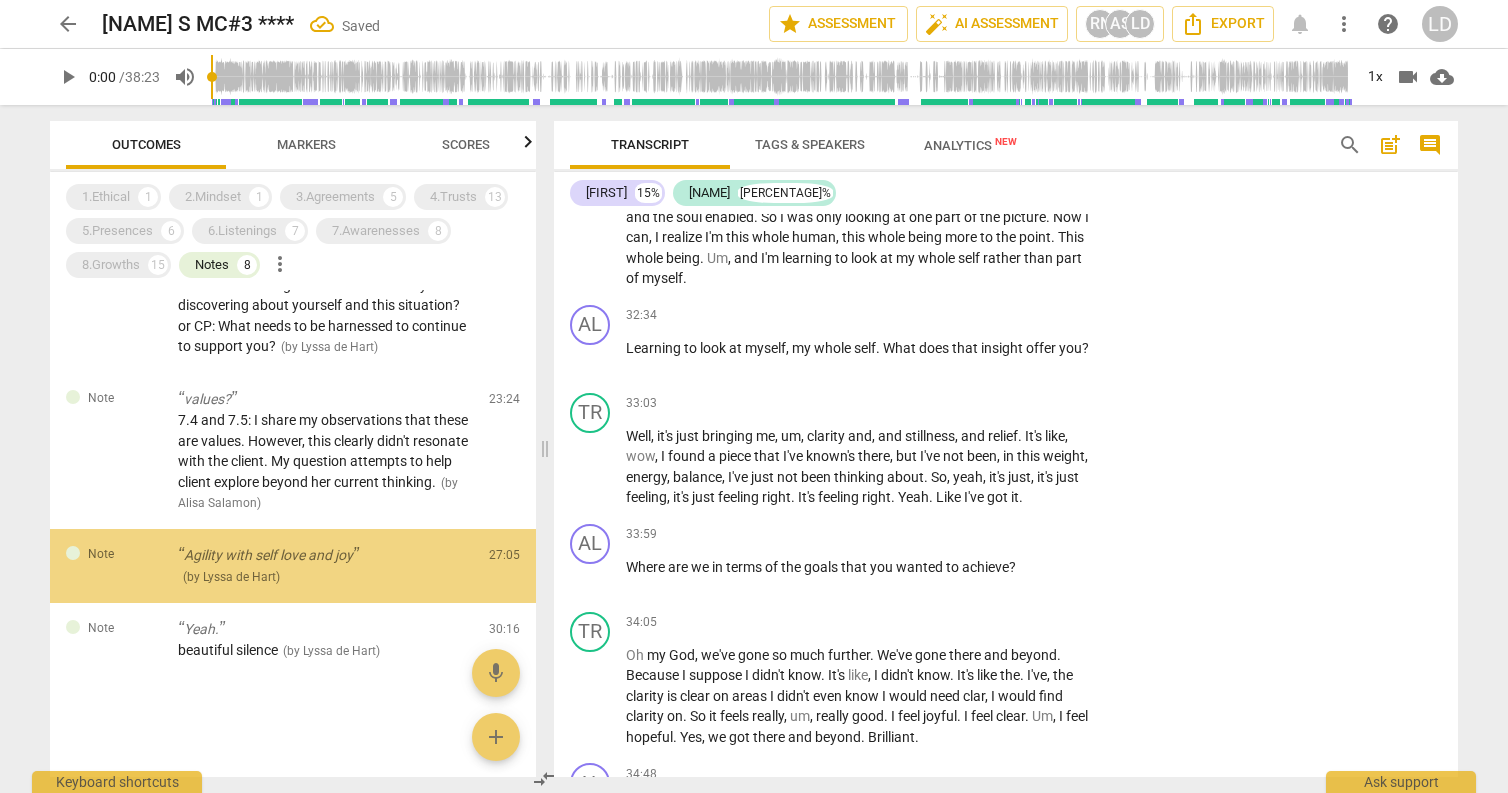 scroll, scrollTop: 978, scrollLeft: 0, axis: vertical 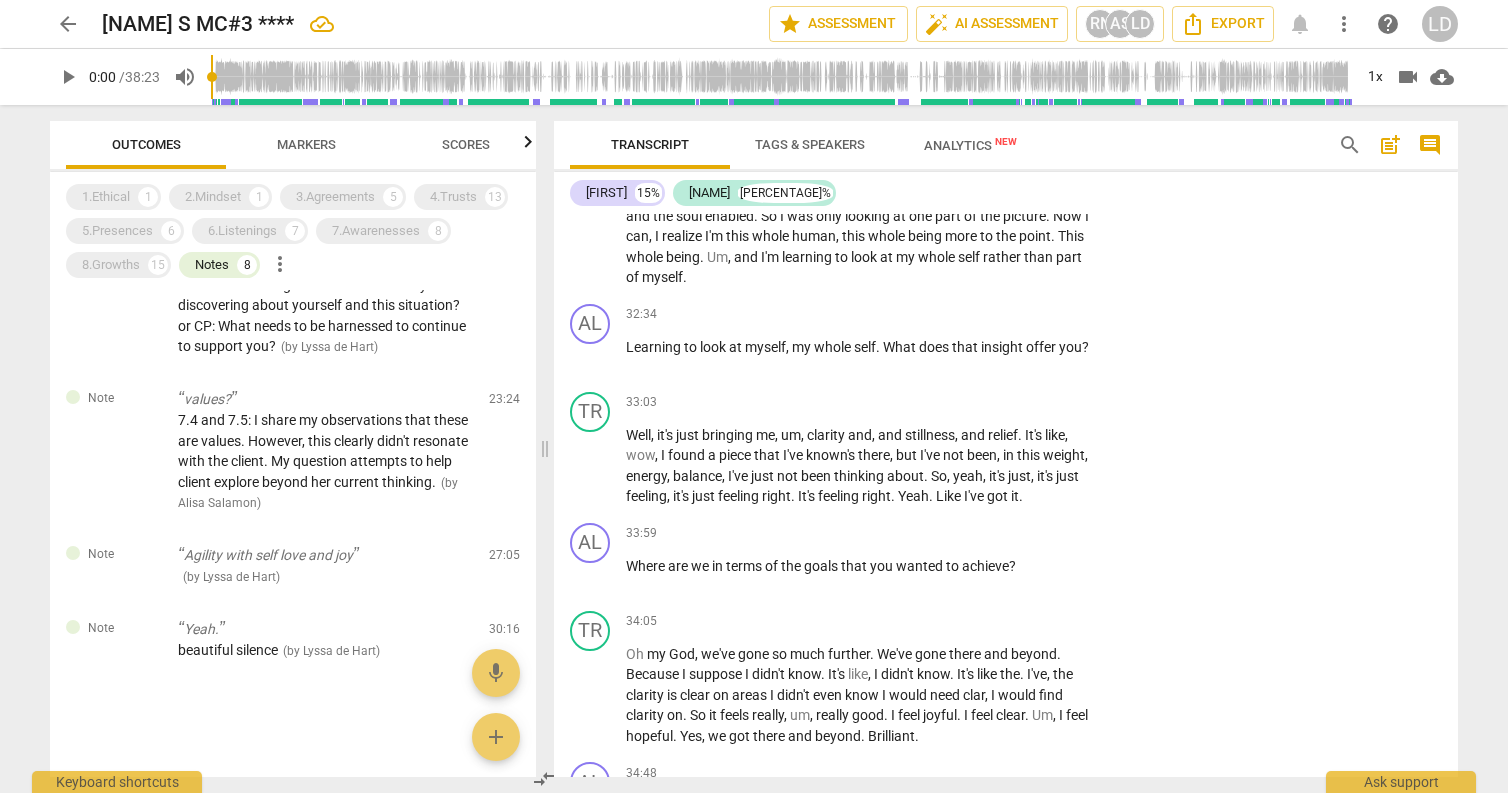 click on "send" at bounding box center (1406, -1399) 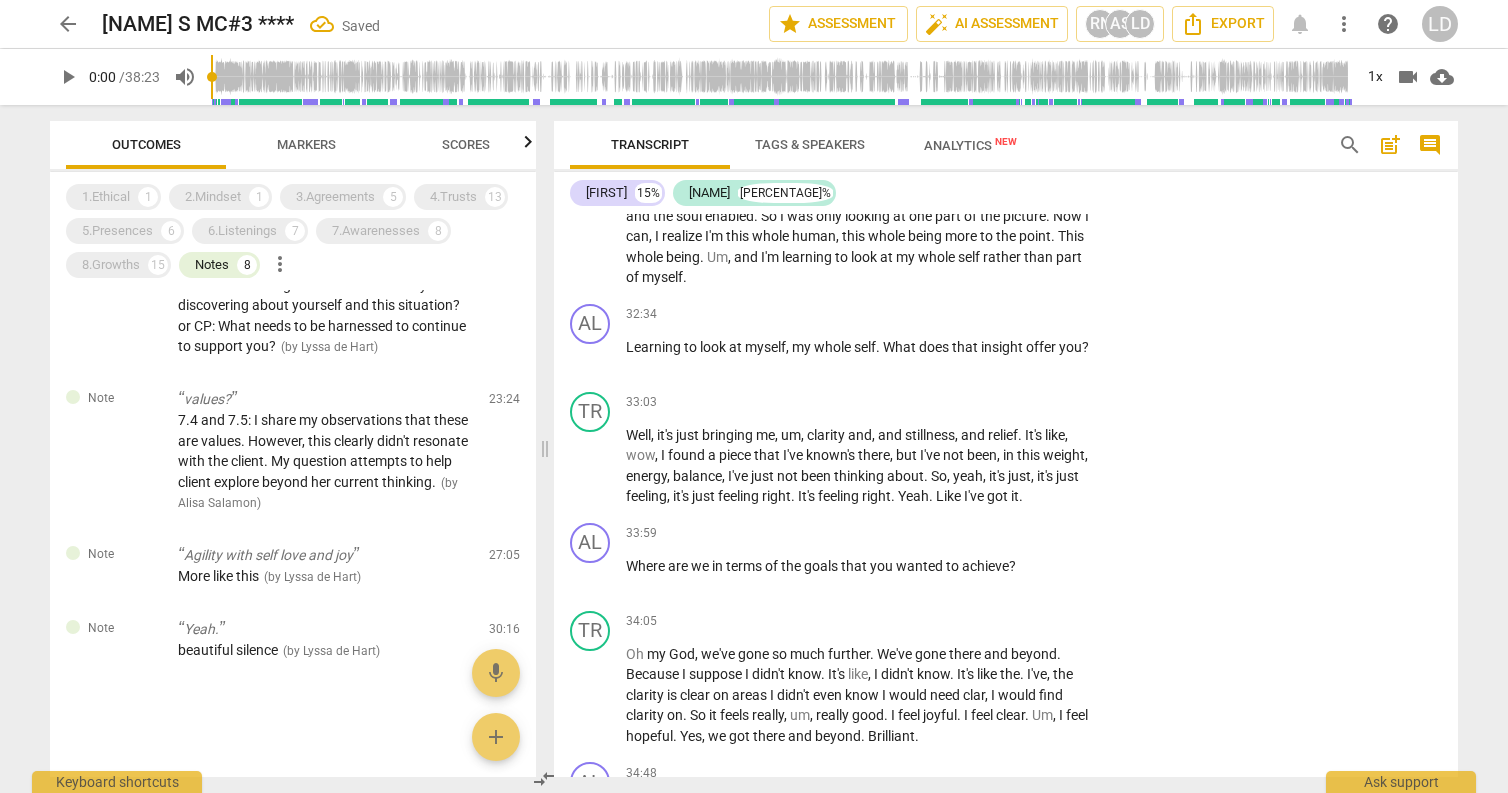 click on "AL play_arrow pause [TIME] + Add competency Agility with self love and joy . What will that bring you , [PERSON] ? Note [PERSON] [TIME] [DATE] more_vert More like this mic" at bounding box center [1006, -1470] 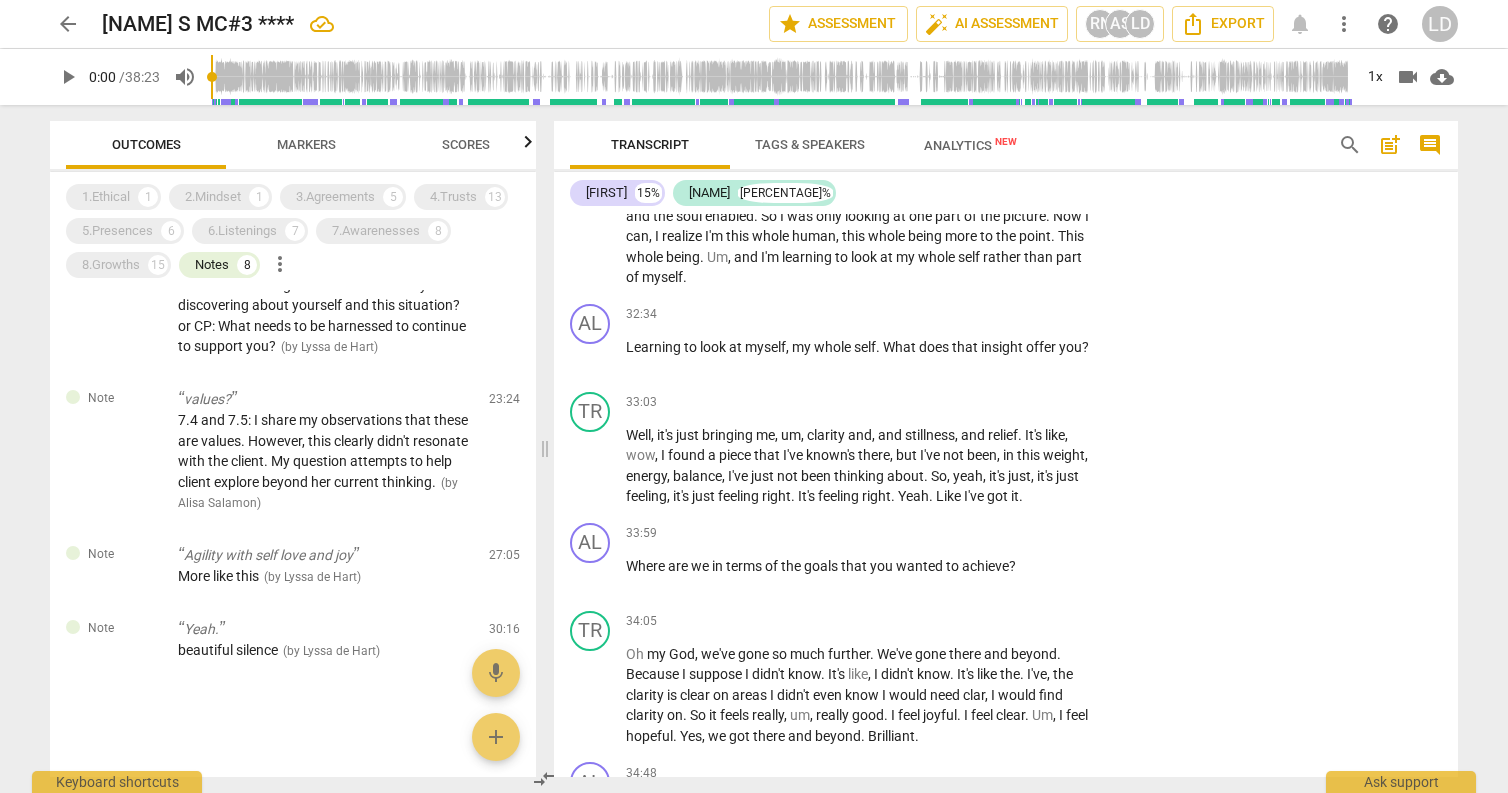 click on "joy" at bounding box center (785, -1463) 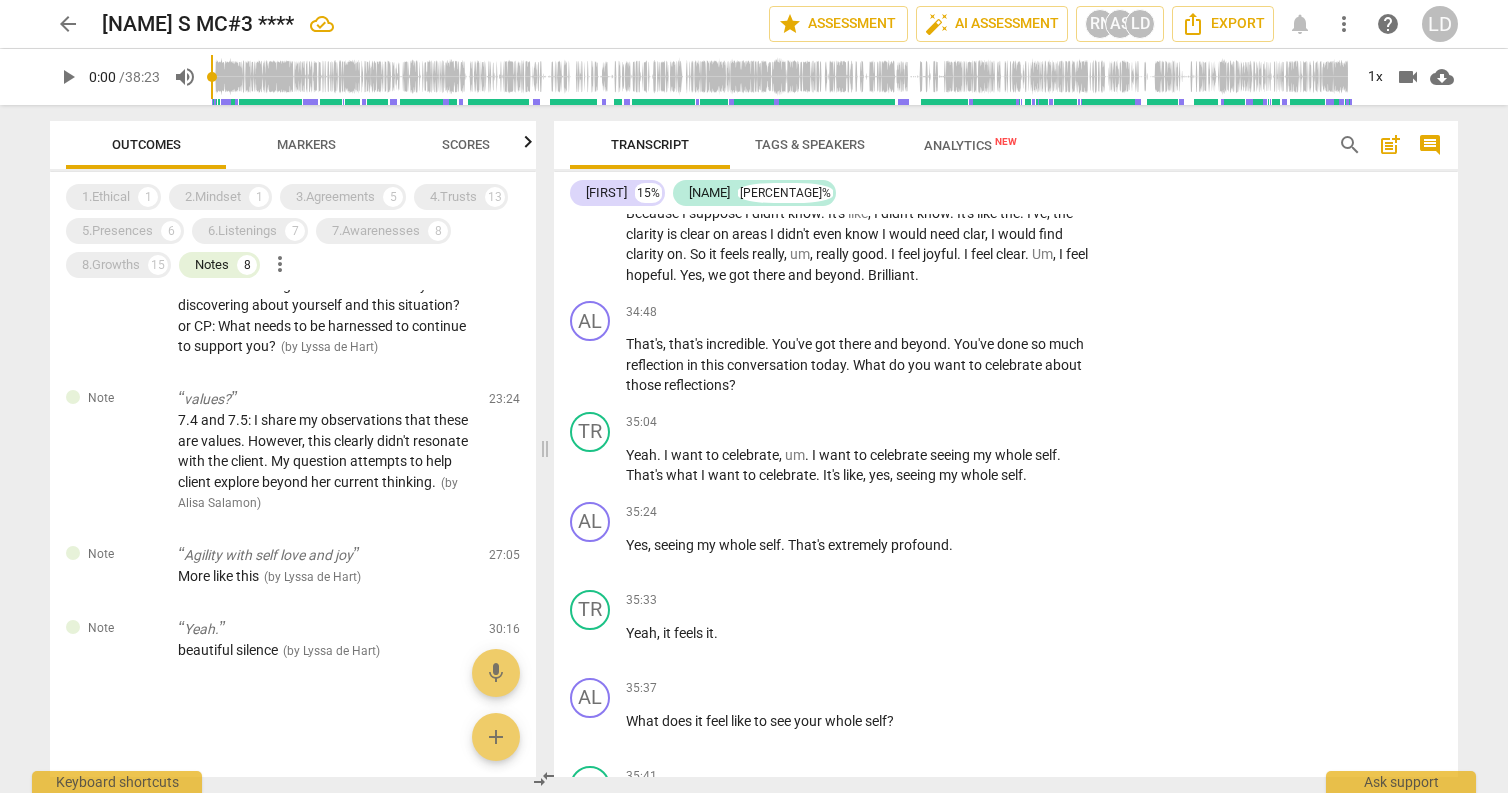 scroll, scrollTop: 8179, scrollLeft: 0, axis: vertical 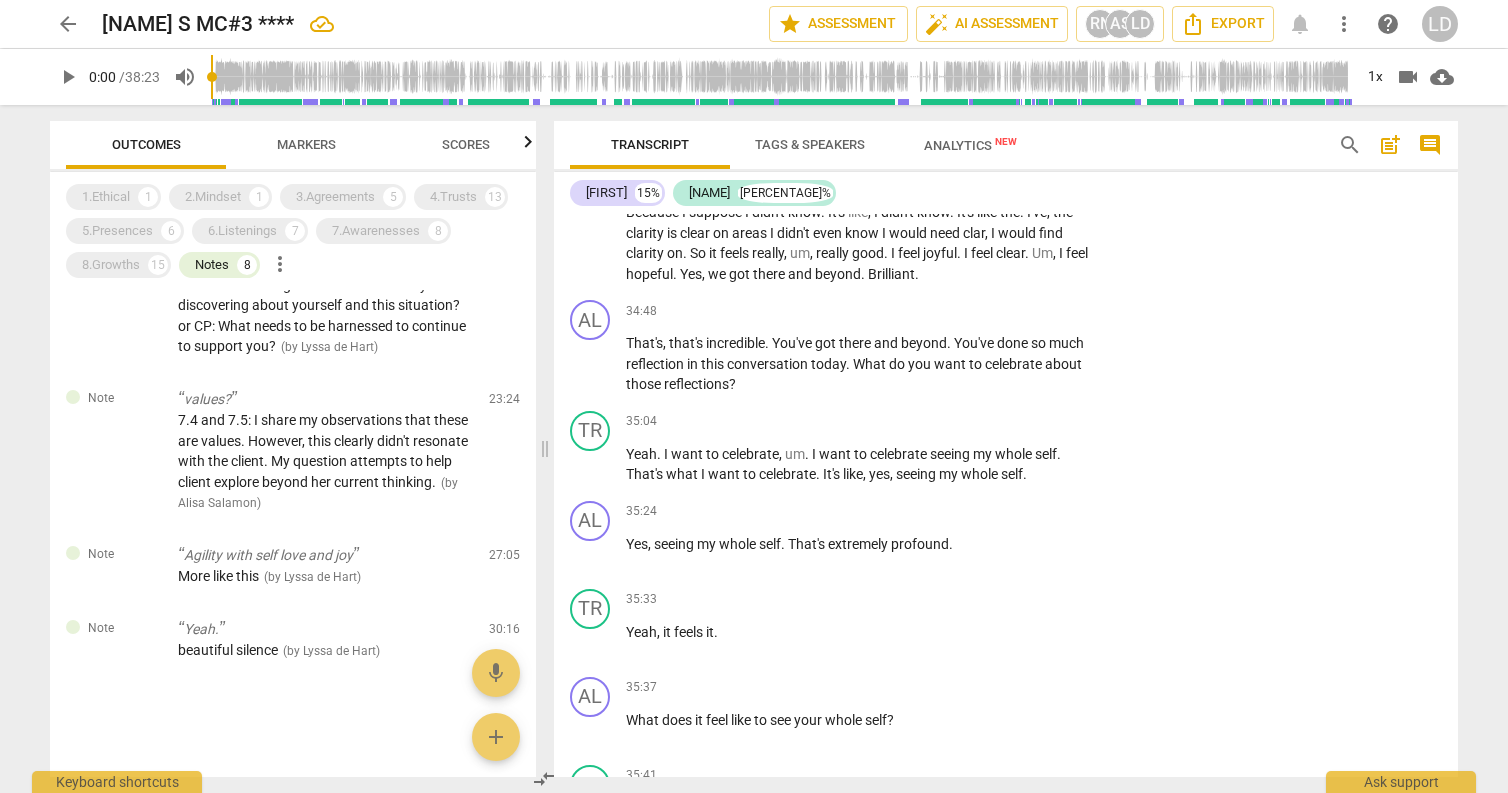 drag, startPoint x: 779, startPoint y: 580, endPoint x: 618, endPoint y: 547, distance: 164.3472 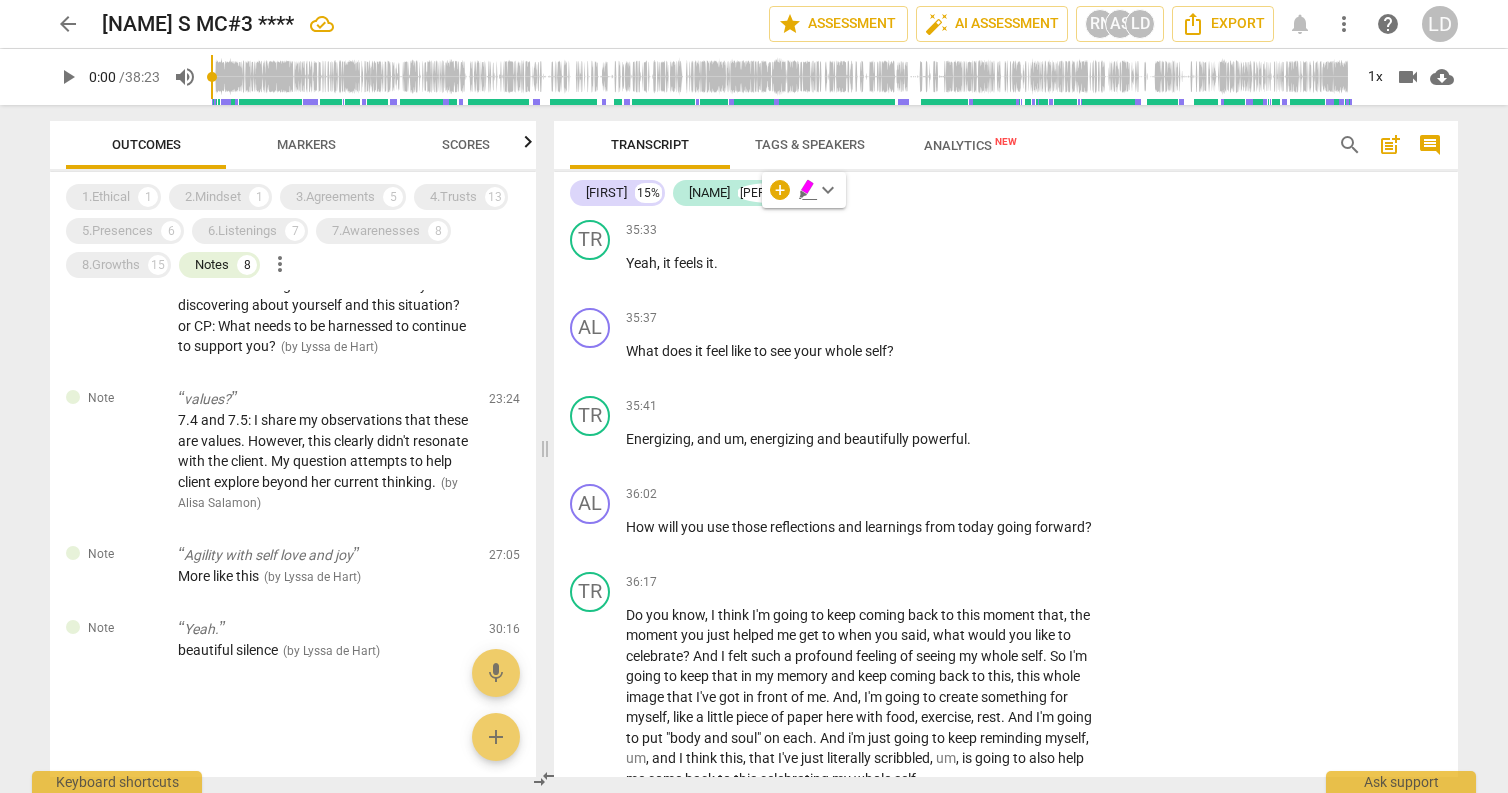 scroll, scrollTop: 8549, scrollLeft: 0, axis: vertical 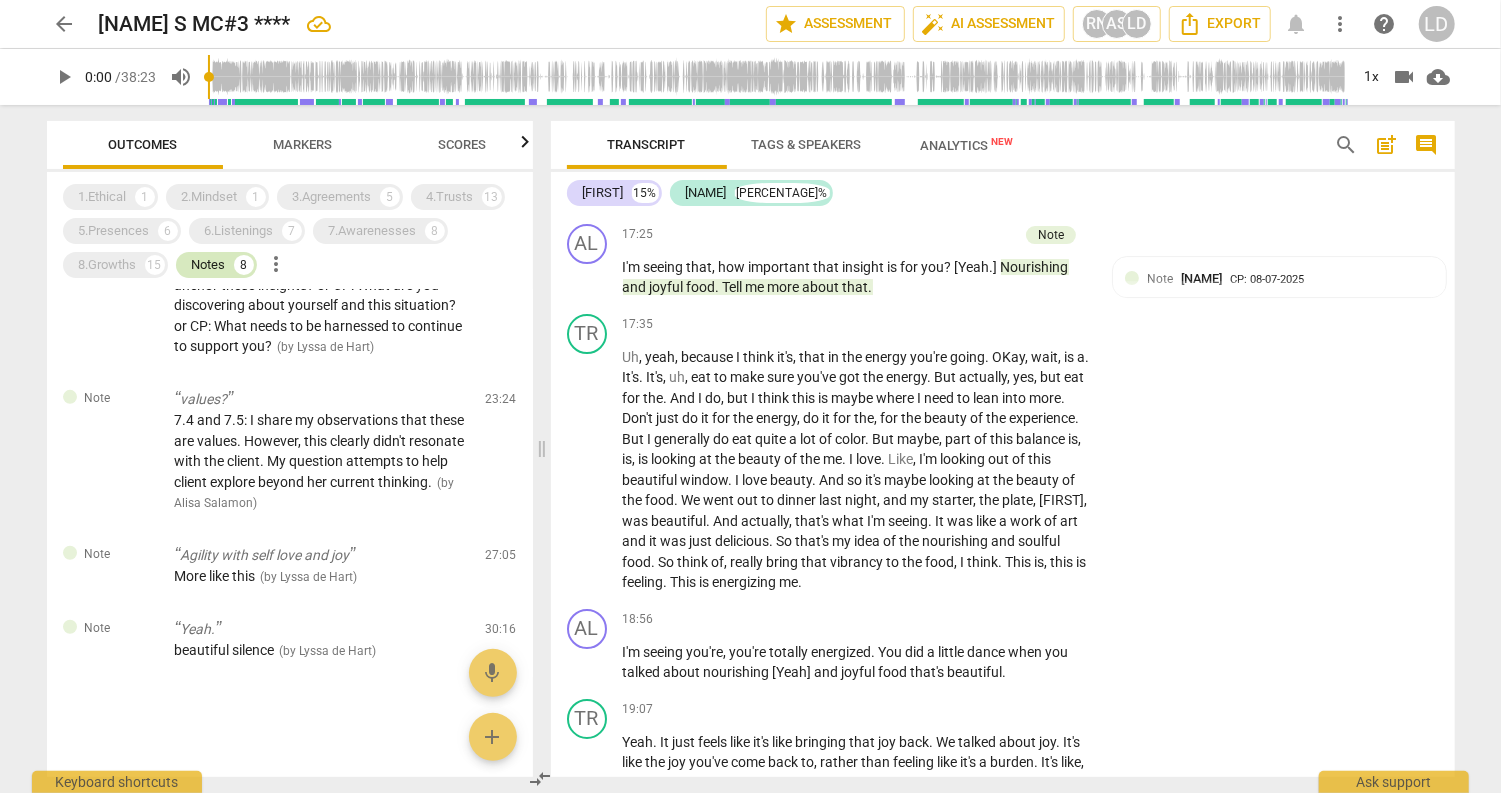 click on "Notes" at bounding box center [209, 265] 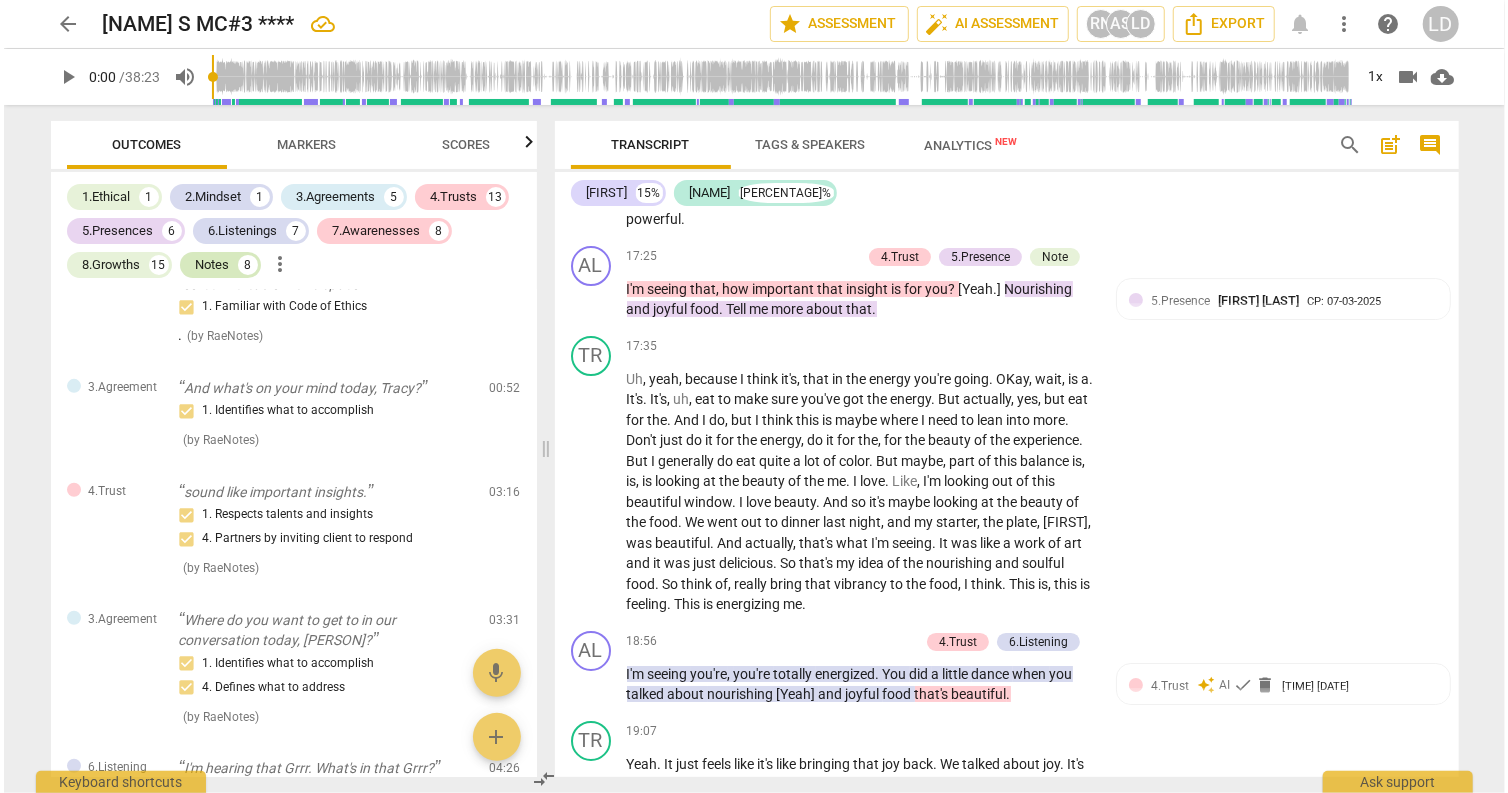 scroll, scrollTop: 7482, scrollLeft: 0, axis: vertical 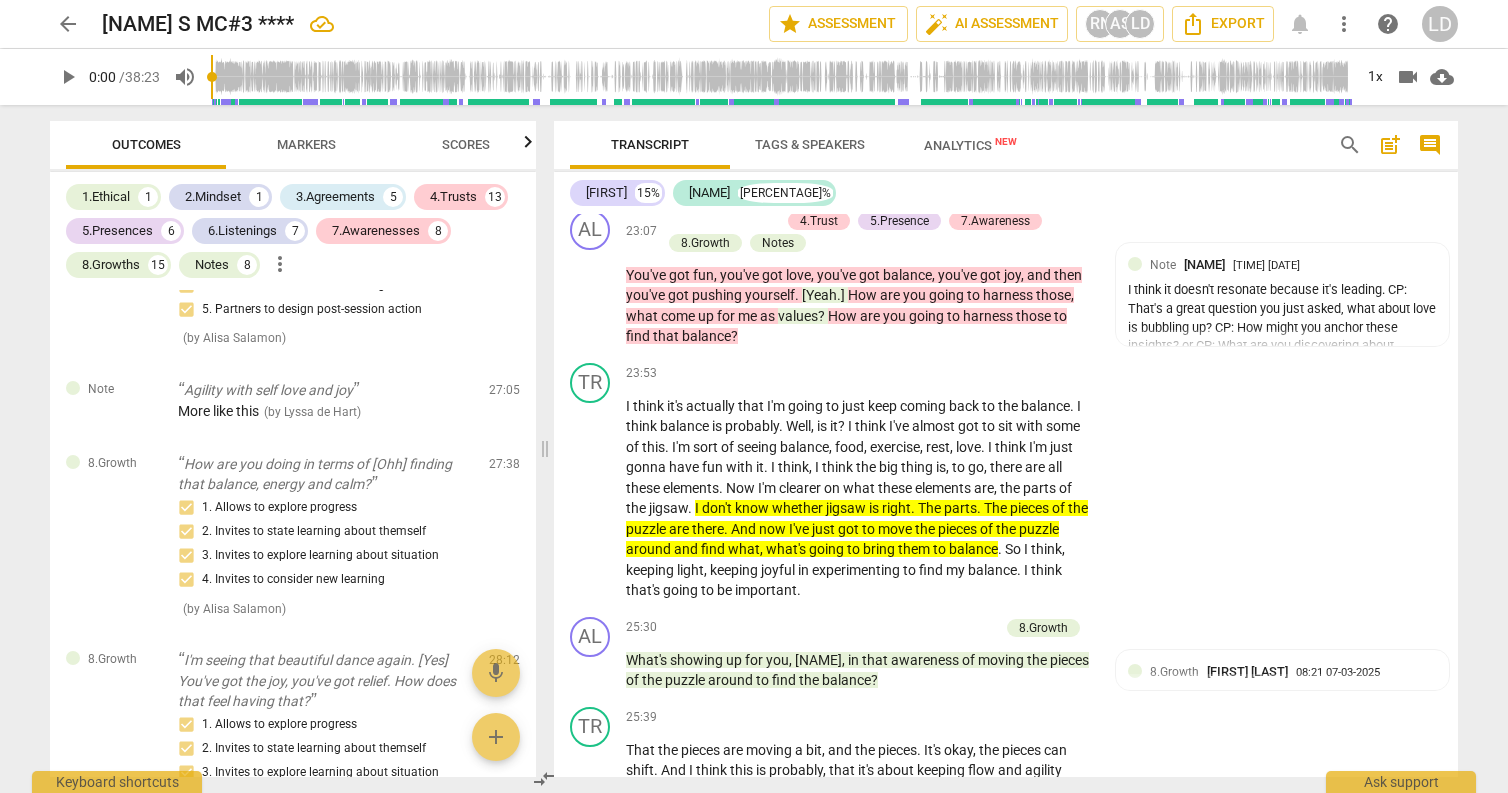 click on "Note" at bounding box center (1055, -918) 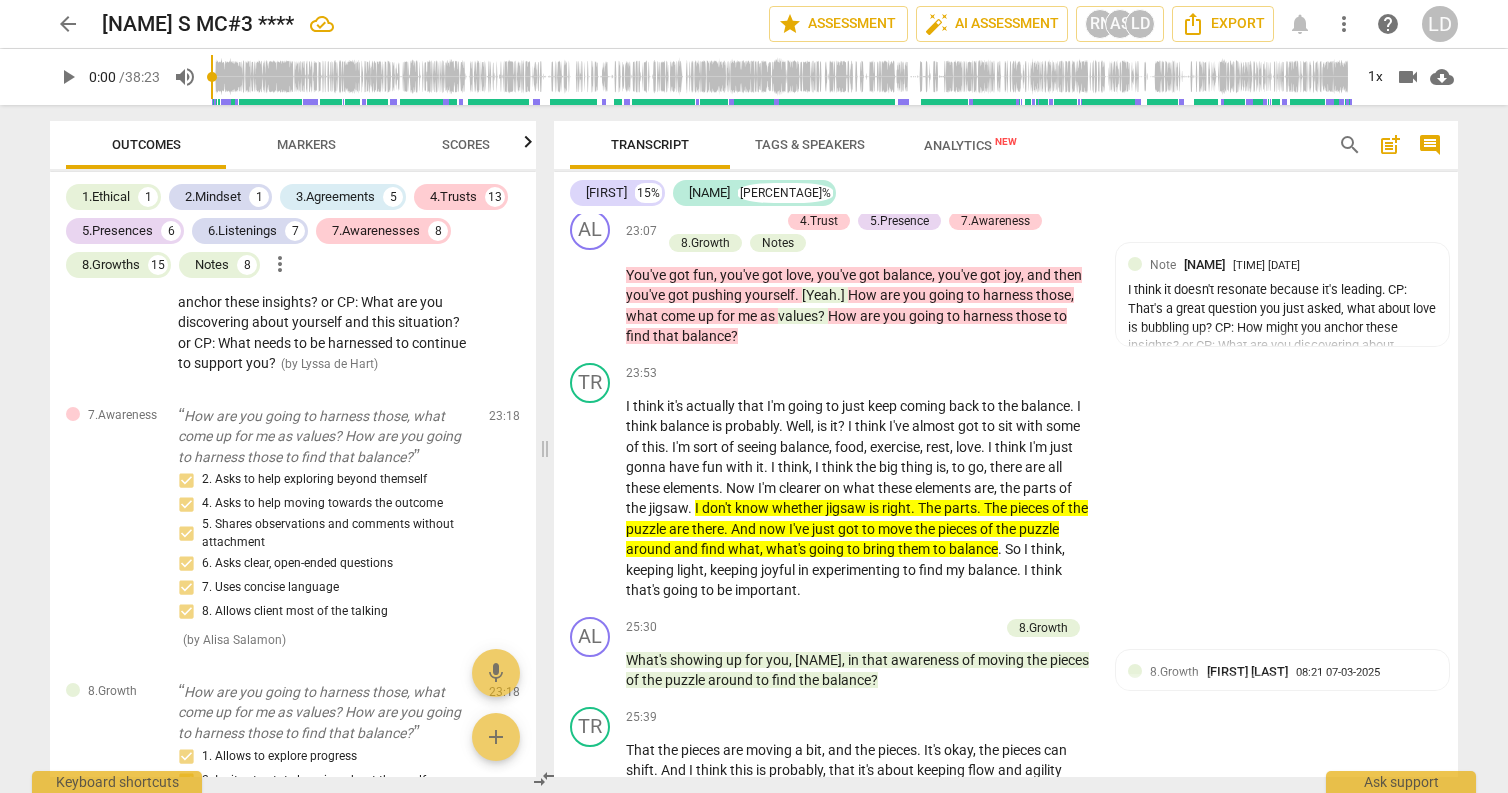 scroll, scrollTop: 6156, scrollLeft: 0, axis: vertical 